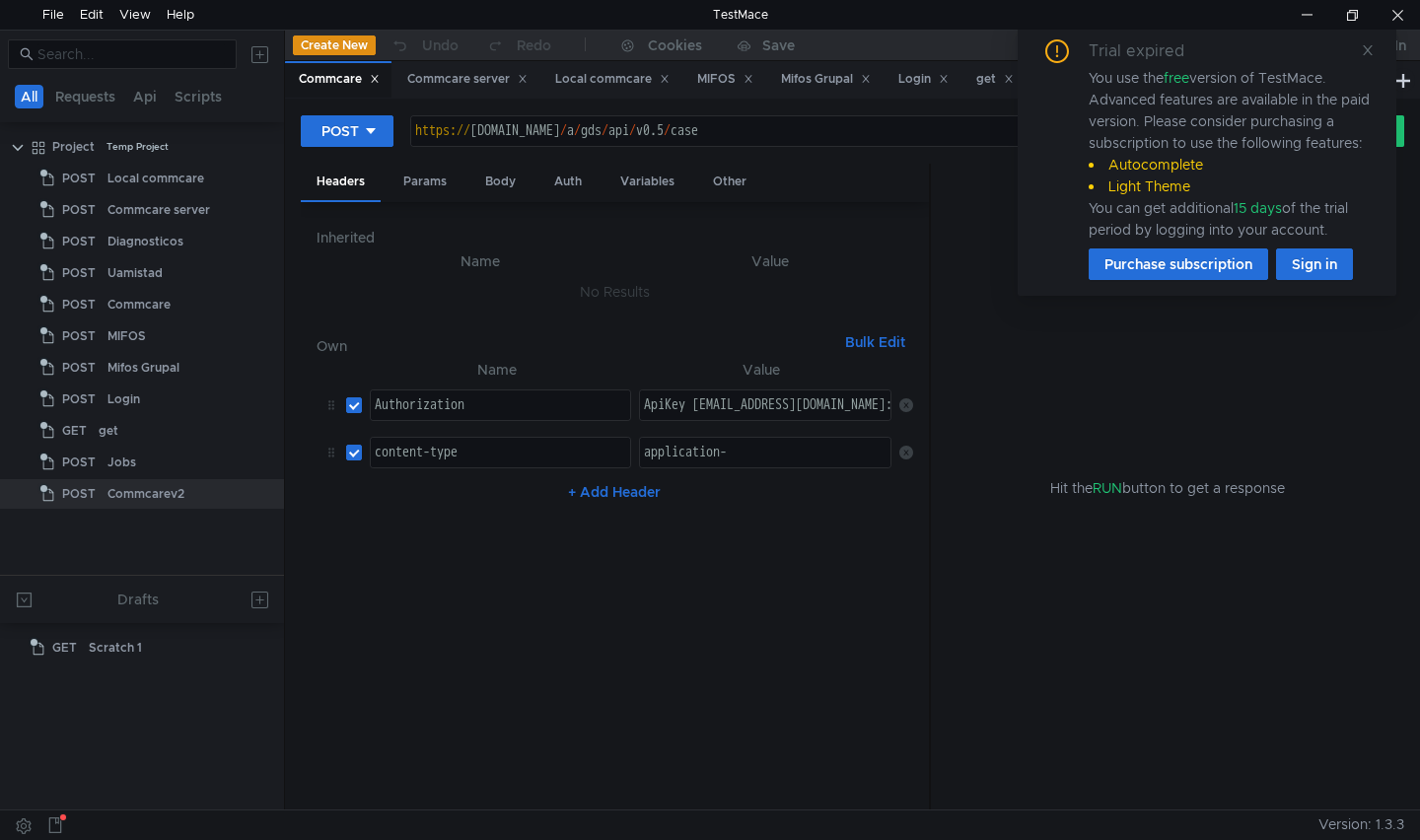 scroll, scrollTop: 0, scrollLeft: 0, axis: both 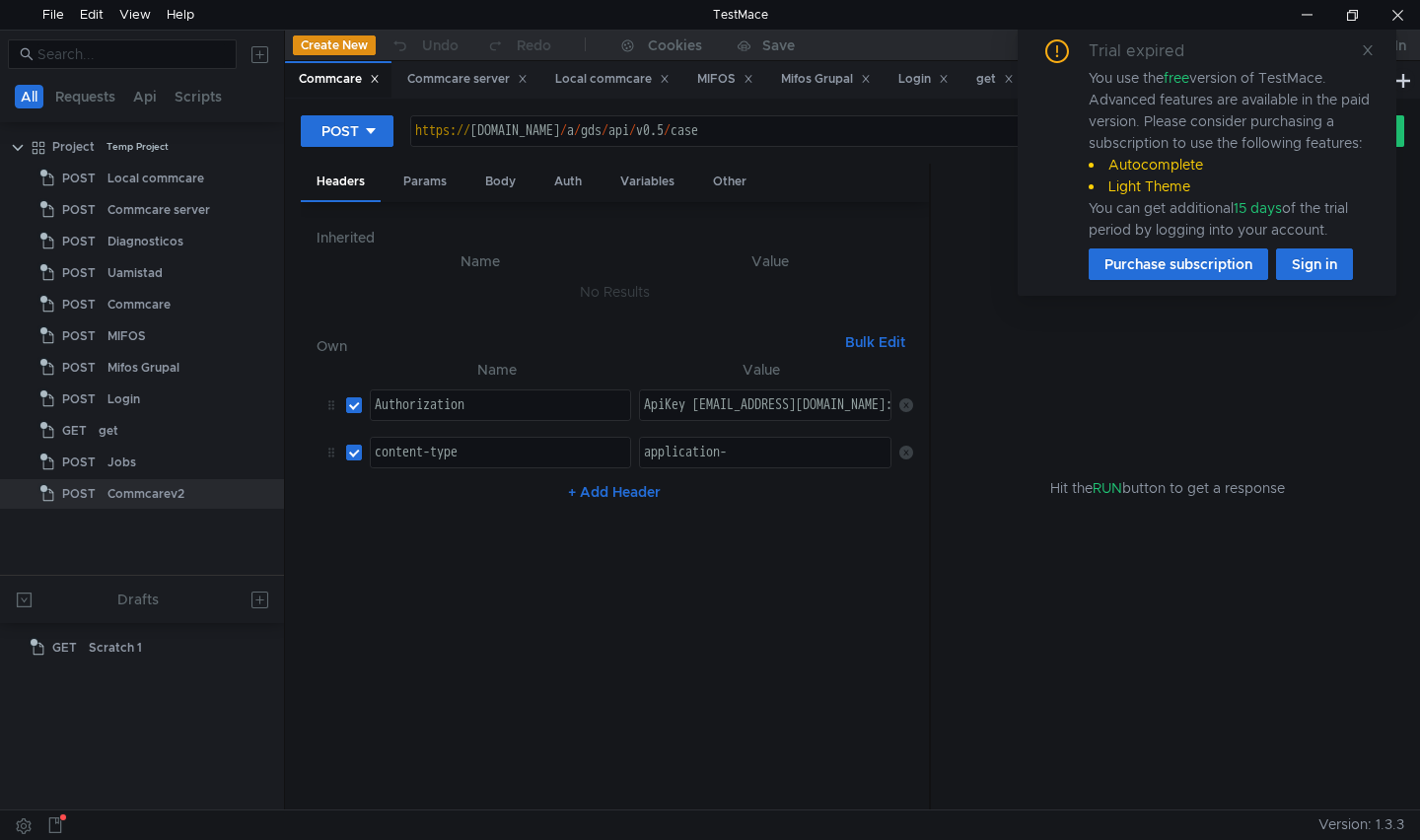 click on "Create New" at bounding box center [334, 45] 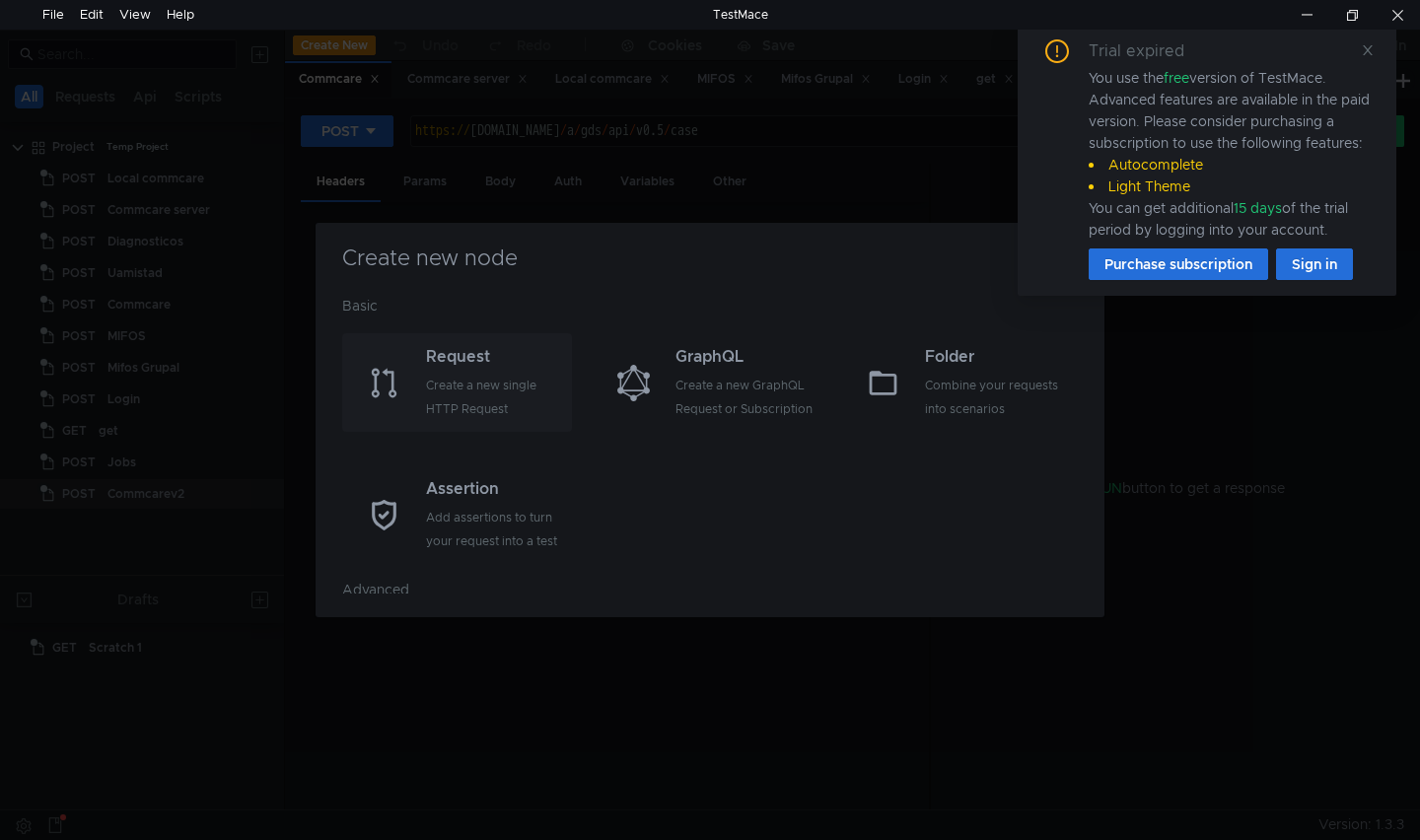 click on "Request Create a new single HTTP Request" 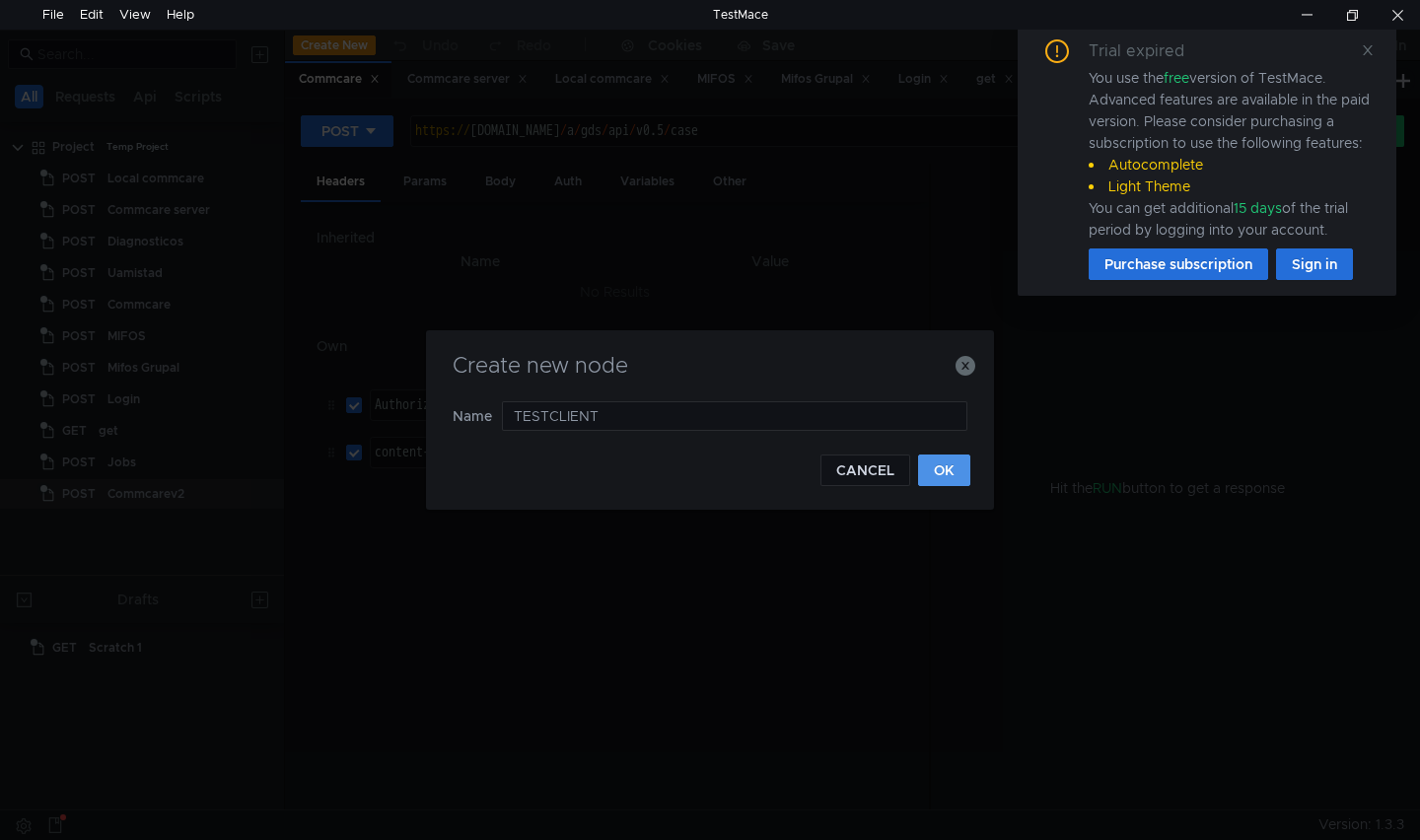 type on "TESTCLIENT" 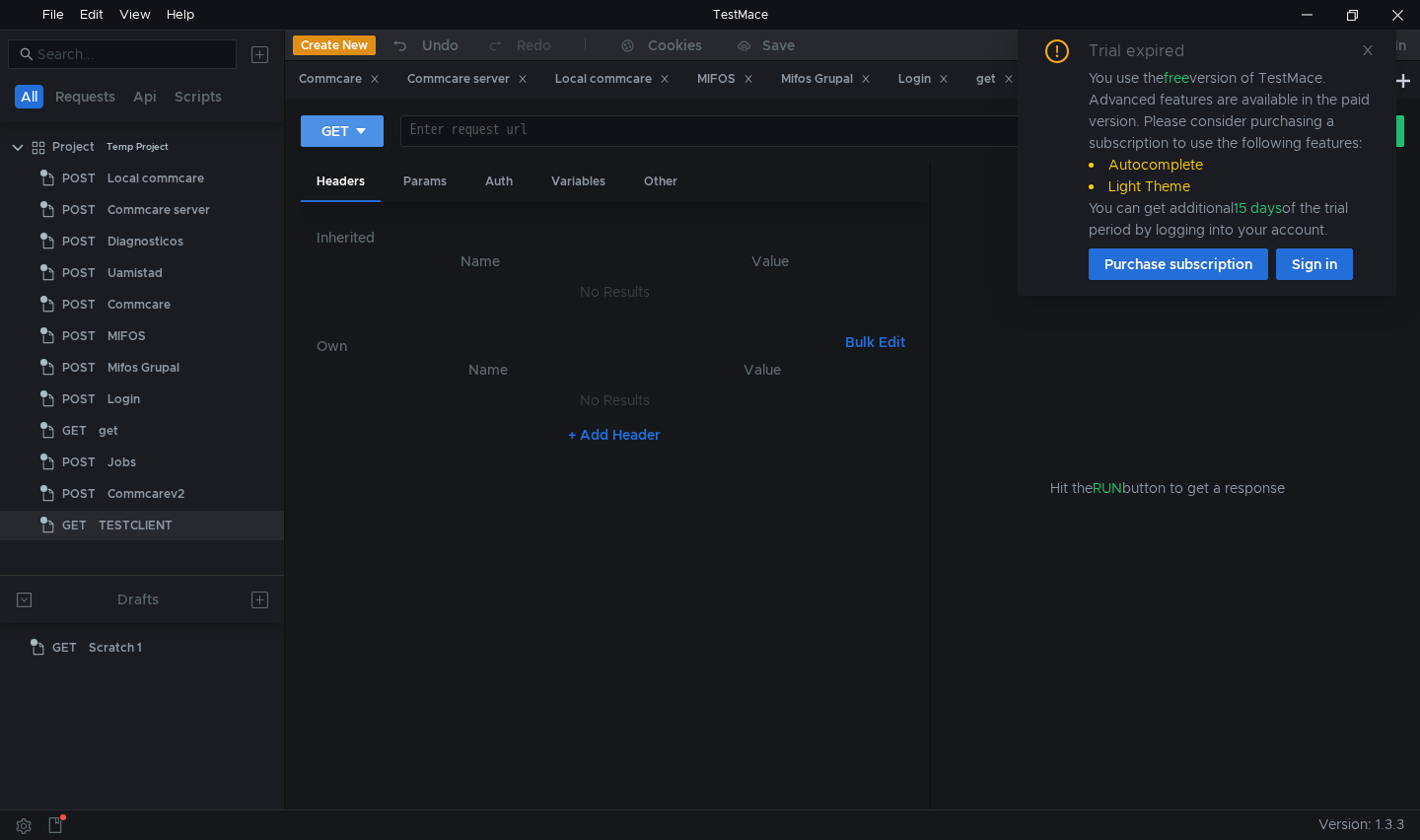 click on "GET" at bounding box center (342, 131) 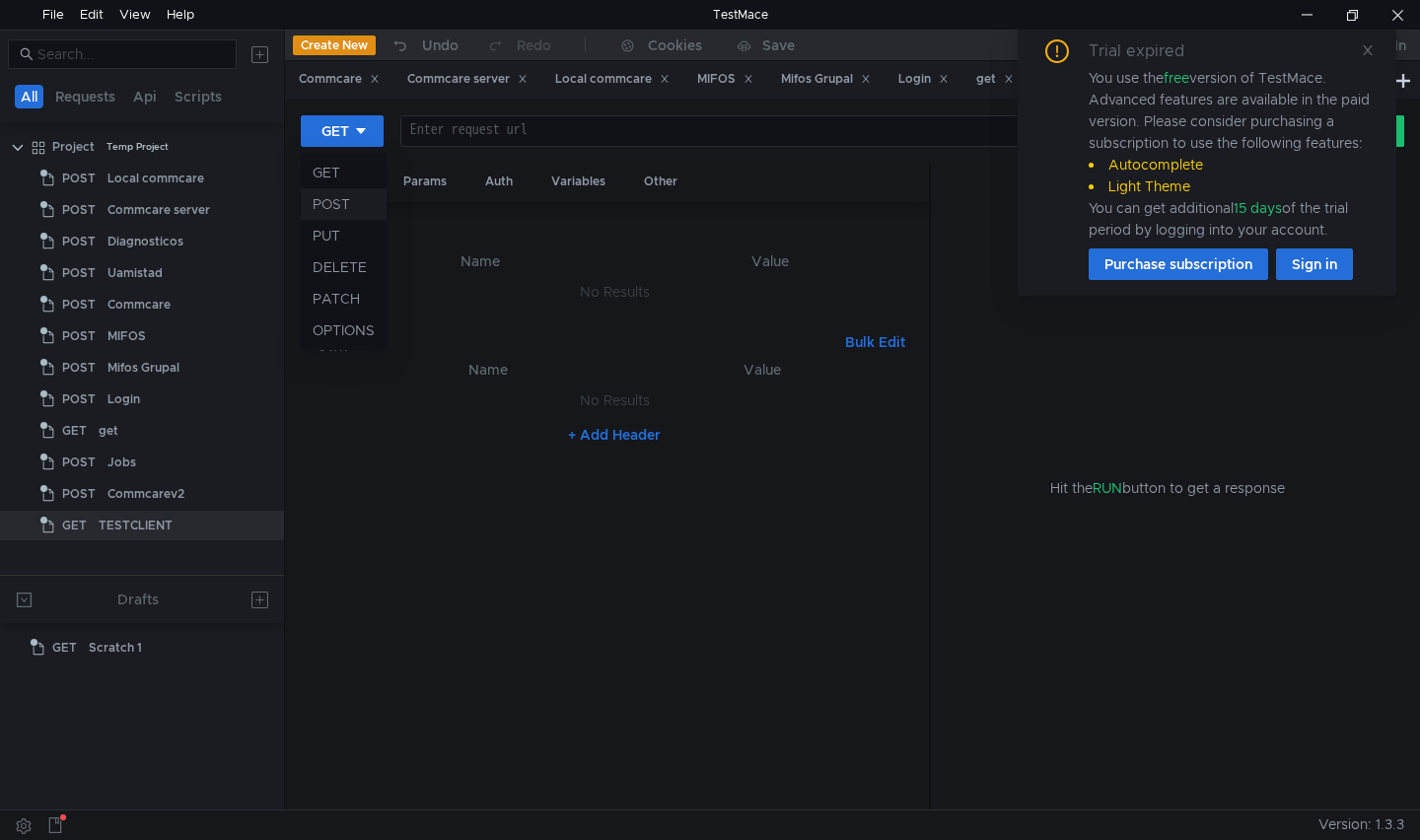 click on "POST" at bounding box center [343, 204] 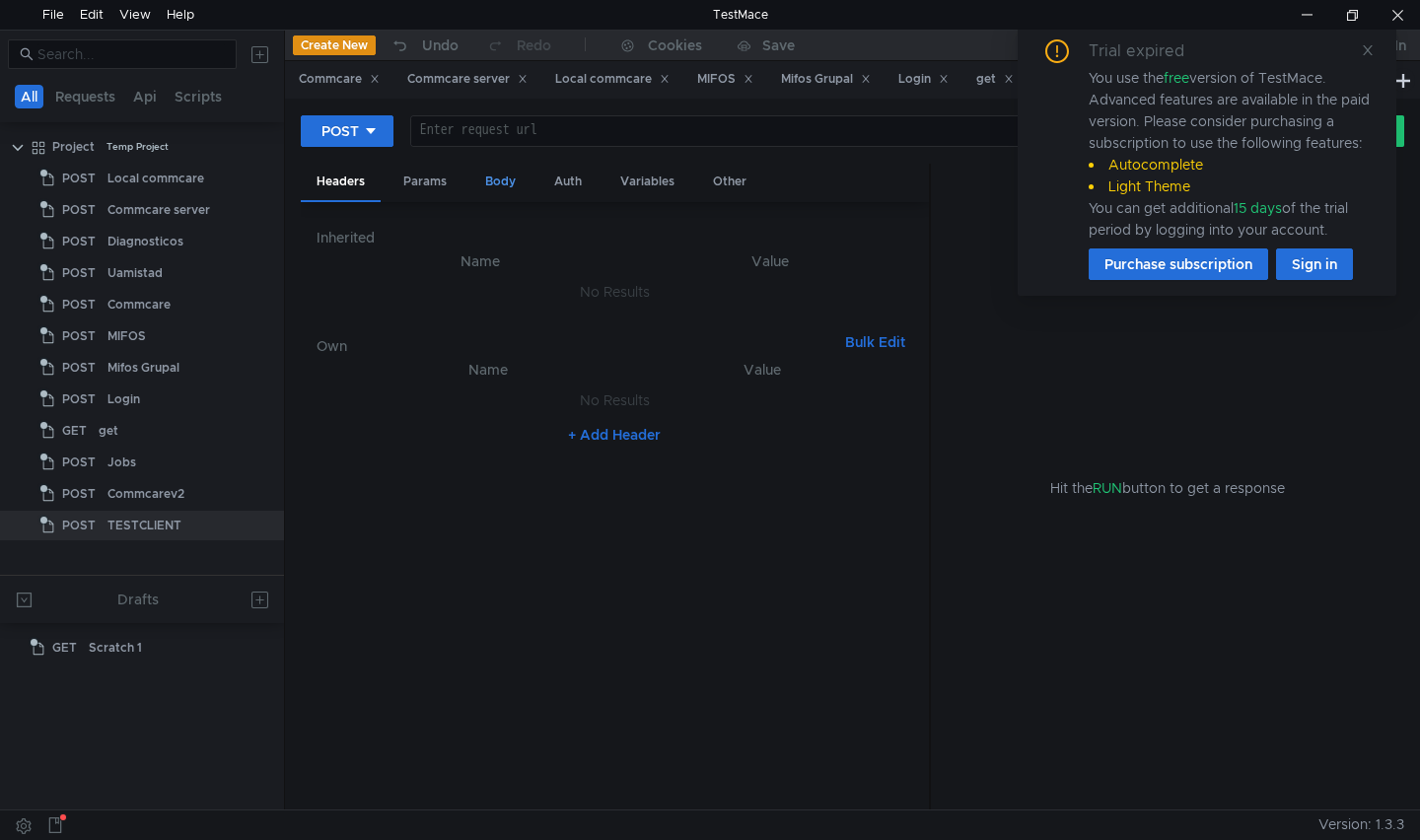 click on "Body" at bounding box center [500, 181] 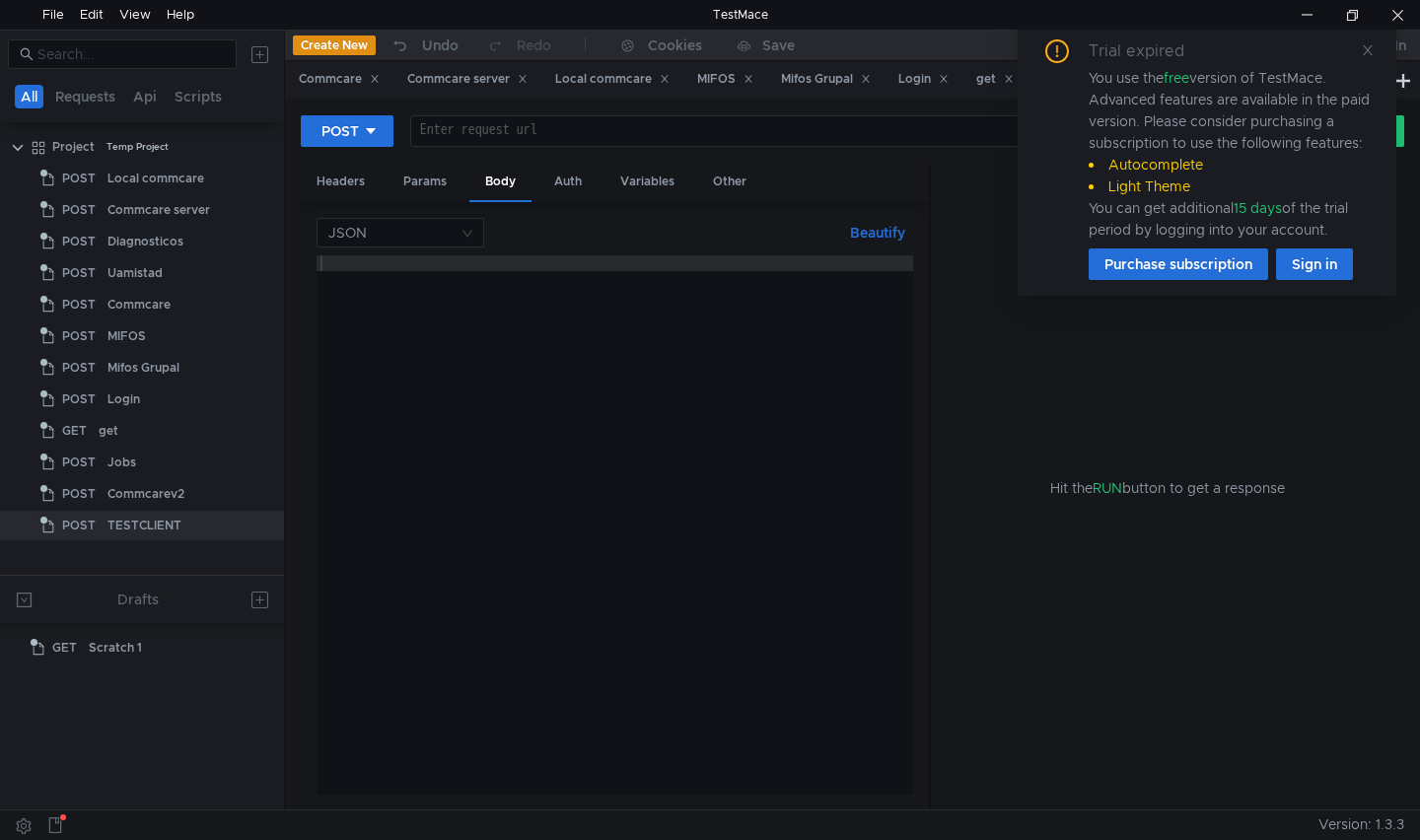 click at bounding box center (614, 540) 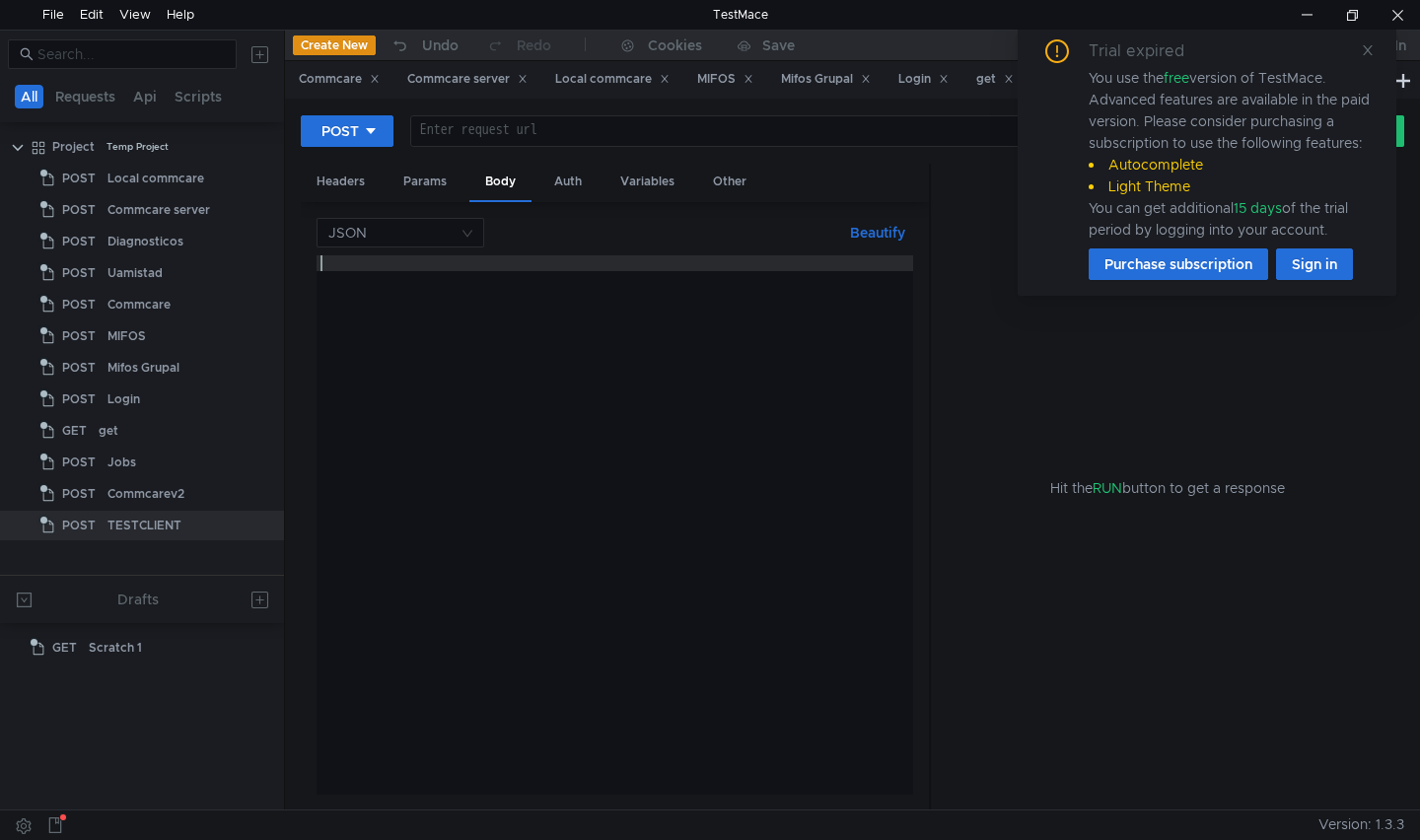 paste on ""A"" 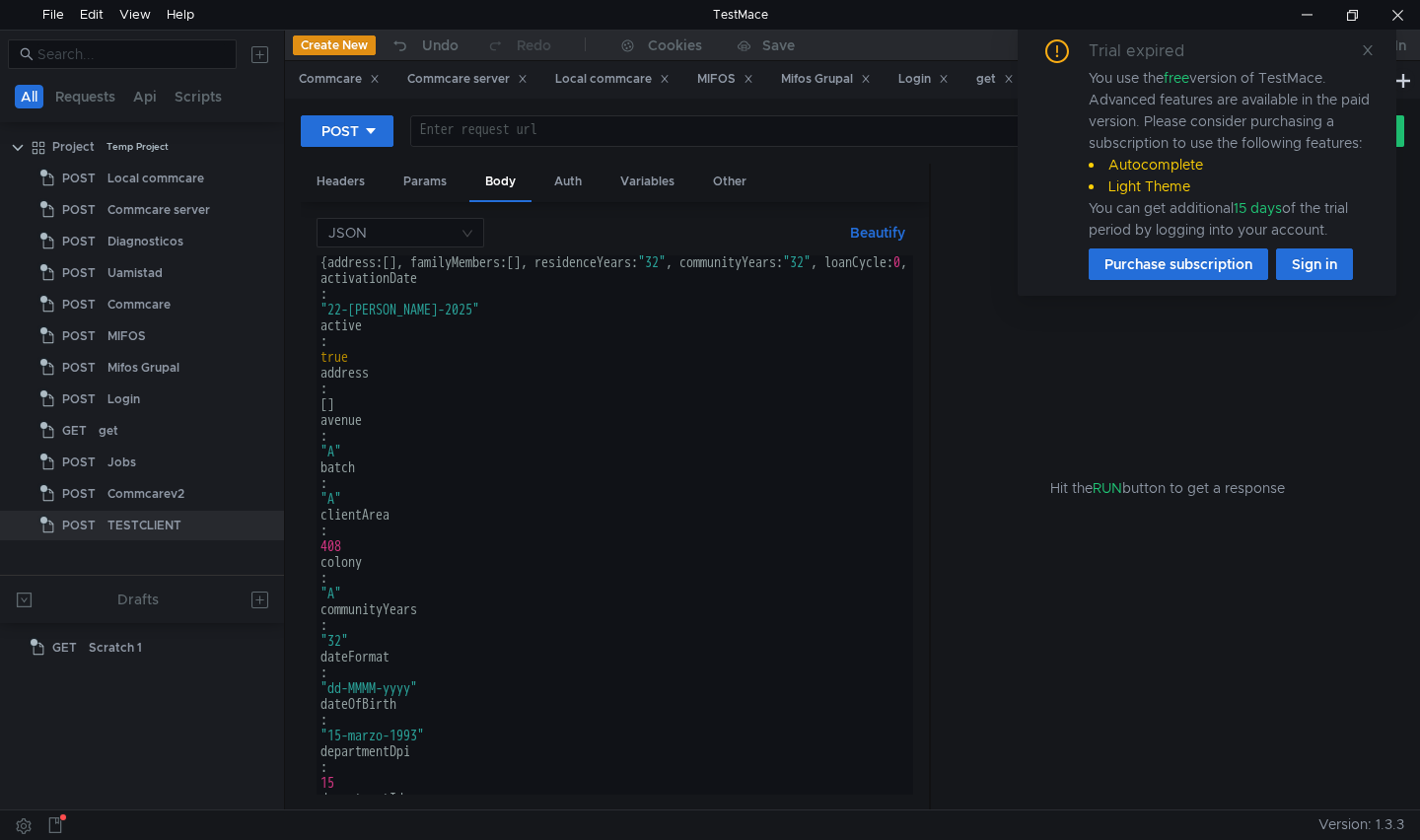 scroll, scrollTop: 0, scrollLeft: 0, axis: both 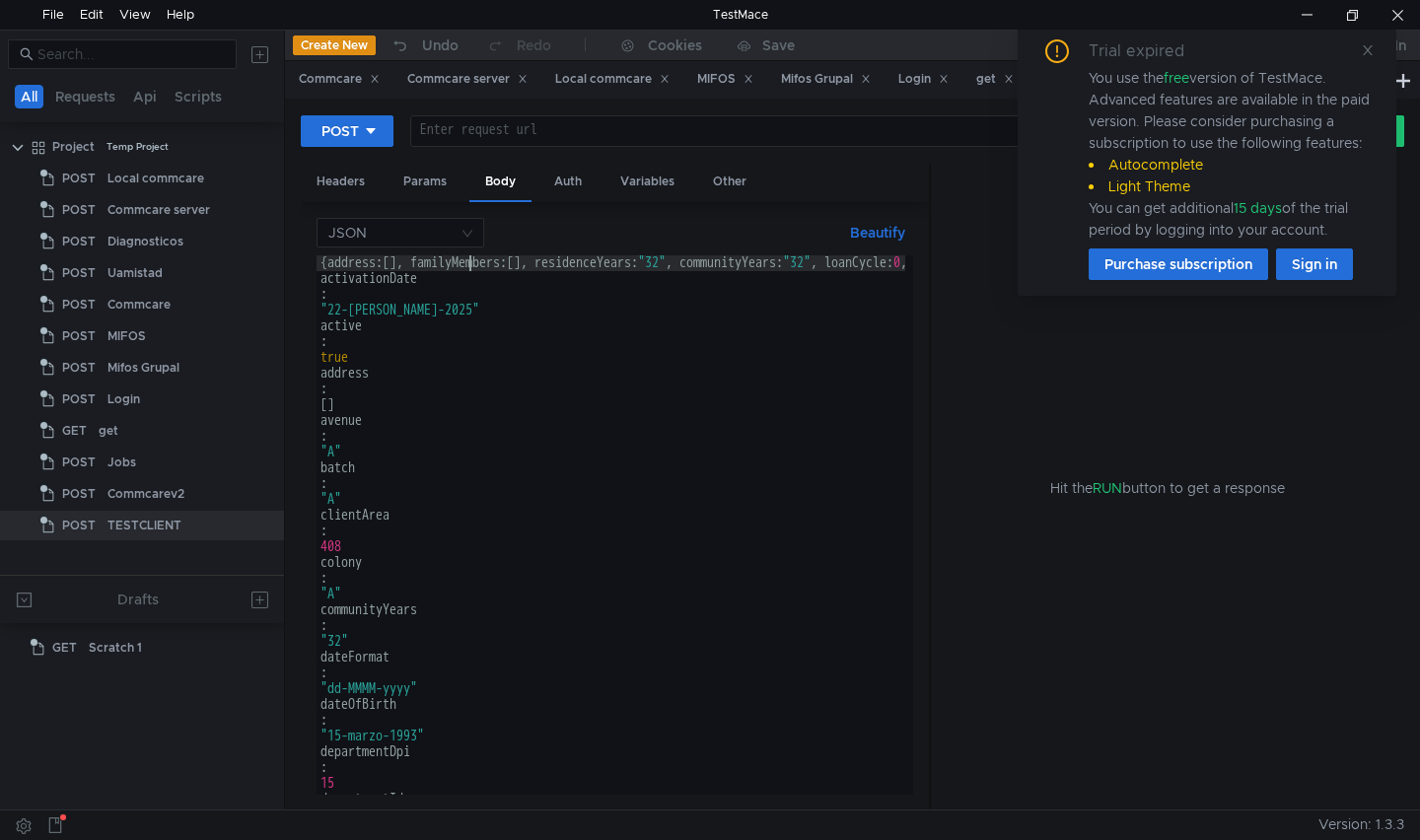 click on "{ address:  [ ] , familyMembers:  [ ] , residenceYears:  "32" , communityYears:  "32" , loanCycle:  0 ,… } activationDate :  "22-[PERSON_NAME]-2025" active :  true address :  [ ] avenue :  "A" batch :  "A" clientArea :  408 colony :  "A" communityYears :  "32" dateFormat :  "dd-MMMM-yyyy" dateOfBirth :  "15-marzo-1993" departmentDpi :  15 departmentId" at bounding box center (701, 536) 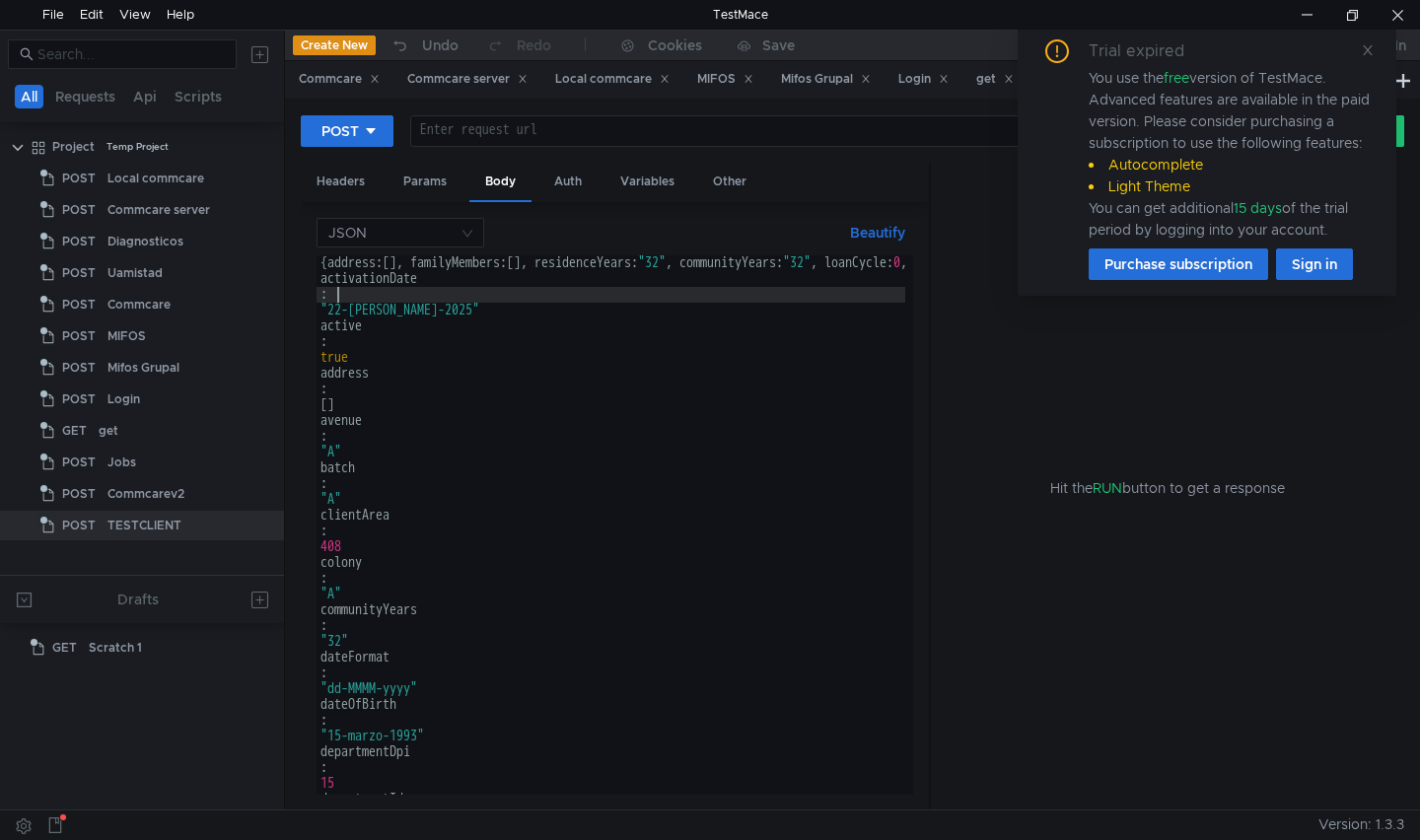 click on "{ address:  [ ] , familyMembers:  [ ] , residenceYears:  "32" , communityYears:  "32" , loanCycle:  0 ,… } activationDate :  "22-[PERSON_NAME]-2025" active :  true address :  [ ] avenue :  "A" batch :  "A" clientArea :  408 colony :  "A" communityYears :  "32" dateFormat :  "dd-MMMM-yyyy" dateOfBirth :  "15-marzo-1993" departmentDpi :  15 departmentId" at bounding box center (701, 536) 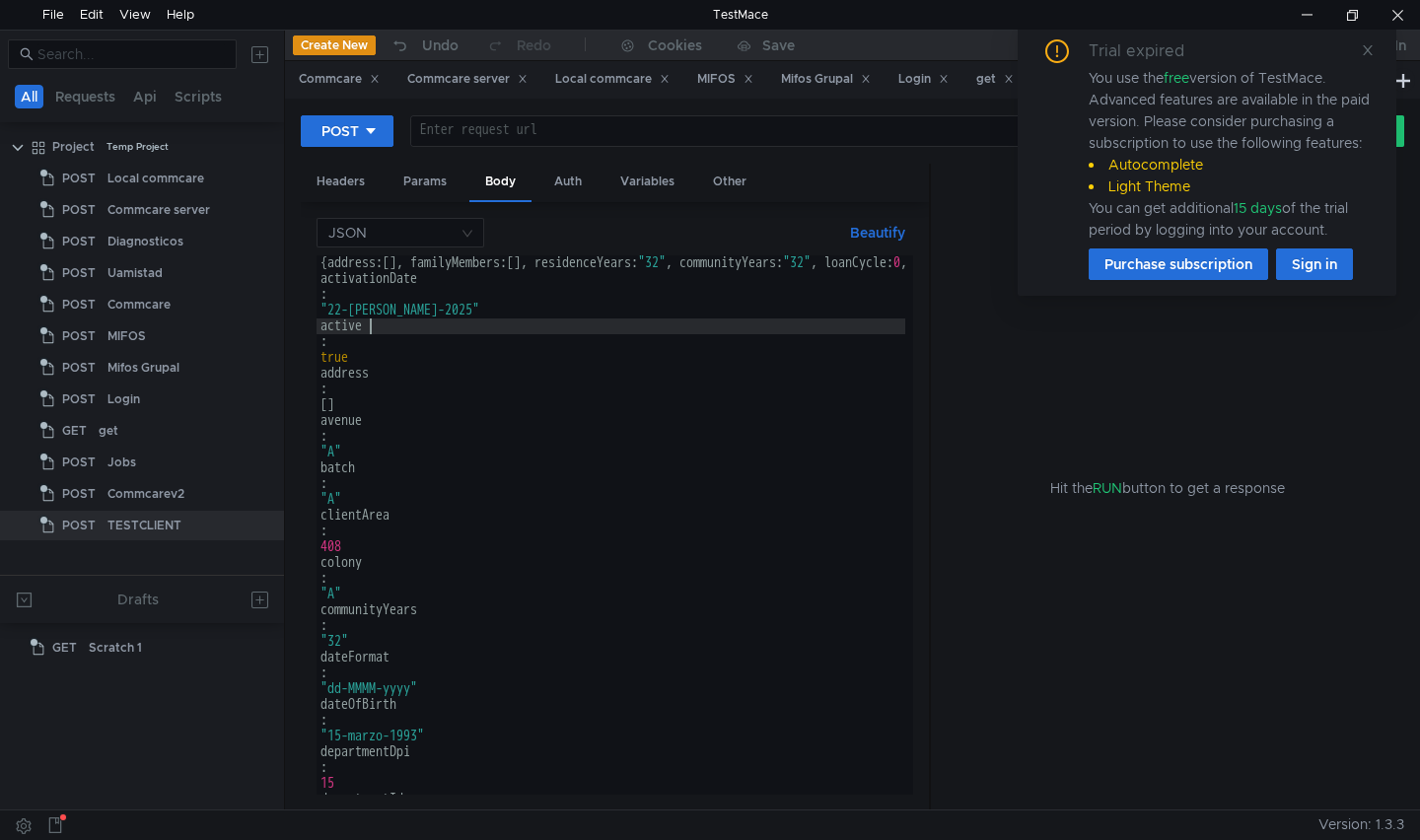 click on "{ address:  [ ] , familyMembers:  [ ] , residenceYears:  "32" , communityYears:  "32" , loanCycle:  0 ,… } activationDate :  "22-[PERSON_NAME]-2025" active :  true address :  [ ] avenue :  "A" batch :  "A" clientArea :  408 colony :  "A" communityYears :  "32" dateFormat :  "dd-MMMM-yyyy" dateOfBirth :  "15-marzo-1993" departmentDpi :  15 departmentId" at bounding box center (701, 536) 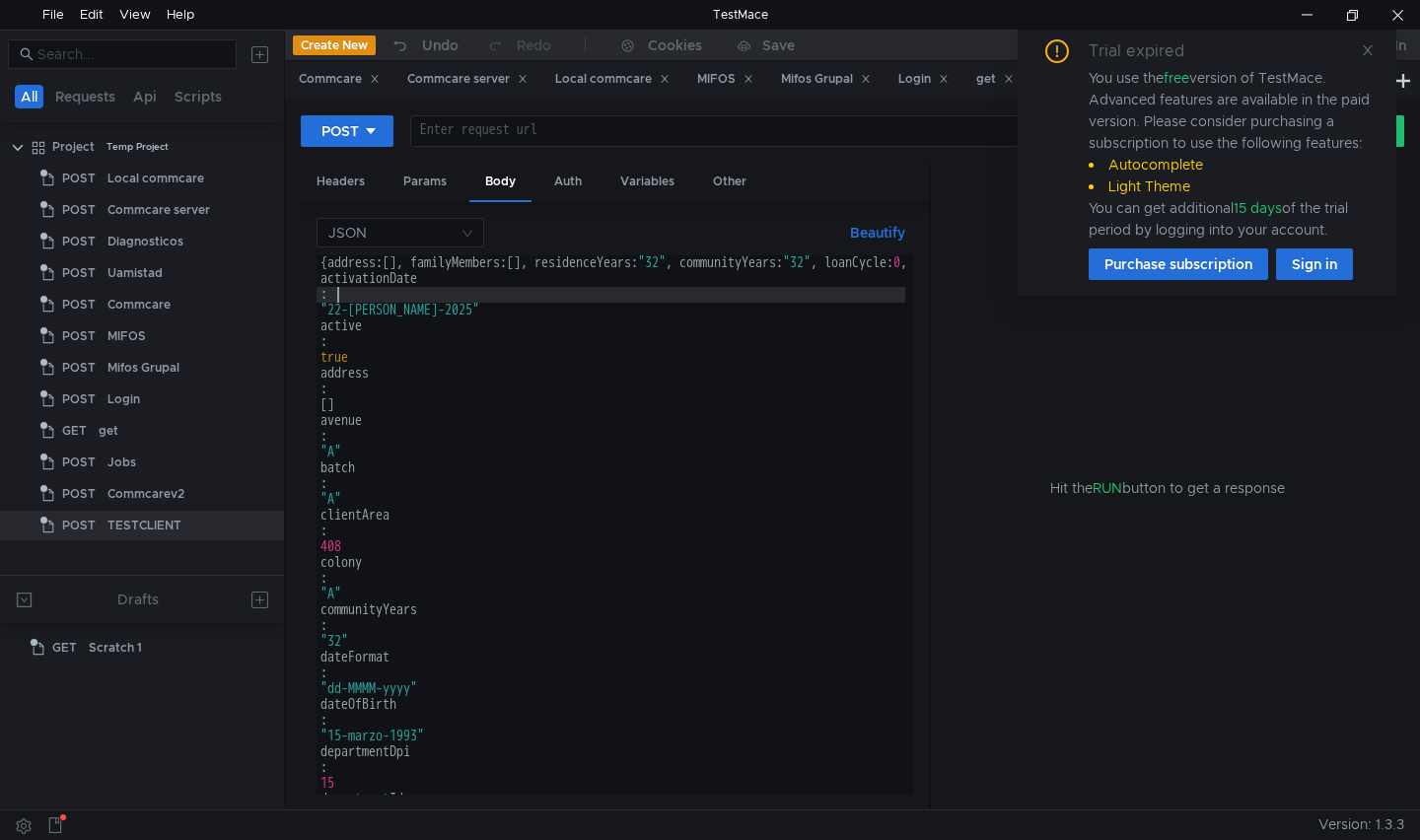 click on "{ address:  [ ] , familyMembers:  [ ] , residenceYears:  "32" , communityYears:  "32" , loanCycle:  0 ,… } activationDate :  "22-[PERSON_NAME]-2025" active :  true address :  [ ] avenue :  "A" batch :  "A" clientArea :  408 colony :  "A" communityYears :  "32" dateFormat :  "dd-MMMM-yyyy" dateOfBirth :  "15-marzo-1993" departmentDpi :  15 departmentId" at bounding box center (701, 536) 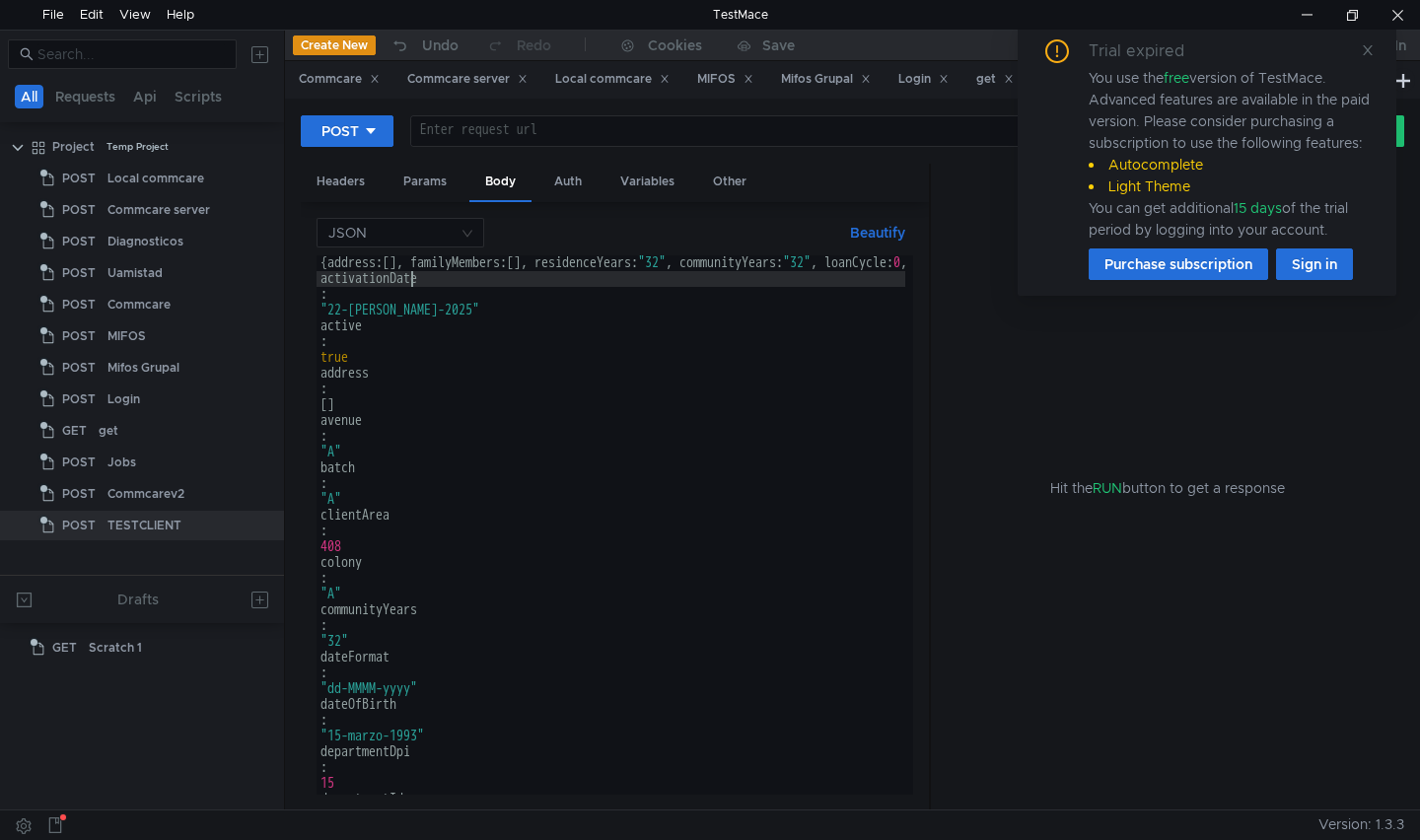 click on "{ address:  [ ] , familyMembers:  [ ] , residenceYears:  "32" , communityYears:  "32" , loanCycle:  0 ,… } activationDate :  "22-[PERSON_NAME]-2025" active :  true address :  [ ] avenue :  "A" batch :  "A" clientArea :  408 colony :  "A" communityYears :  "32" dateFormat :  "dd-MMMM-yyyy" dateOfBirth :  "15-marzo-1993" departmentDpi :  15 departmentId" at bounding box center (701, 536) 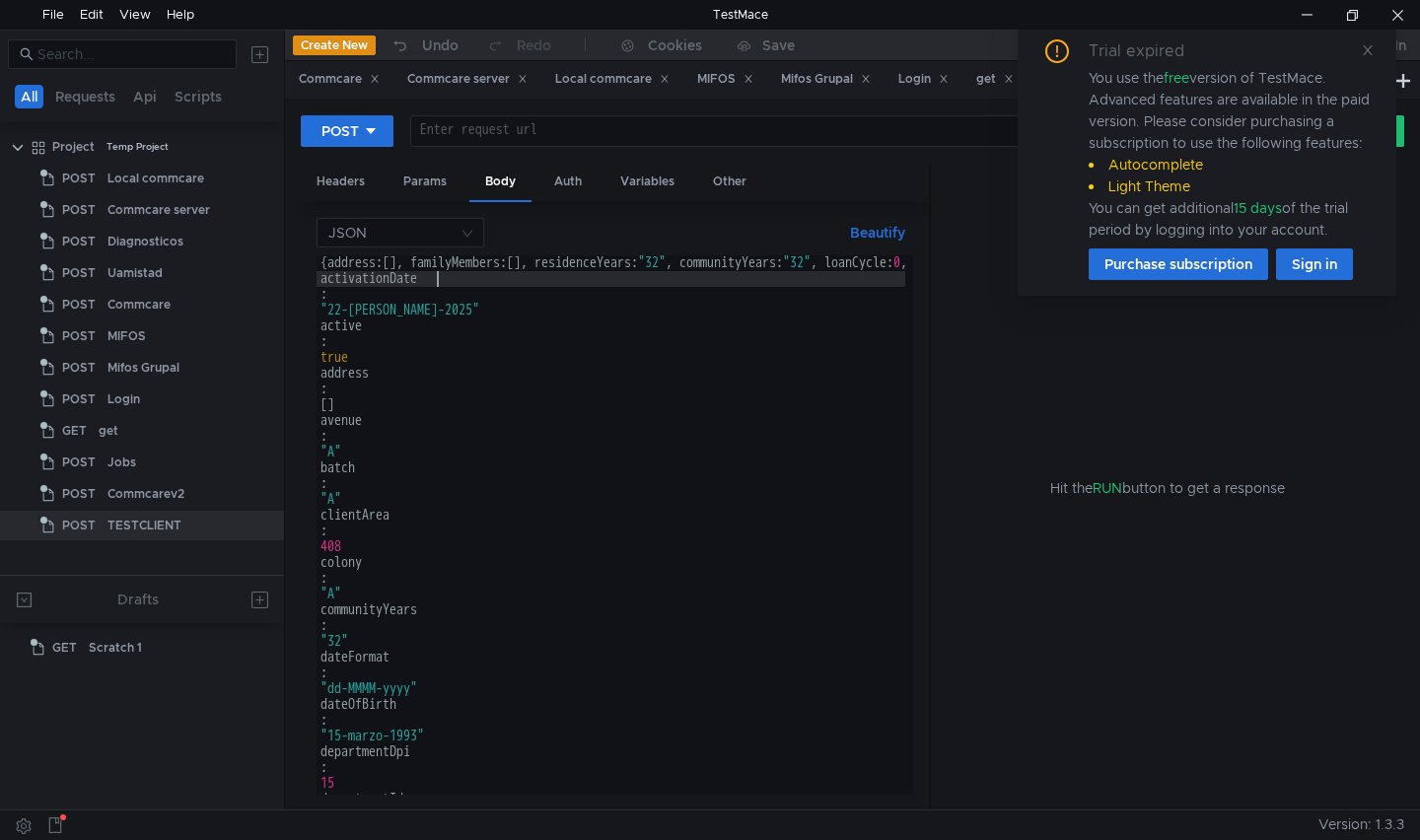 click on "{ address:  [ ] , familyMembers:  [ ] , residenceYears:  "32" , communityYears:  "32" , loanCycle:  0 ,… } activationDate :  "22-[PERSON_NAME]-2025" active :  true address :  [ ] avenue :  "A" batch :  "A" clientArea :  408 colony :  "A" communityYears :  "32" dateFormat :  "dd-MMMM-yyyy" dateOfBirth :  "15-marzo-1993" departmentDpi :  15 departmentId" at bounding box center [701, 536] 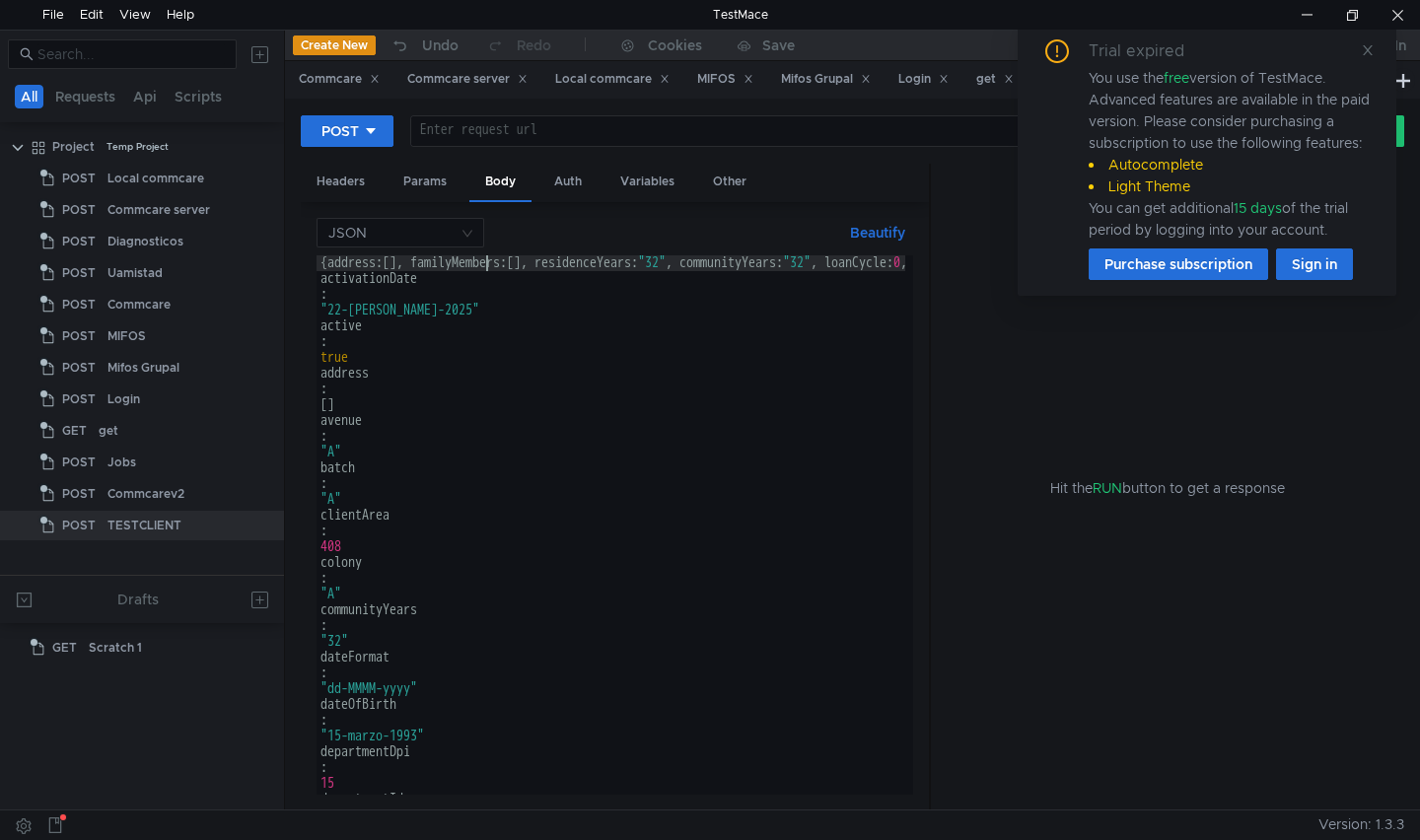 click on "{ address:  [ ] , familyMembers:  [ ] , residenceYears:  "32" , communityYears:  "32" , loanCycle:  0 ,… } activationDate :  "22-[PERSON_NAME]-2025" active :  true address :  [ ] avenue :  "A" batch :  "A" clientArea :  408 colony :  "A" communityYears :  "32" dateFormat :  "dd-MMMM-yyyy" dateOfBirth :  "15-marzo-1993" departmentDpi :  15 departmentId" at bounding box center (701, 536) 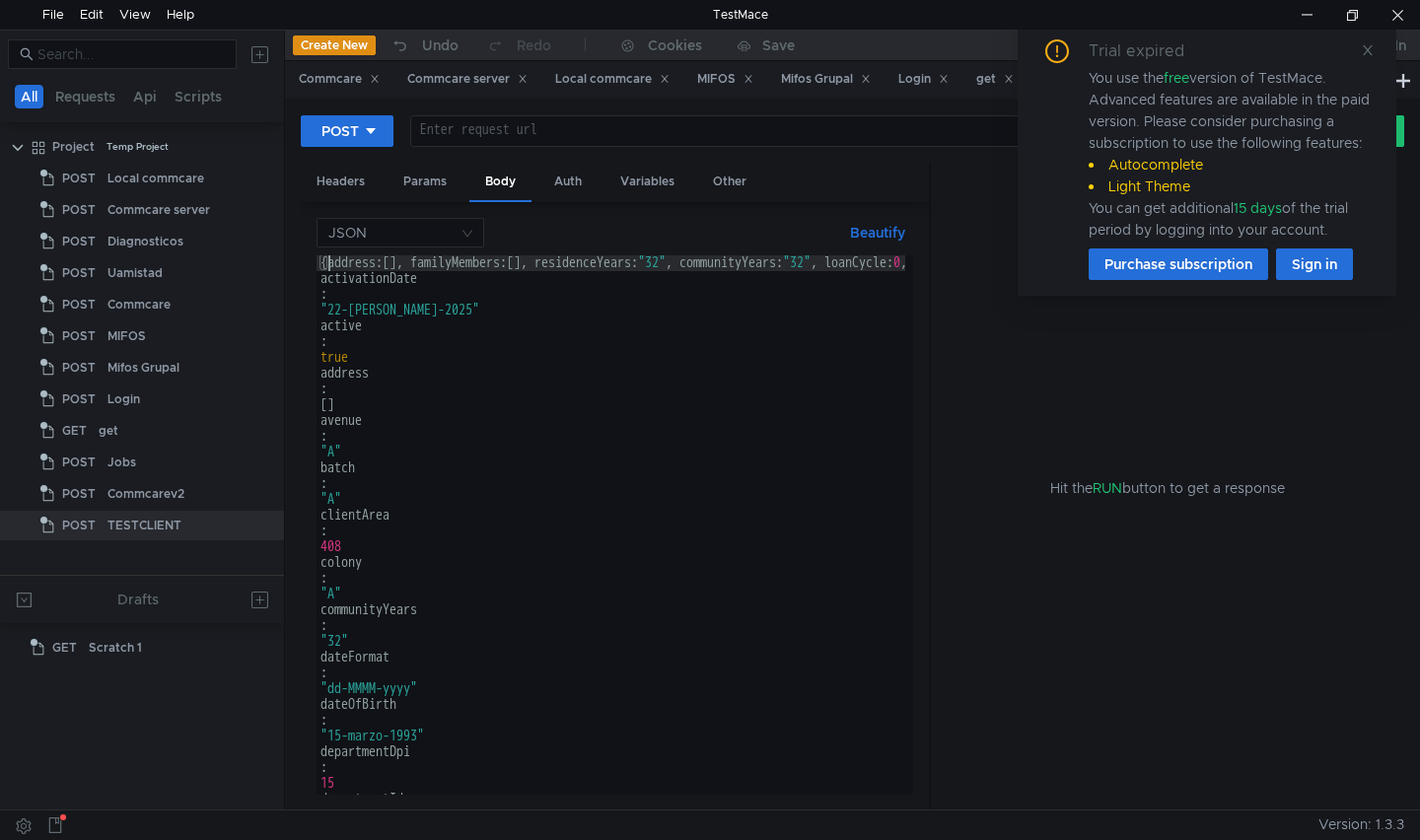 click on "{ address:  [ ] , familyMembers:  [ ] , residenceYears:  "32" , communityYears:  "32" , loanCycle:  0 ,… } activationDate :  "22-[PERSON_NAME]-2025" active :  true address :  [ ] avenue :  "A" batch :  "A" clientArea :  408 colony :  "A" communityYears :  "32" dateFormat :  "dd-MMMM-yyyy" dateOfBirth :  "15-marzo-1993" departmentDpi :  15 departmentId" at bounding box center [701, 536] 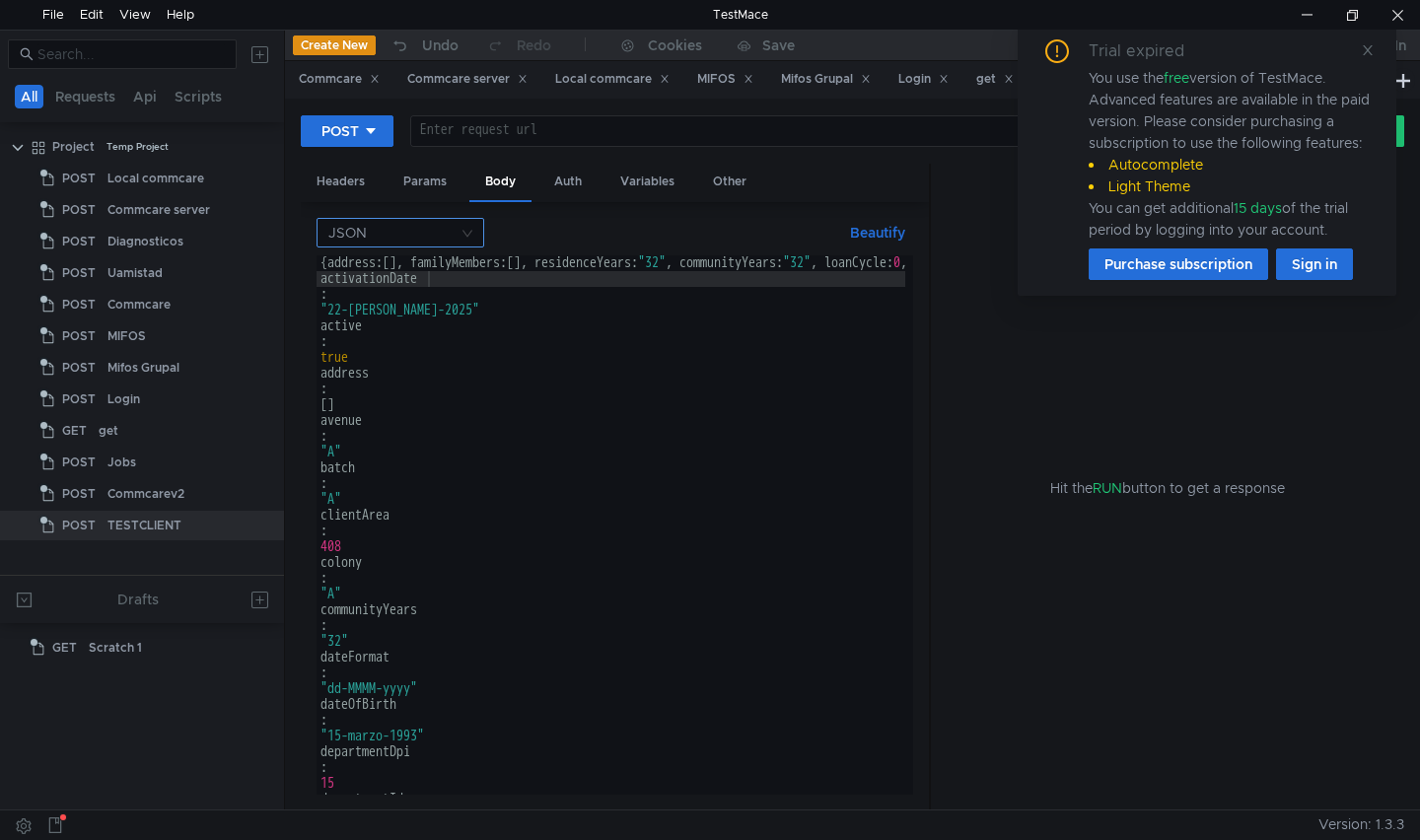 click on "JSON" at bounding box center (400, 233) 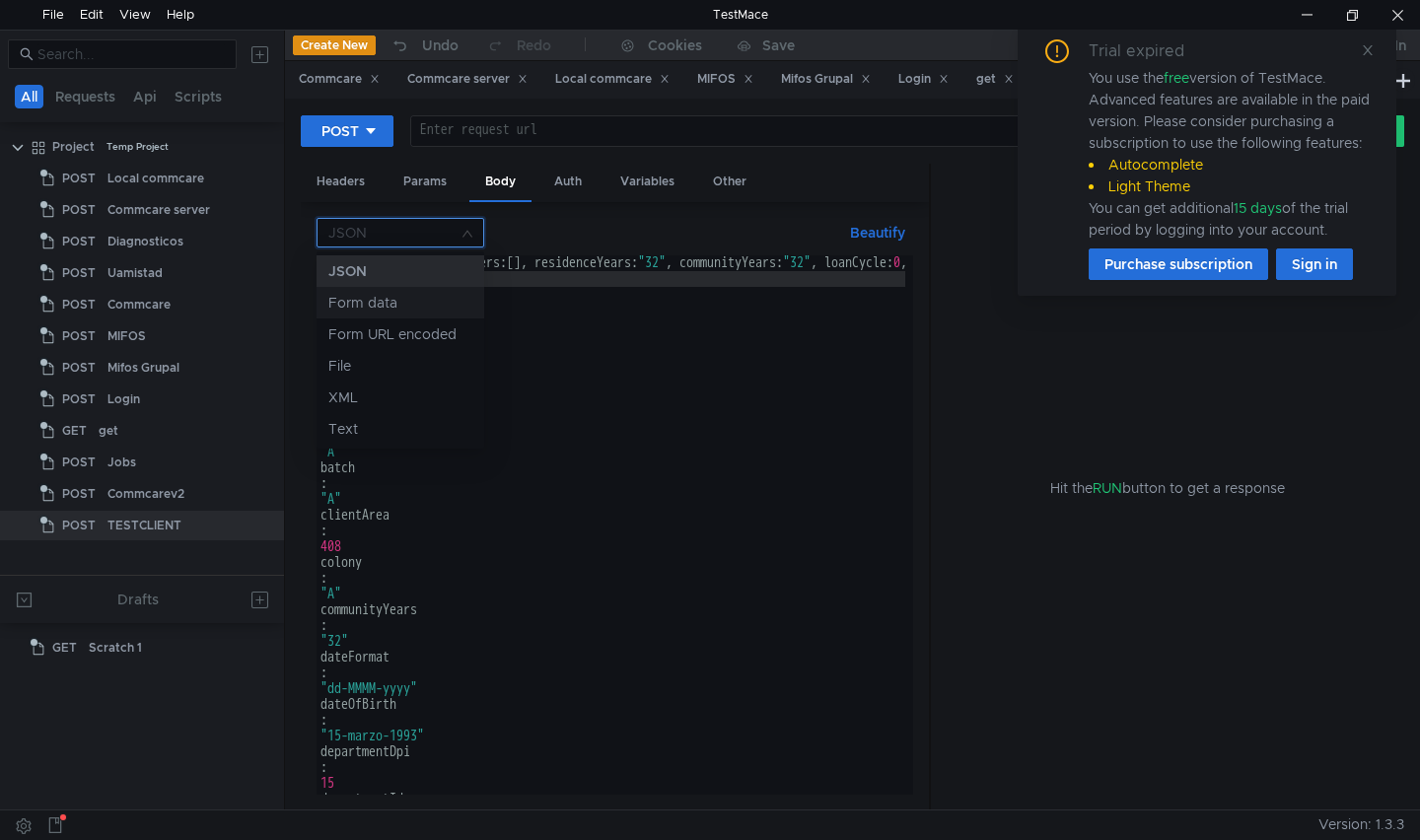 click on "Form data" at bounding box center (400, 303) 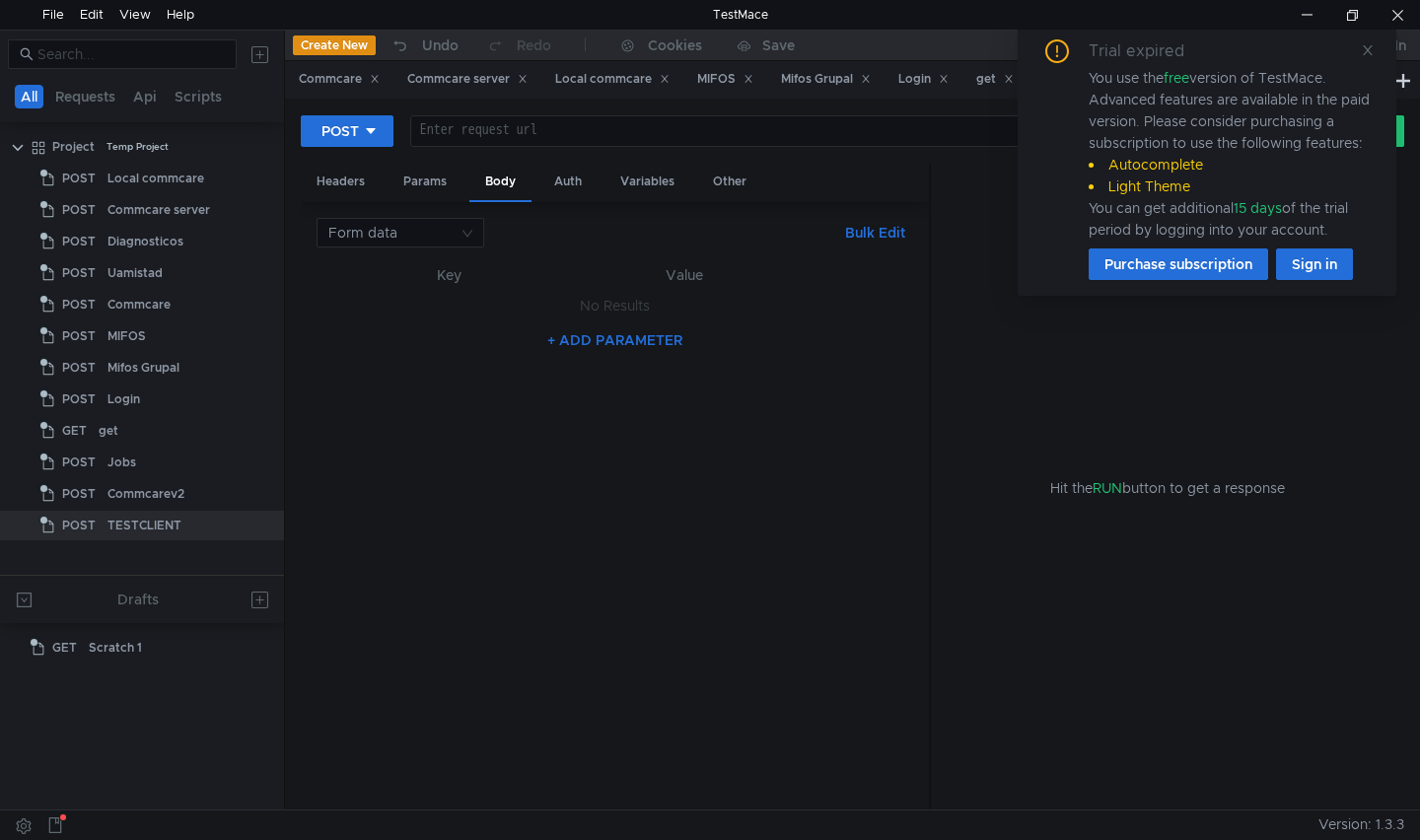 click on "+ ADD PARAMETER" 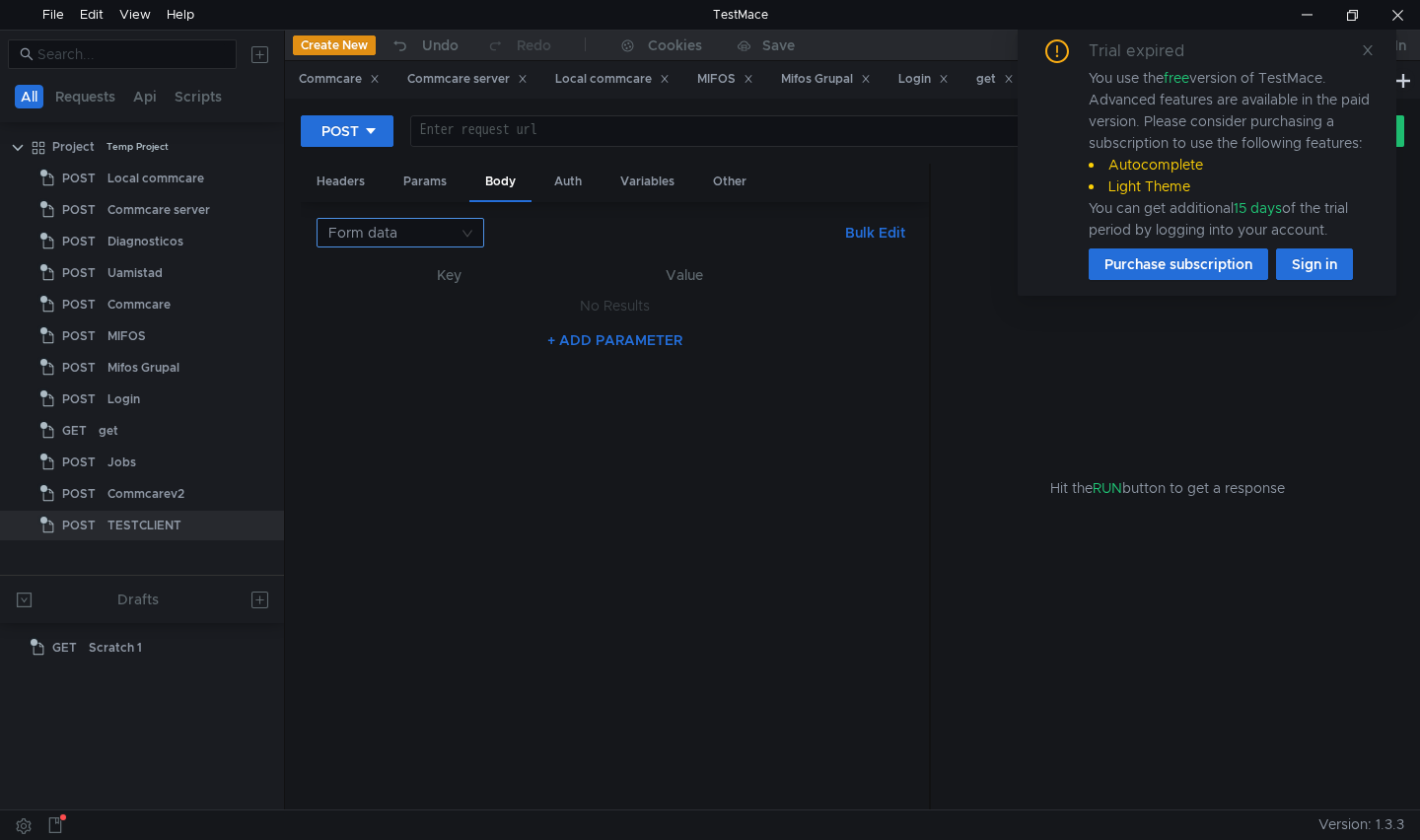 click on "Form data" at bounding box center (400, 233) 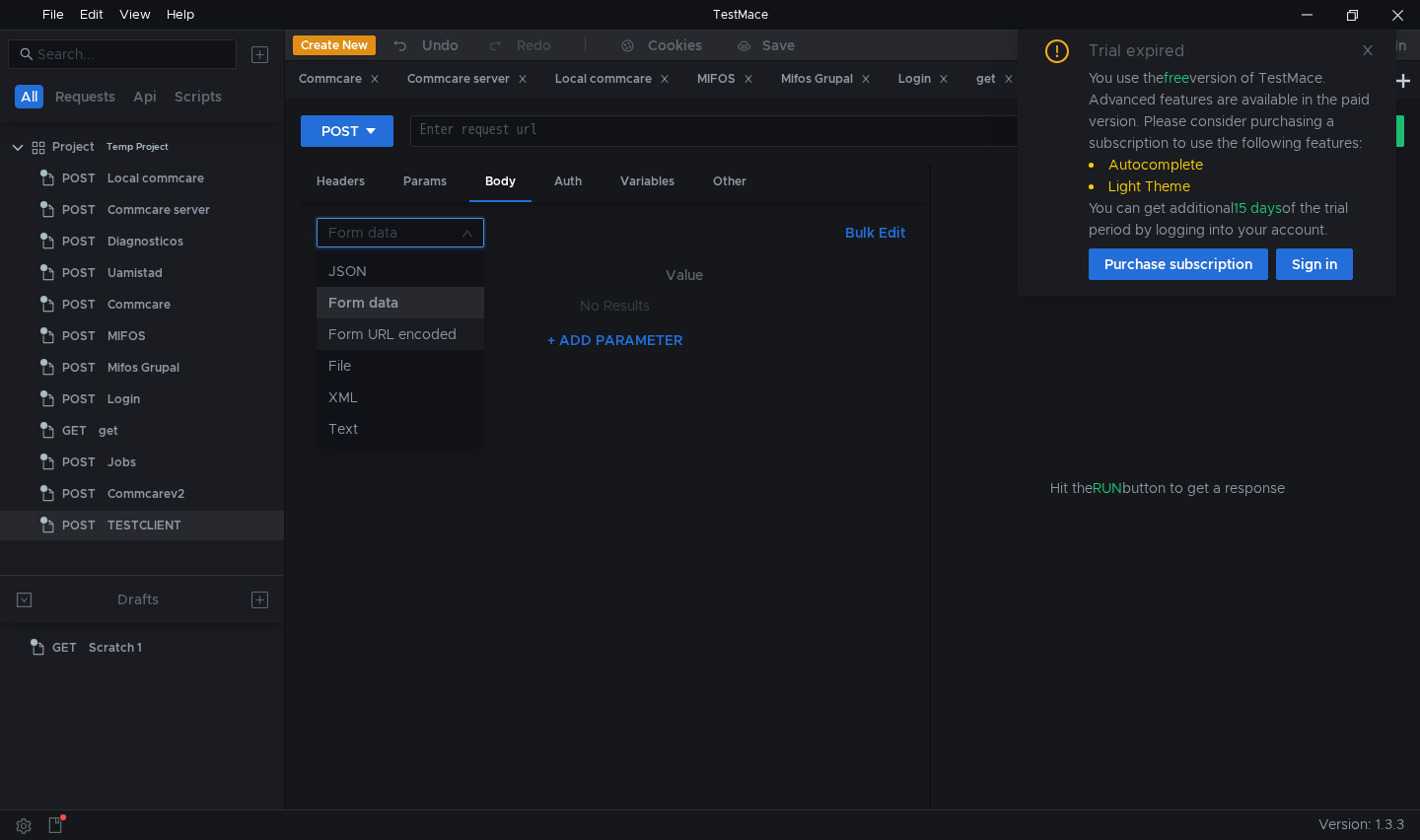 click on "Form URL encoded" at bounding box center (400, 334) 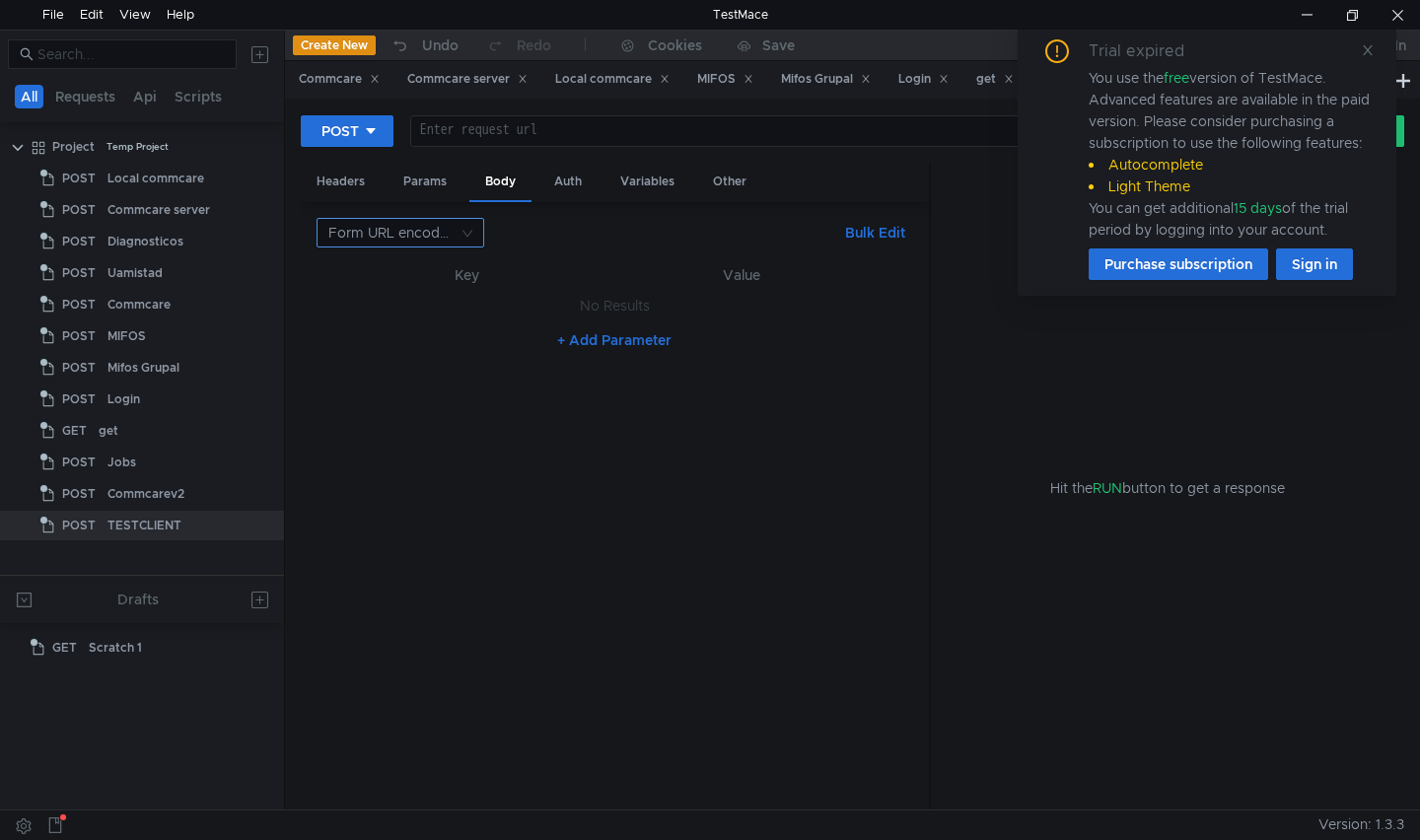 click on "Form URL encoded" at bounding box center (400, 233) 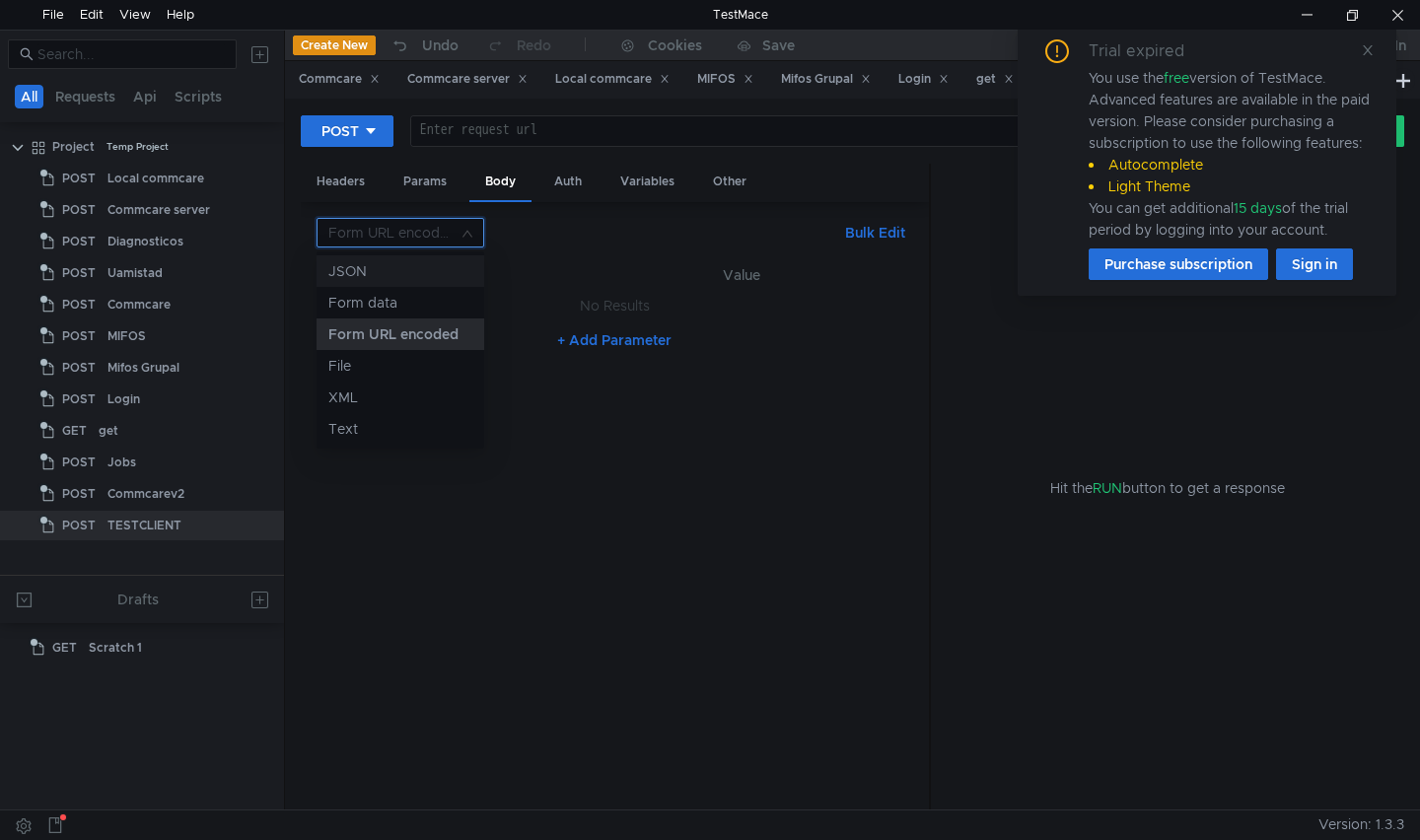 click on "JSON" at bounding box center (400, 271) 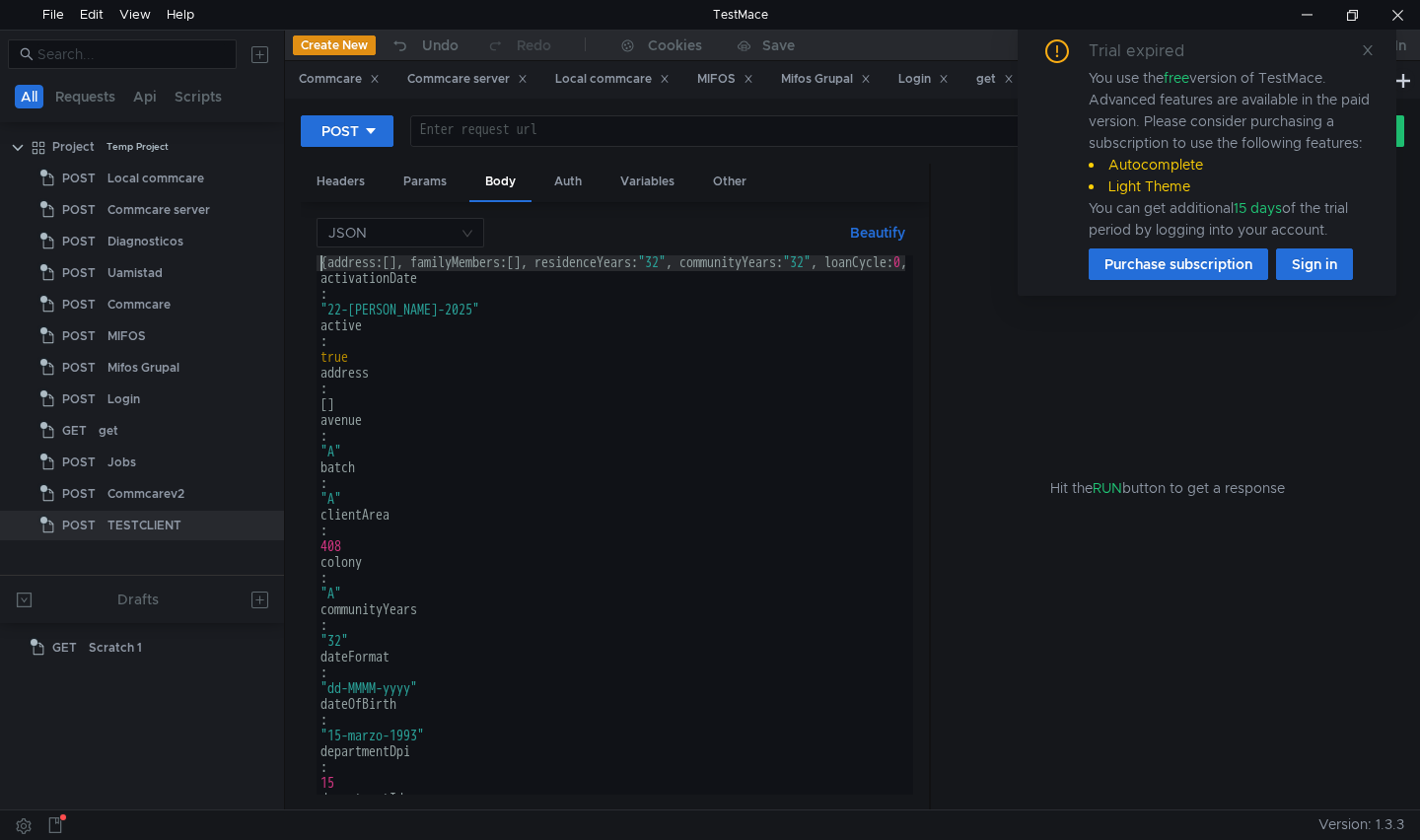 drag, startPoint x: 456, startPoint y: 639, endPoint x: 481, endPoint y: 708, distance: 73.389373 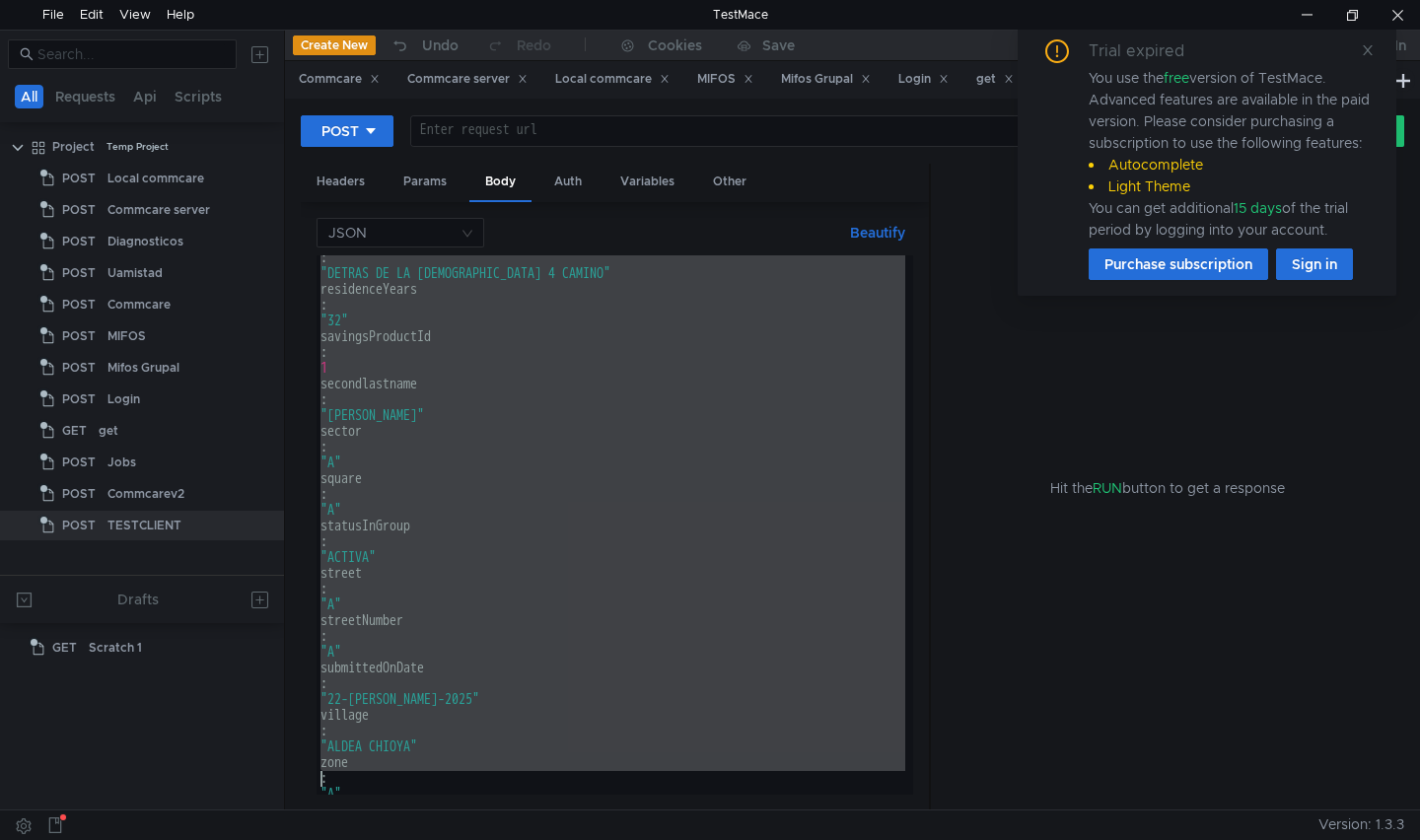 type on ":
"A"" 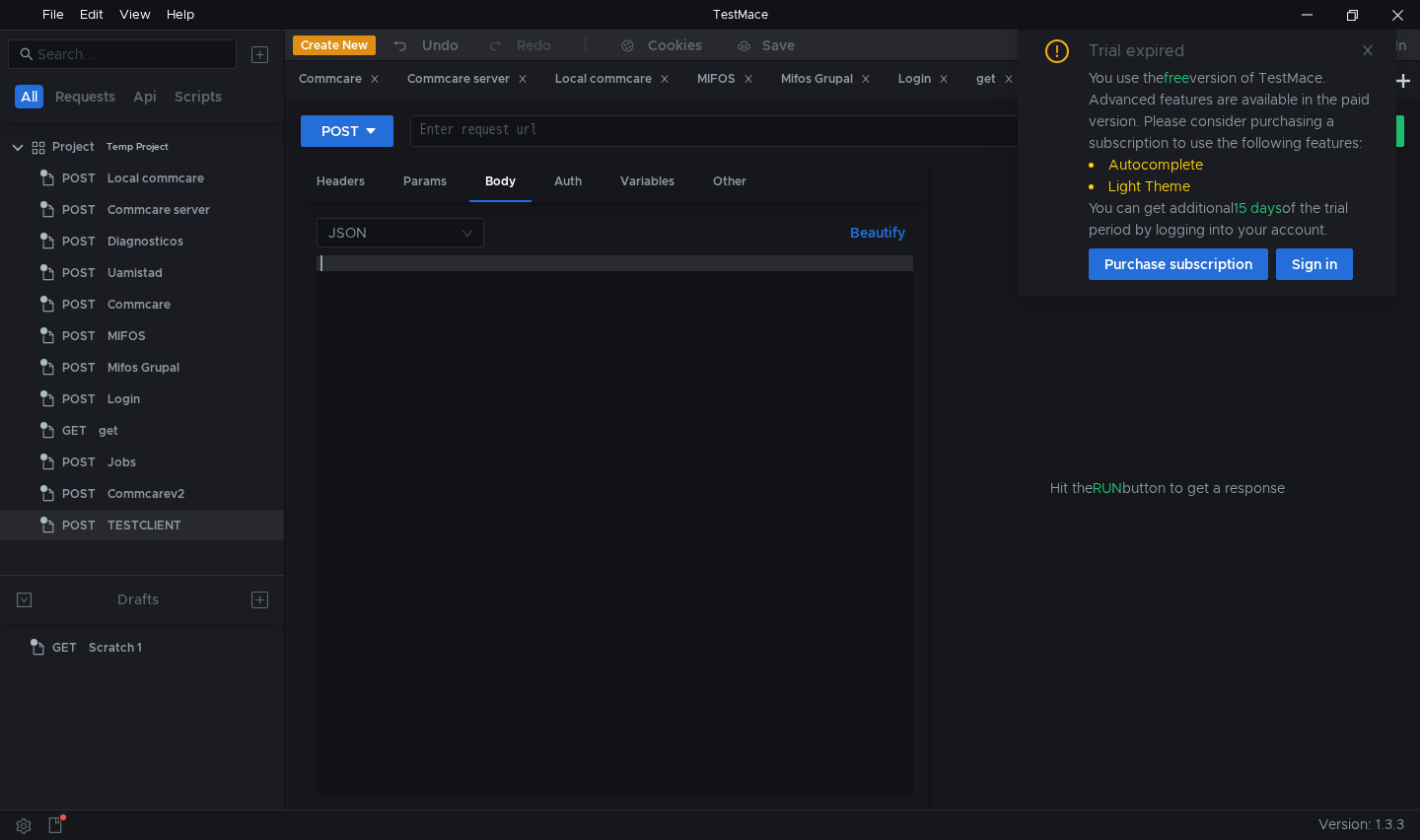 paste 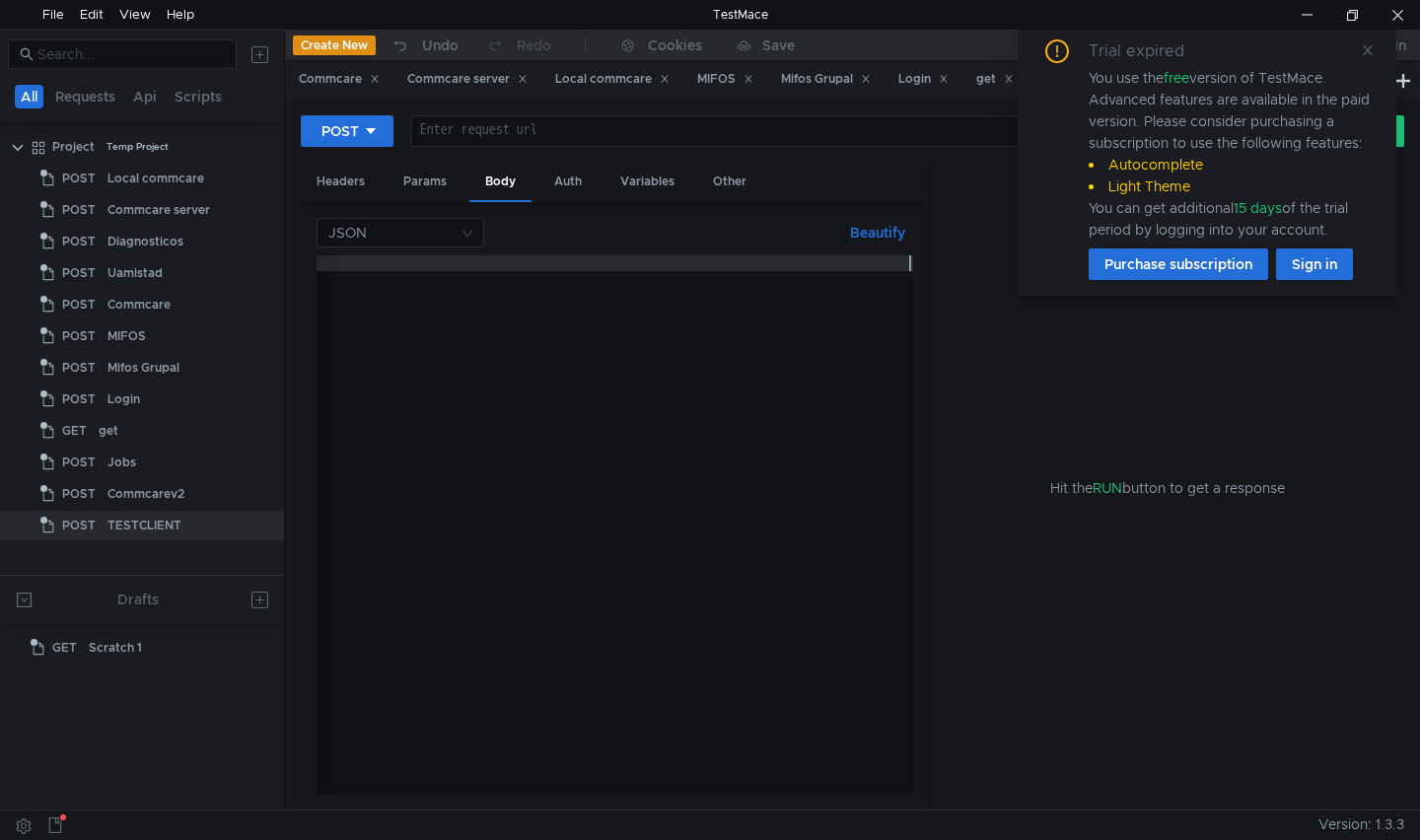 scroll, scrollTop: 0, scrollLeft: 8724, axis: horizontal 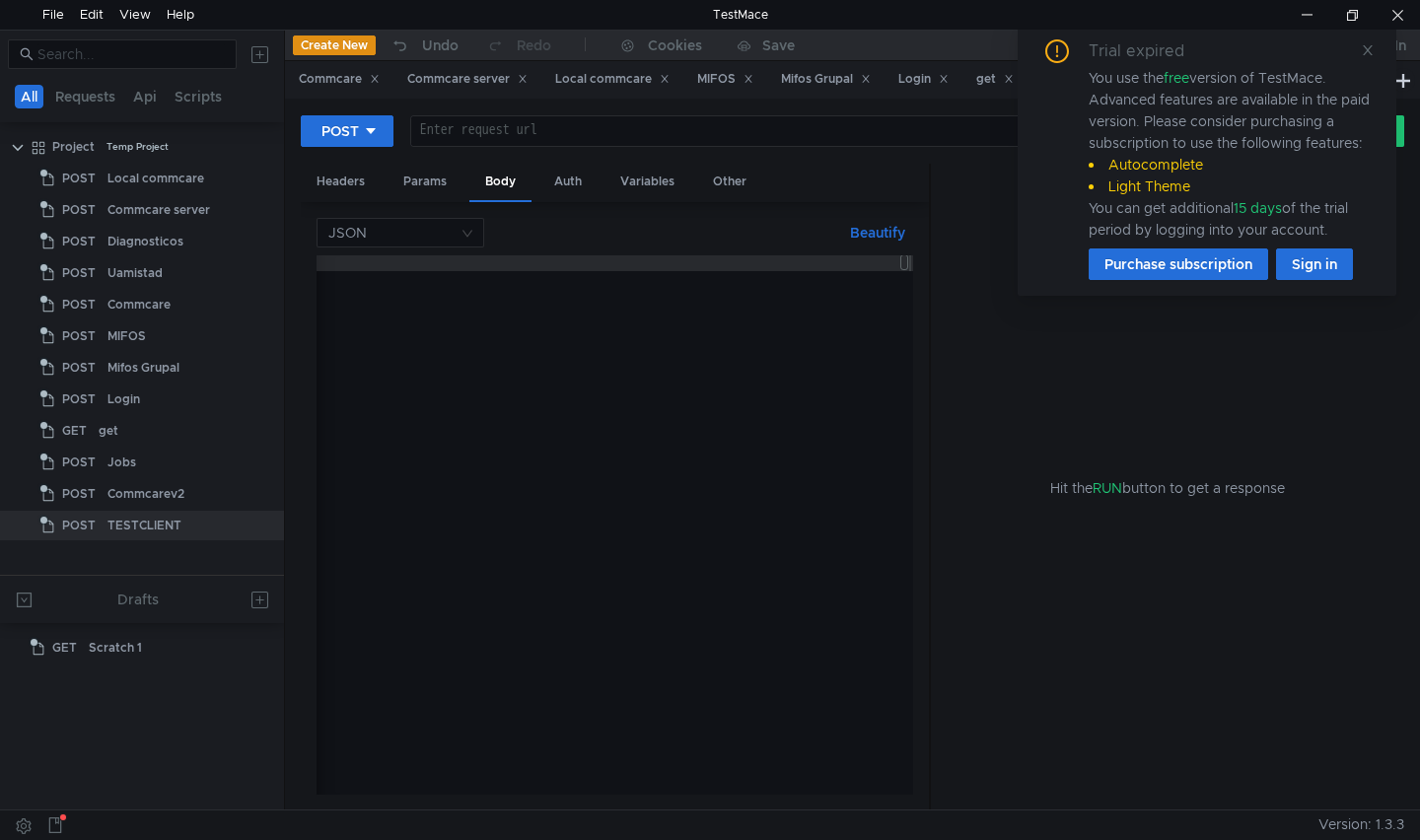 click on "Beautify" at bounding box center [878, 233] 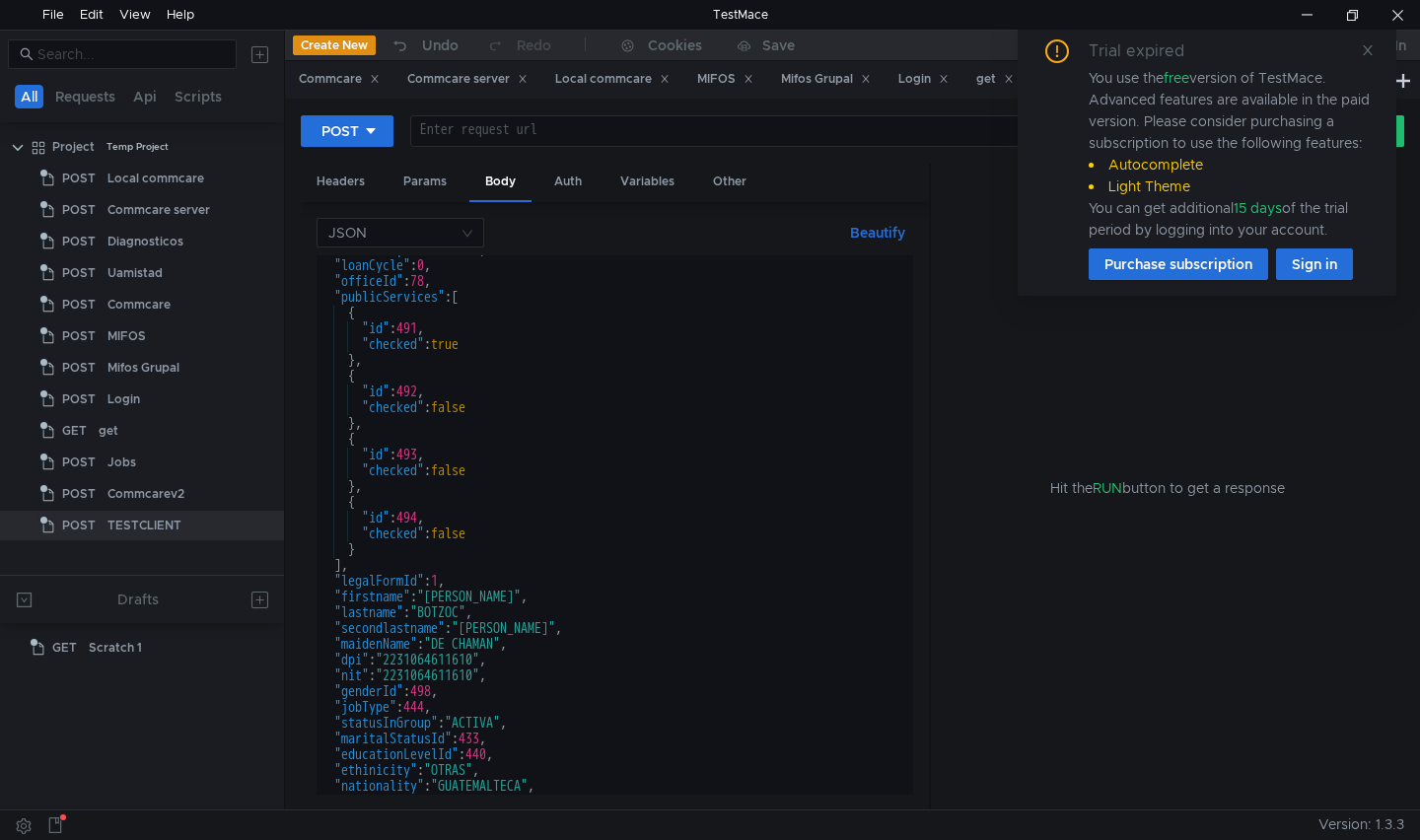 scroll, scrollTop: 0, scrollLeft: 0, axis: both 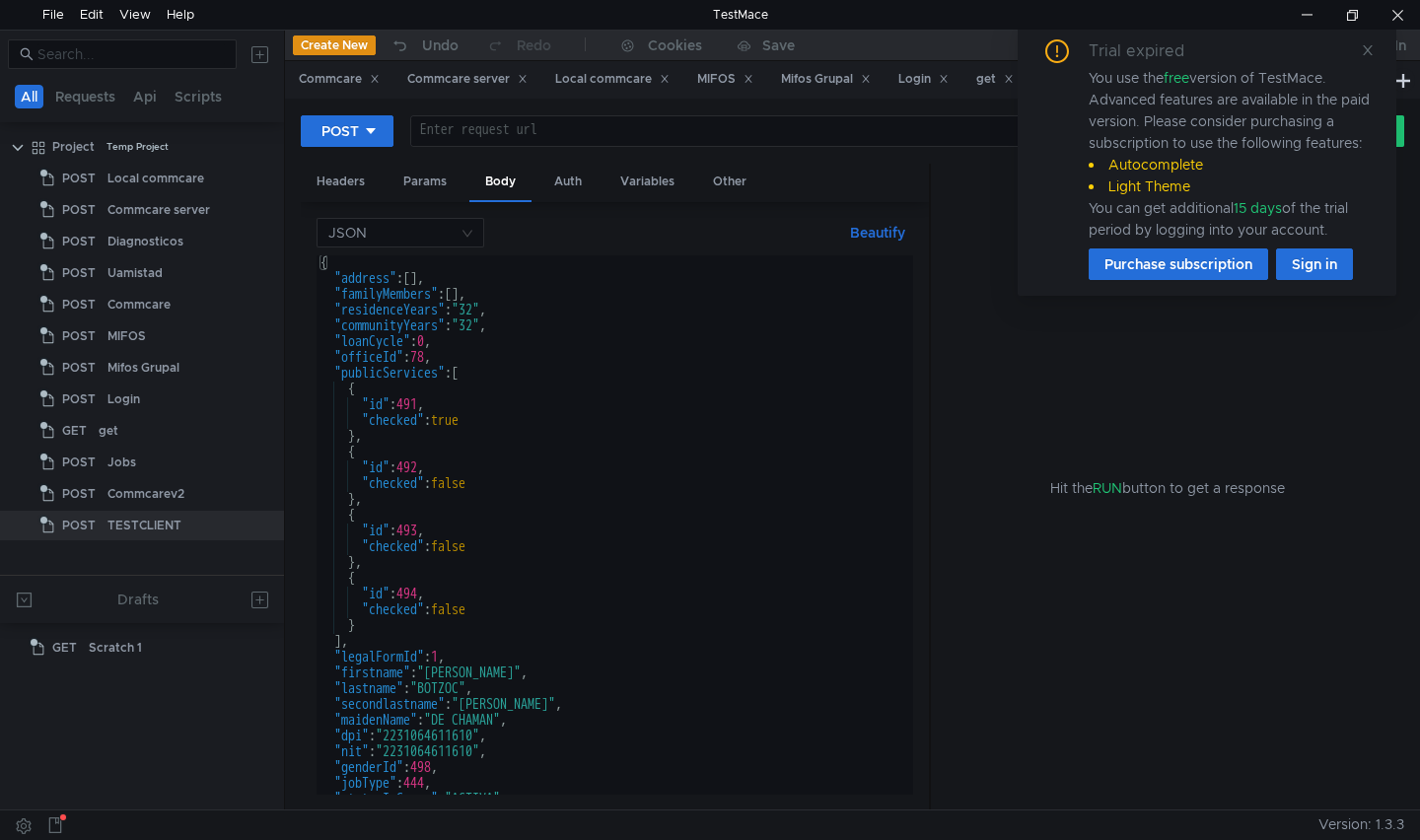 click on "{    "address" :  [ ] ,    "familyMembers" :  [ ] ,    "residenceYears" :  "32" ,    "communityYears" :  "32" ,    "loanCycle" :  0 ,    "officeId" :  78 ,    "publicServices" :  [       {          "id" :  491 ,          "checked" :  true       } ,       {          "id" :  492 ,          "checked" :  false       } ,       {          "id" :  493 ,          "checked" :  false       } ,       {          "id" :  494 ,          "checked" :  false       }    ] ,    "legalFormId" :  1 ,    "firstname" :  "[PERSON_NAME]" ,    "lastname" :  "BOTZOC" ,    "secondlastname" :  "[PERSON_NAME]" ,    "maidenName" :  "DE CHAMAN" ,    "dpi" :  "2231064611610" ,    "nit" :  "2231064611610" ,    "genderId" :  498 ,    "jobType" :  444 ,    "statusInGroup" :  "ACTIVA" ,    "maritalStatusId" :  433 ," at bounding box center [610, 540] 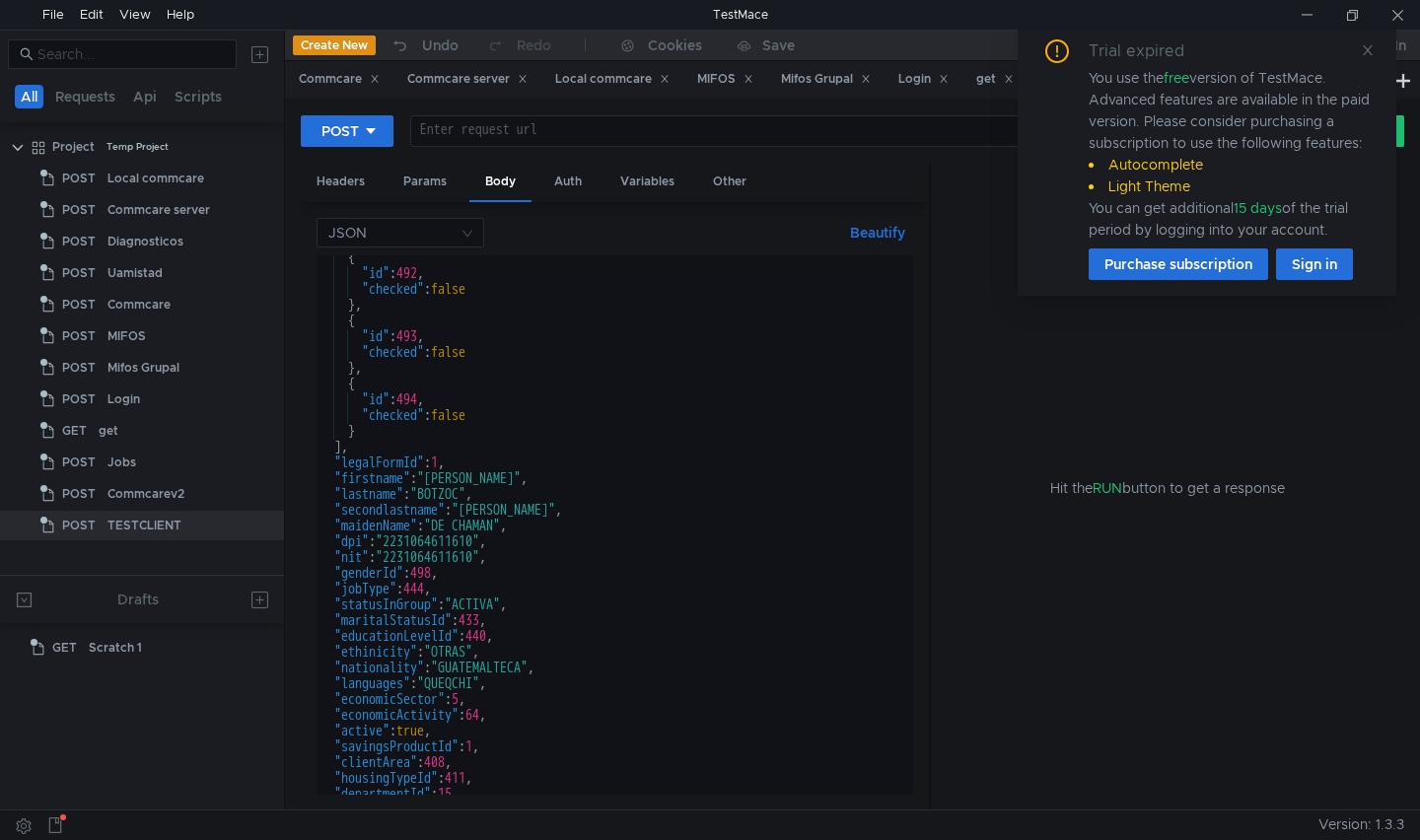 scroll, scrollTop: 0, scrollLeft: 0, axis: both 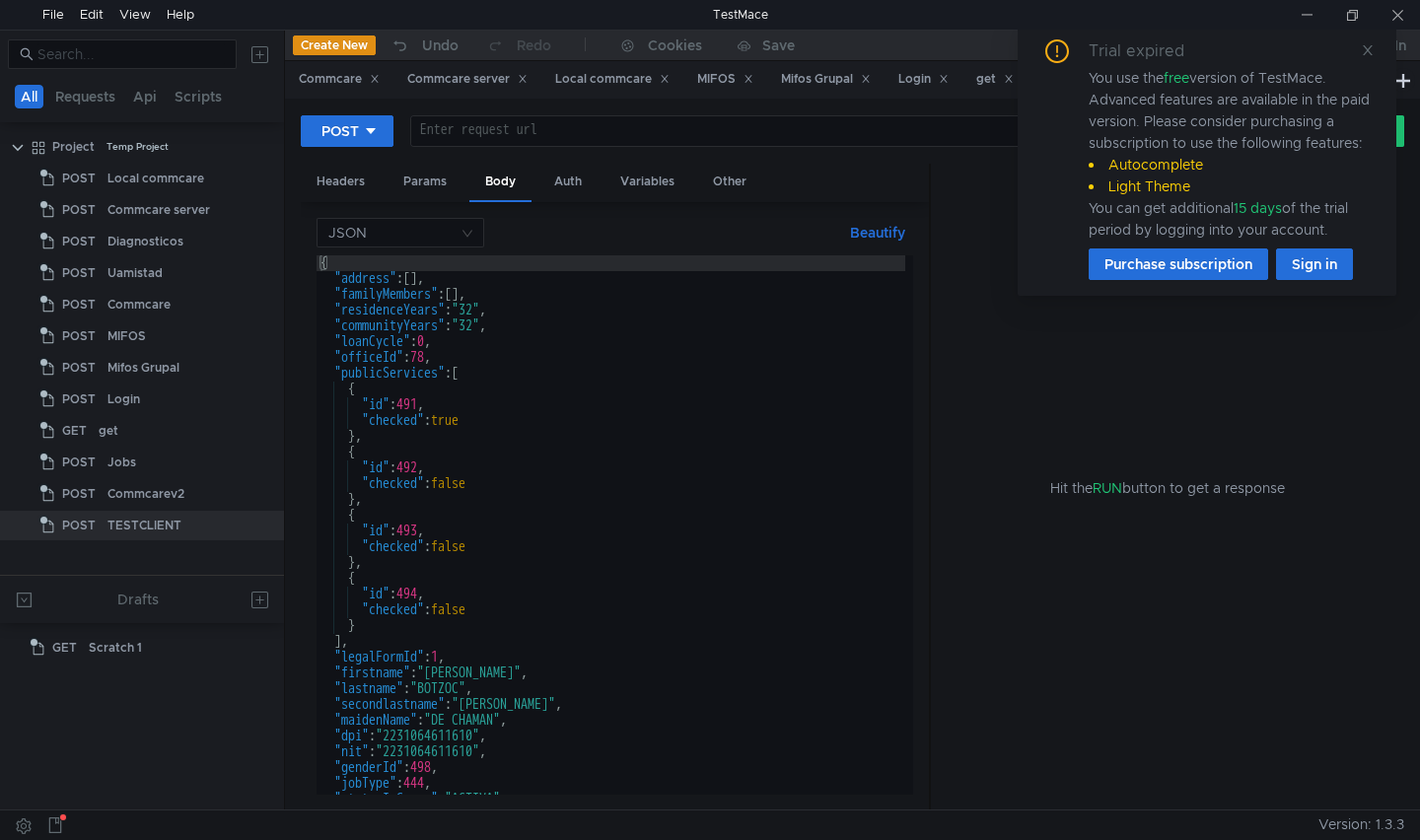 drag, startPoint x: 457, startPoint y: 309, endPoint x: 752, endPoint y: 348, distance: 297.5668 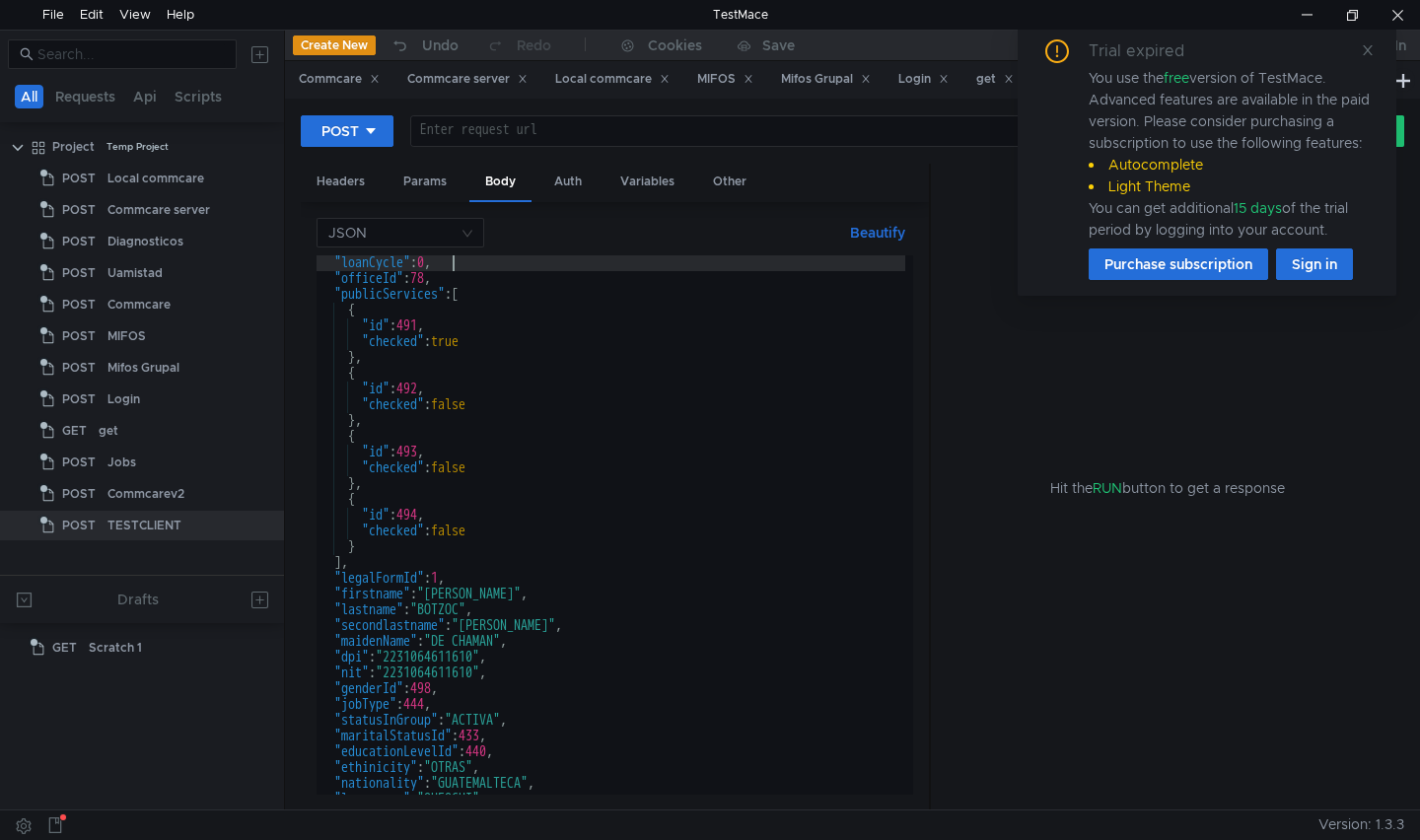 scroll, scrollTop: 0, scrollLeft: 0, axis: both 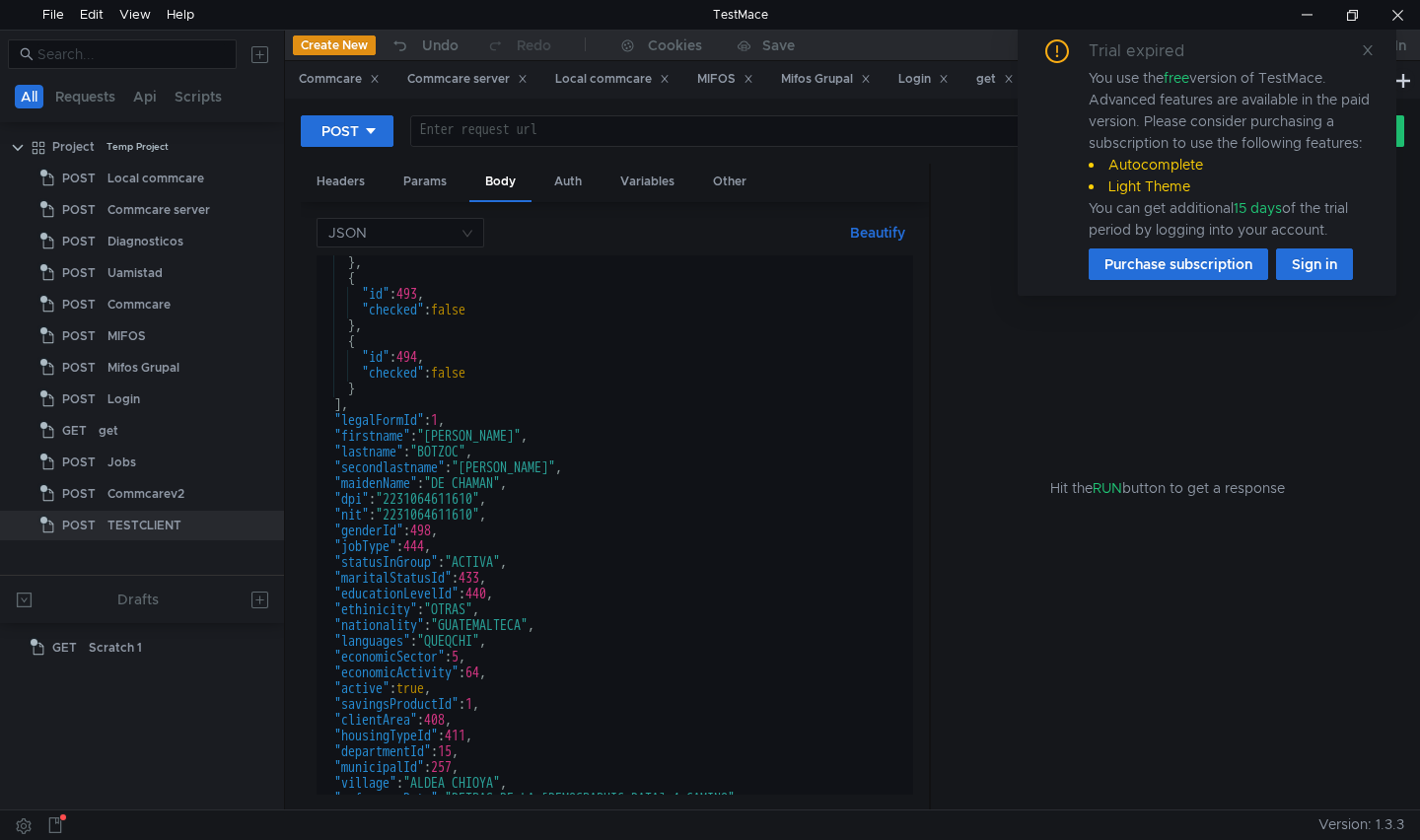 click on "} ,       {          "id" :  493 ,          "checked" :  false       } ,       {          "id" :  494 ,          "checked" :  false       }    ] ,    "legalFormId" :  1 ,    "firstname" :  "[PERSON_NAME]" ,    "lastname" :  "BOTZOC" ,    "secondlastname" :  "[PERSON_NAME]" ,    "maidenName" :  "DE CHAMAN" ,    "dpi" :  "2231064611610" ,    "nit" :  "2231064611610" ,    "genderId" :  498 ,    "jobType" :  444 ,    "statusInGroup" :  "ACTIVA" ,    "maritalStatusId" :  433 ,    "educationLevelId" :  440 ,    "ethinicity" :  "OTRAS" ,    "nationality" :  "GUATEMALTECA" ,    "languages" :  "QUEQCHI" ,    "economicSector" :  5 ,    "economicActivity" :  64 ,    "active" :  true ,    "savingsProductId" :  1 ,    "clientArea" :  408 ,    "housingTypeId" :  411 ,    "departmentId" :  15 ,    "municipalId" :  257 ,    "village" :  "[GEOGRAPHIC_DATA]" ,    "referenceData" :  "DETRAS DE LA IGLESIA 4 CAMINO" ,    "street" :  "A" ," at bounding box center [610, 540] 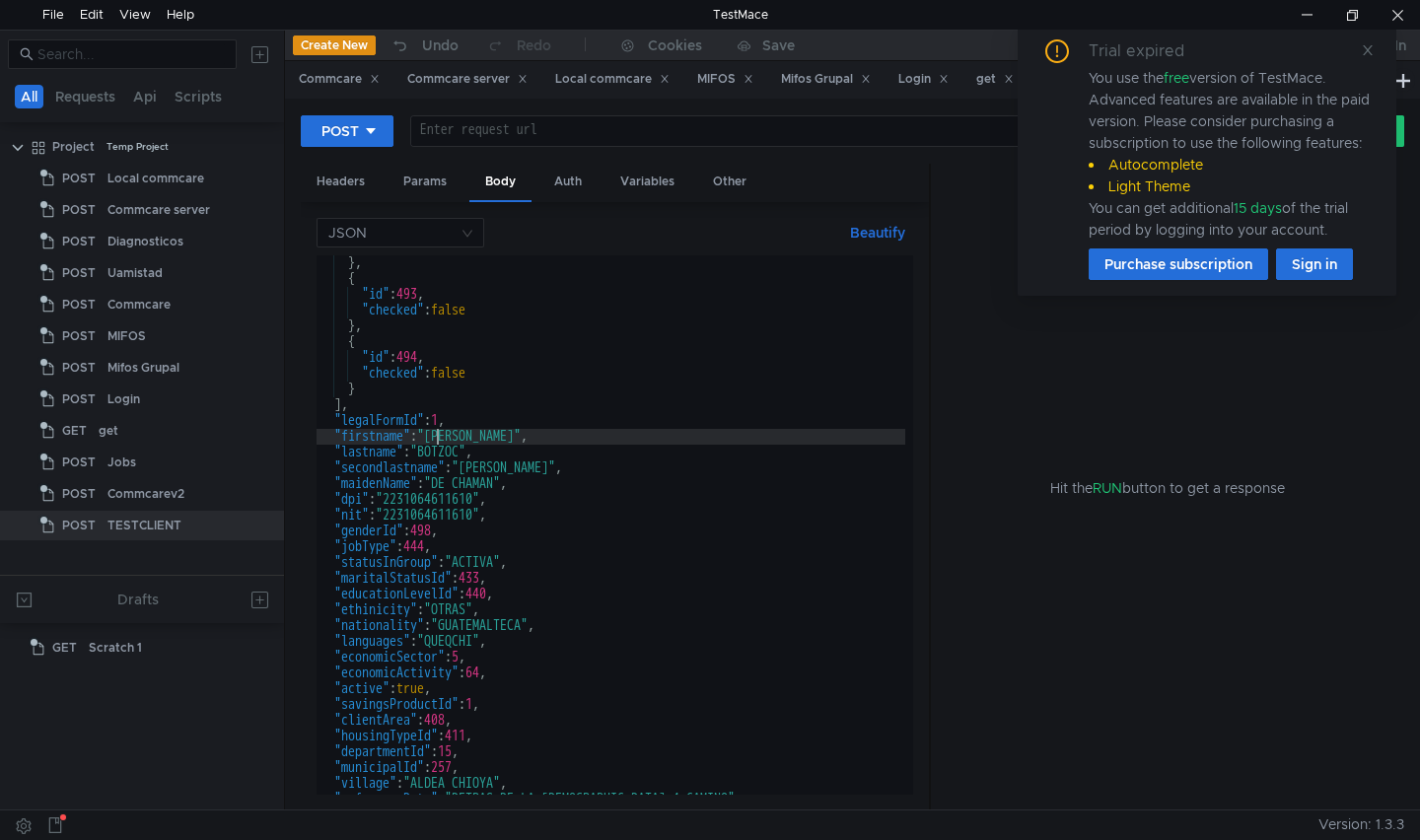 click on "} ,       {          "id" :  493 ,          "checked" :  false       } ,       {          "id" :  494 ,          "checked" :  false       }    ] ,    "legalFormId" :  1 ,    "firstname" :  "[PERSON_NAME]" ,    "lastname" :  "BOTZOC" ,    "secondlastname" :  "[PERSON_NAME]" ,    "maidenName" :  "DE CHAMAN" ,    "dpi" :  "2231064611610" ,    "nit" :  "2231064611610" ,    "genderId" :  498 ,    "jobType" :  444 ,    "statusInGroup" :  "ACTIVA" ,    "maritalStatusId" :  433 ,    "educationLevelId" :  440 ,    "ethinicity" :  "OTRAS" ,    "nationality" :  "GUATEMALTECA" ,    "languages" :  "QUEQCHI" ,    "economicSector" :  5 ,    "economicActivity" :  64 ,    "active" :  true ,    "savingsProductId" :  1 ,    "clientArea" :  408 ,    "housingTypeId" :  411 ,    "departmentId" :  15 ,    "municipalId" :  257 ,    "village" :  "[GEOGRAPHIC_DATA]" ,    "referenceData" :  "DETRAS DE LA IGLESIA 4 CAMINO" ,    "street" :  "A" ," at bounding box center (610, 540) 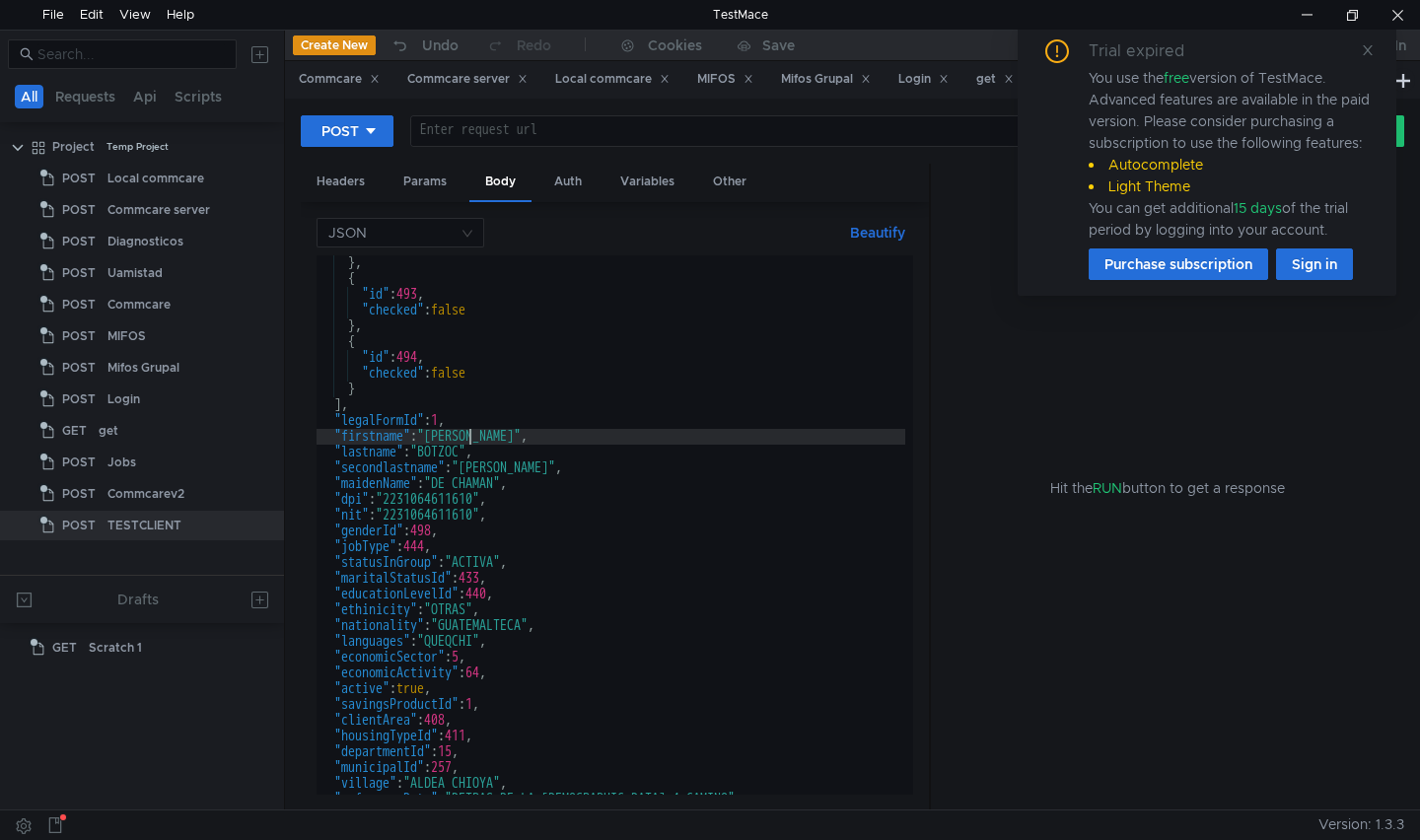 click on "} ,       {          "id" :  493 ,          "checked" :  false       } ,       {          "id" :  494 ,          "checked" :  false       }    ] ,    "legalFormId" :  1 ,    "firstname" :  "[PERSON_NAME]" ,    "lastname" :  "BOTZOC" ,    "secondlastname" :  "[PERSON_NAME]" ,    "maidenName" :  "DE CHAMAN" ,    "dpi" :  "2231064611610" ,    "nit" :  "2231064611610" ,    "genderId" :  498 ,    "jobType" :  444 ,    "statusInGroup" :  "ACTIVA" ,    "maritalStatusId" :  433 ,    "educationLevelId" :  440 ,    "ethinicity" :  "OTRAS" ,    "nationality" :  "GUATEMALTECA" ,    "languages" :  "QUEQCHI" ,    "economicSector" :  5 ,    "economicActivity" :  64 ,    "active" :  true ,    "savingsProductId" :  1 ,    "clientArea" :  408 ,    "housingTypeId" :  411 ,    "departmentId" :  15 ,    "municipalId" :  257 ,    "village" :  "[GEOGRAPHIC_DATA]" ,    "referenceData" :  "DETRAS DE LA IGLESIA 4 CAMINO" ,    "street" :  "A" ," at bounding box center [610, 540] 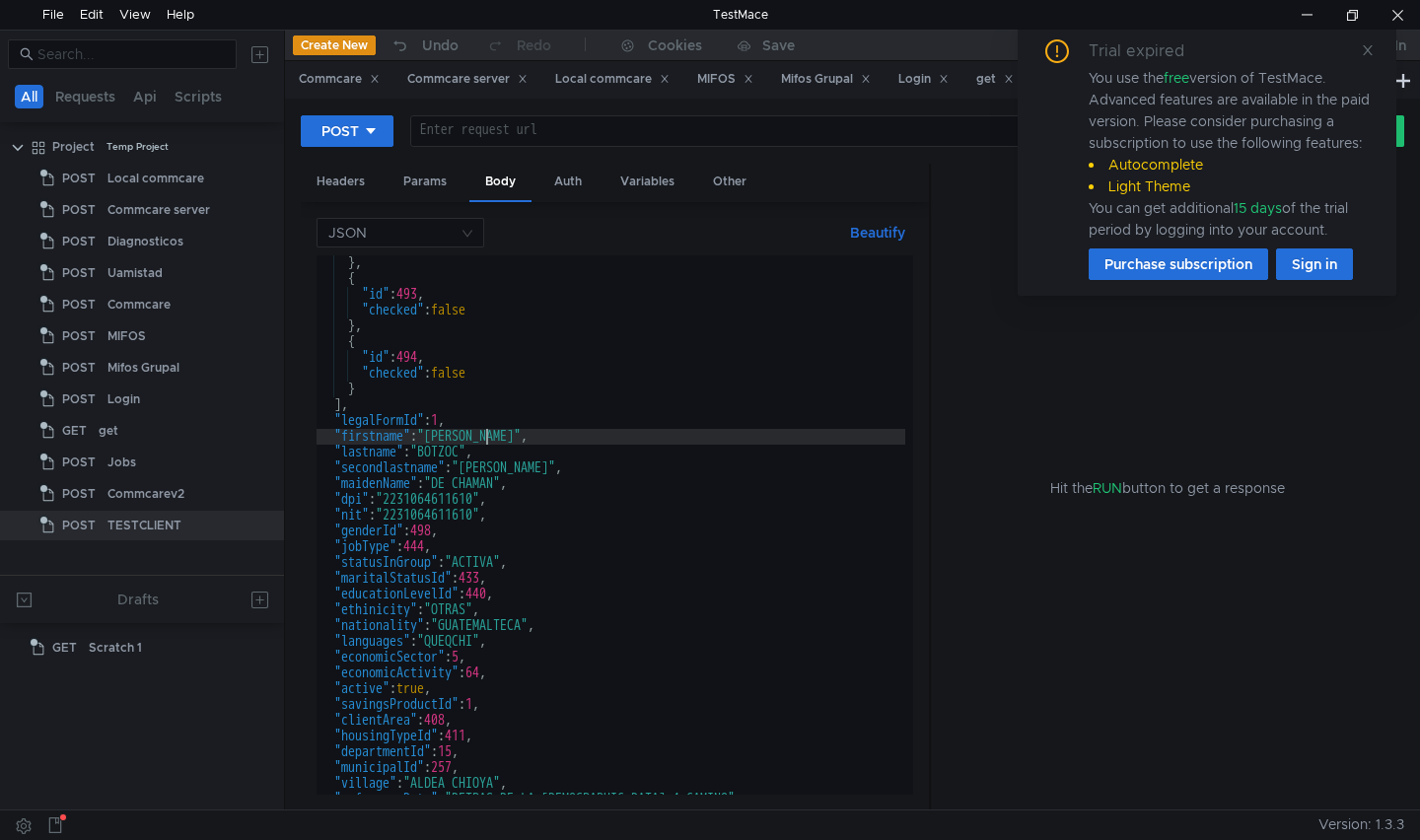 scroll, scrollTop: 355, scrollLeft: 0, axis: vertical 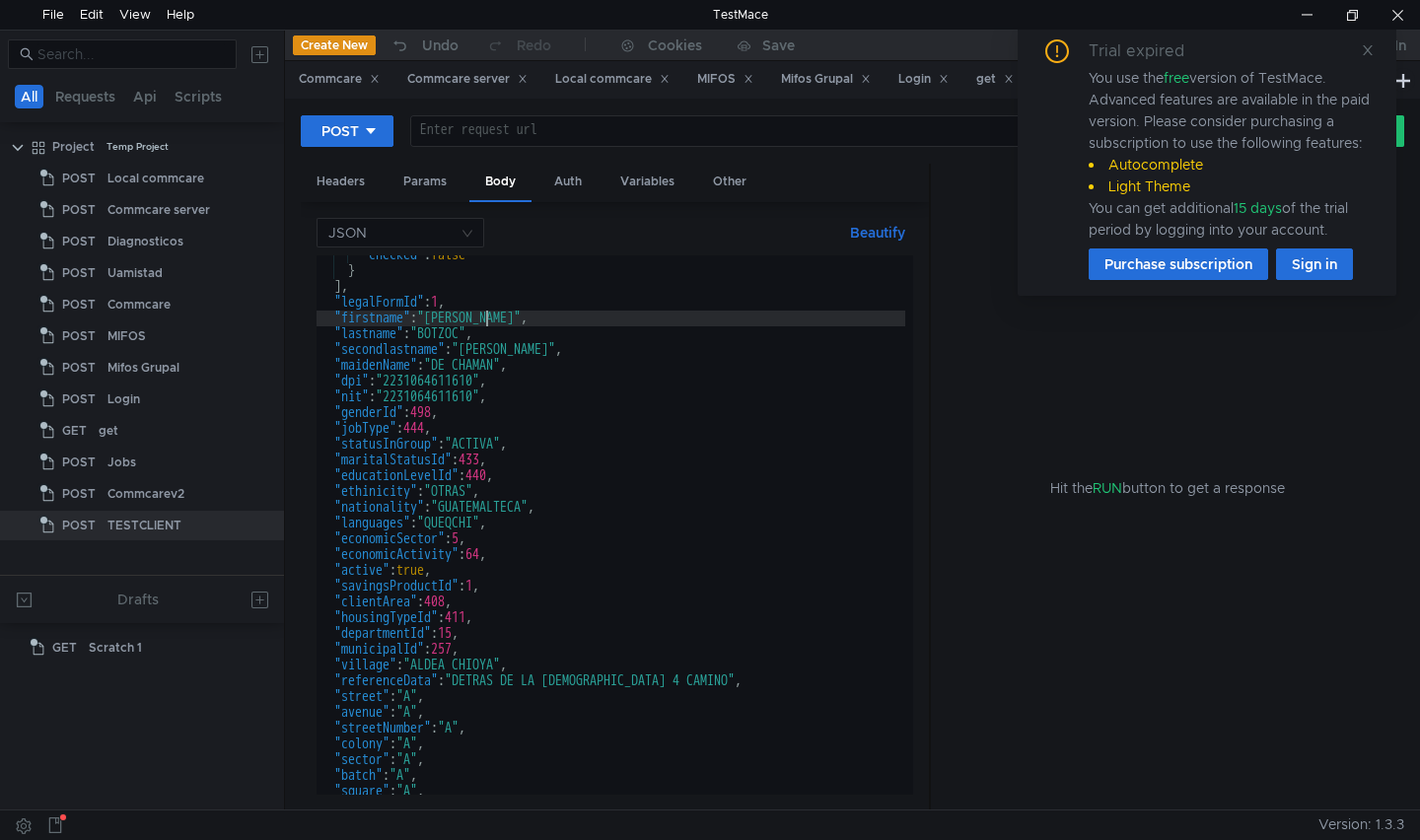 click on ""checked" :  false       }    ] ,    "legalFormId" :  1 ,    "firstname" :  "[PERSON_NAME]" ,    "lastname" :  "BOTZOC" ,    "secondlastname" :  "[PERSON_NAME]" ,    "maidenName" :  "DE CHAMAN" ,    "dpi" :  "2231064611610" ,    "nit" :  "2231064611610" ,    "genderId" :  498 ,    "jobType" :  444 ,    "statusInGroup" :  "ACTIVA" ,    "maritalStatusId" :  433 ,    "educationLevelId" :  440 ,    "ethinicity" :  "OTRAS" ,    "nationality" :  "GUATEMALTECA" ,    "languages" :  "QUEQCHI" ,    "economicSector" :  5 ,    "economicActivity" :  64 ,    "active" :  true ,    "savingsProductId" :  1 ,    "clientArea" :  408 ,    "housingTypeId" :  411 ,    "departmentId" :  15 ,    "municipalId" :  257 ,    "village" :  "[GEOGRAPHIC_DATA]" ,    "referenceData" :  "DETRAS DE LA [DEMOGRAPHIC_DATA] 4 CAMINO" ,    "street" :  "A" ,    "avenue" :  "A" ,    "streetNumber" :  "A" ,    "colony" :  "A" ,    "sector" :  "A" ,    "batch" :  "A" ,    "square" :  "A" ,    "zone" :  "A" ," at bounding box center (610, 532) 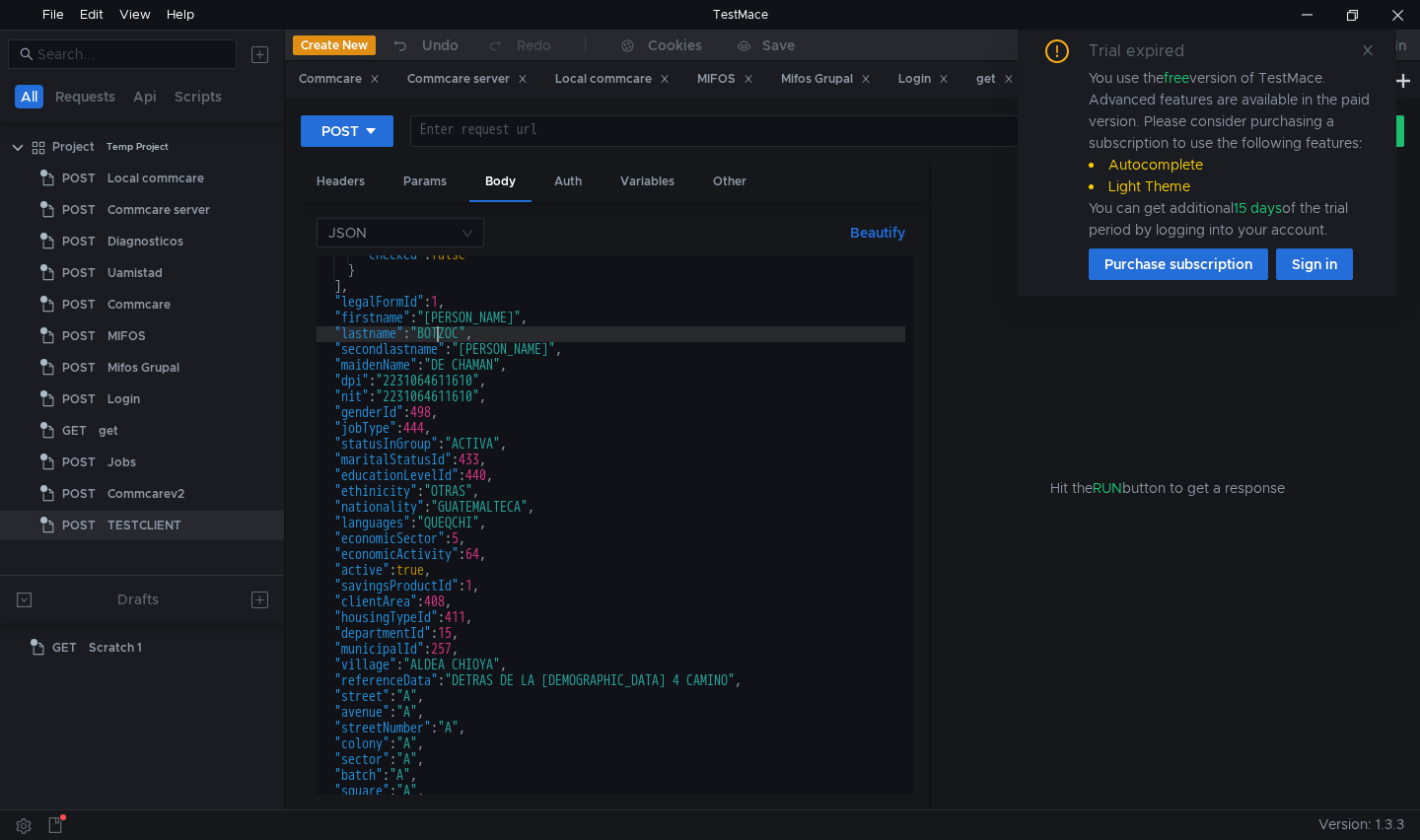 click on ""checked" :  false       }    ] ,    "legalFormId" :  1 ,    "firstname" :  "[PERSON_NAME]" ,    "lastname" :  "BOTZOC" ,    "secondlastname" :  "[PERSON_NAME]" ,    "maidenName" :  "DE CHAMAN" ,    "dpi" :  "2231064611610" ,    "nit" :  "2231064611610" ,    "genderId" :  498 ,    "jobType" :  444 ,    "statusInGroup" :  "ACTIVA" ,    "maritalStatusId" :  433 ,    "educationLevelId" :  440 ,    "ethinicity" :  "OTRAS" ,    "nationality" :  "GUATEMALTECA" ,    "languages" :  "QUEQCHI" ,    "economicSector" :  5 ,    "economicActivity" :  64 ,    "active" :  true ,    "savingsProductId" :  1 ,    "clientArea" :  408 ,    "housingTypeId" :  411 ,    "departmentId" :  15 ,    "municipalId" :  257 ,    "village" :  "[GEOGRAPHIC_DATA]" ,    "referenceData" :  "DETRAS DE LA [DEMOGRAPHIC_DATA] 4 CAMINO" ,    "street" :  "A" ,    "avenue" :  "A" ,    "streetNumber" :  "A" ,    "colony" :  "A" ,    "sector" :  "A" ,    "batch" :  "A" ,    "square" :  "A" ,    "zone" :  "A" ," at bounding box center (610, 532) 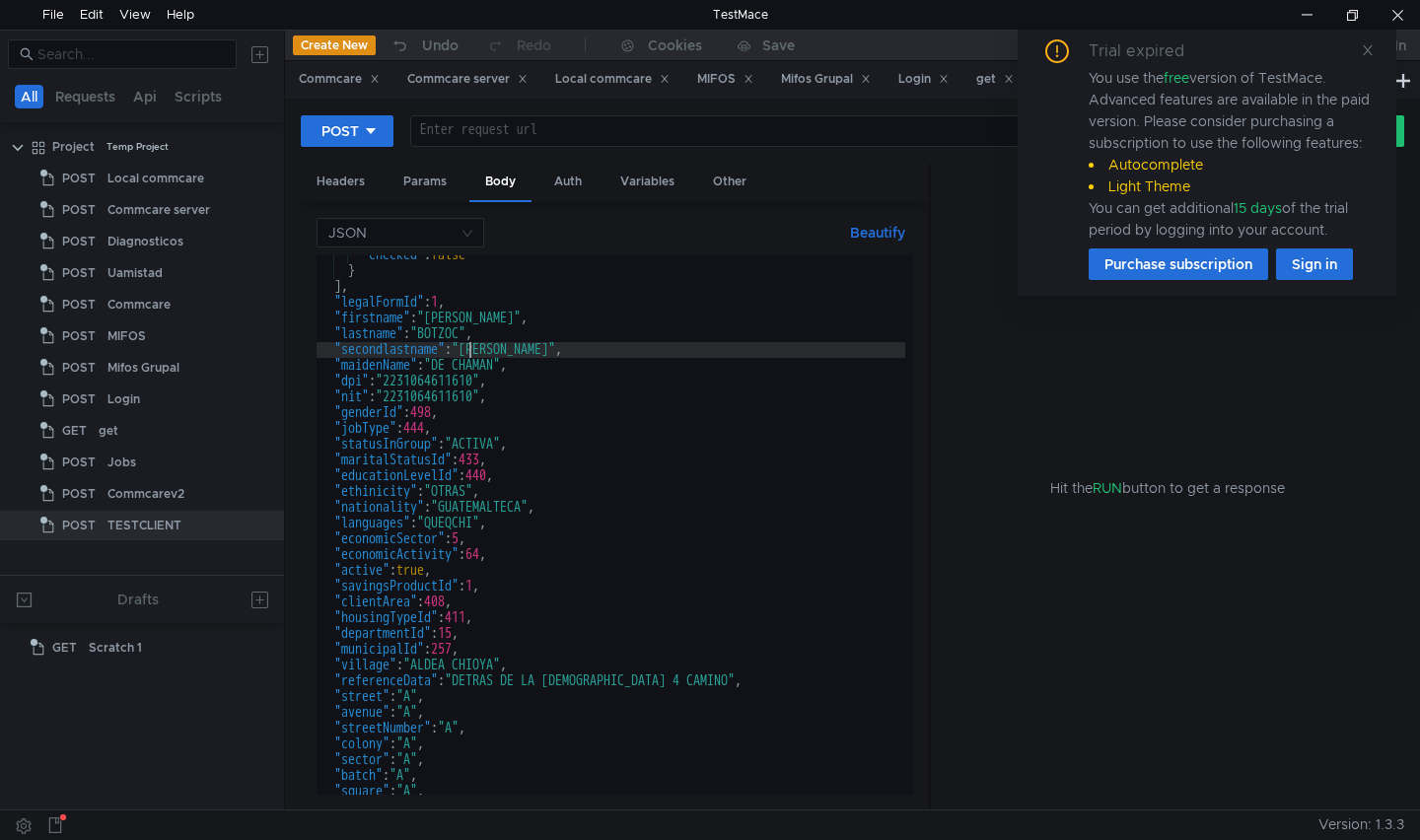 click on ""checked" :  false       }    ] ,    "legalFormId" :  1 ,    "firstname" :  "[PERSON_NAME]" ,    "lastname" :  "BOTZOC" ,    "secondlastname" :  "[PERSON_NAME]" ,    "maidenName" :  "DE CHAMAN" ,    "dpi" :  "2231064611610" ,    "nit" :  "2231064611610" ,    "genderId" :  498 ,    "jobType" :  444 ,    "statusInGroup" :  "ACTIVA" ,    "maritalStatusId" :  433 ,    "educationLevelId" :  440 ,    "ethinicity" :  "OTRAS" ,    "nationality" :  "GUATEMALTECA" ,    "languages" :  "QUEQCHI" ,    "economicSector" :  5 ,    "economicActivity" :  64 ,    "active" :  true ,    "savingsProductId" :  1 ,    "clientArea" :  408 ,    "housingTypeId" :  411 ,    "departmentId" :  15 ,    "municipalId" :  257 ,    "village" :  "[GEOGRAPHIC_DATA]" ,    "referenceData" :  "DETRAS DE LA [DEMOGRAPHIC_DATA] 4 CAMINO" ,    "street" :  "A" ,    "avenue" :  "A" ,    "streetNumber" :  "A" ,    "colony" :  "A" ,    "sector" :  "A" ,    "batch" :  "A" ,    "square" :  "A" ,    "zone" :  "A" ," at bounding box center (610, 532) 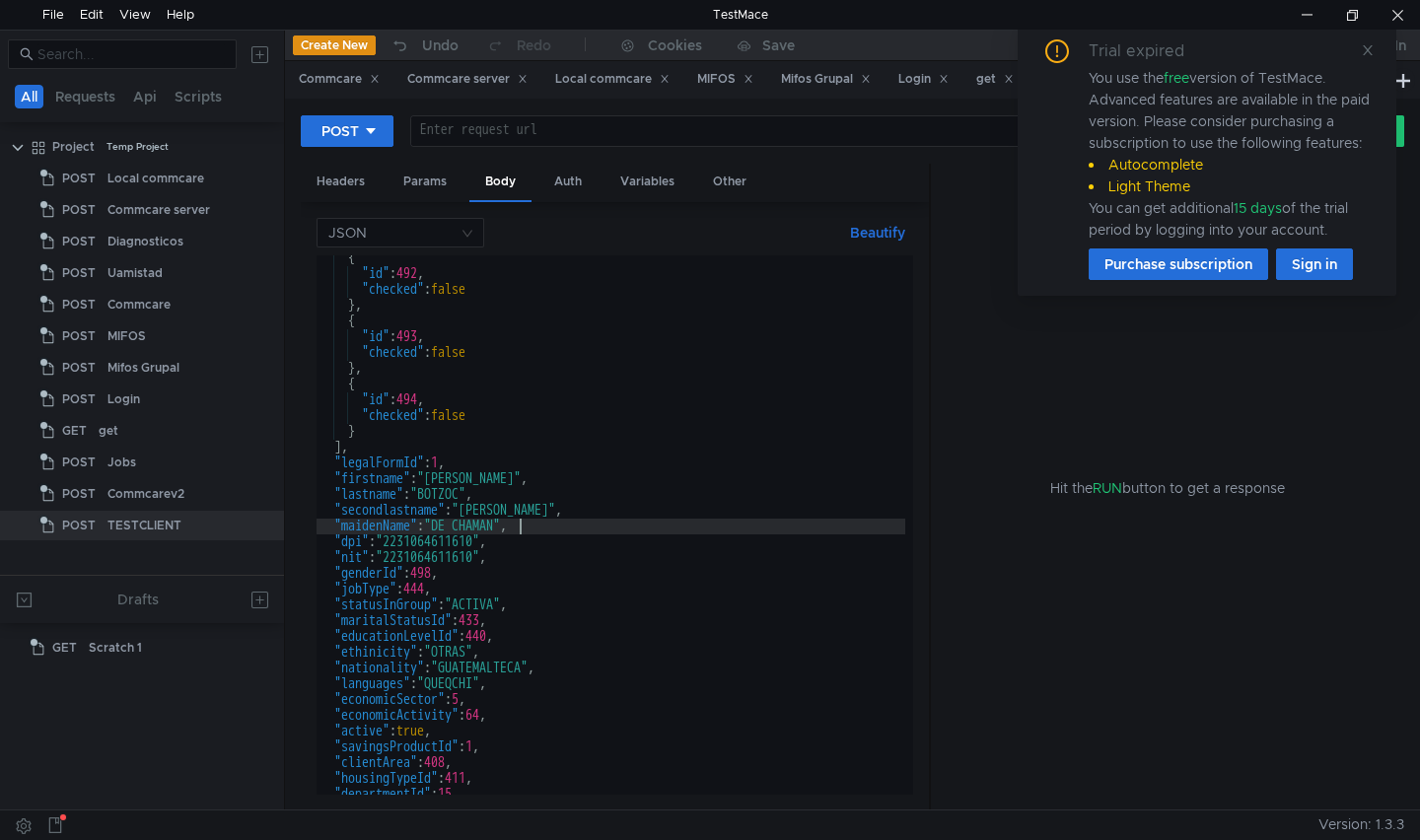 scroll, scrollTop: 0, scrollLeft: 0, axis: both 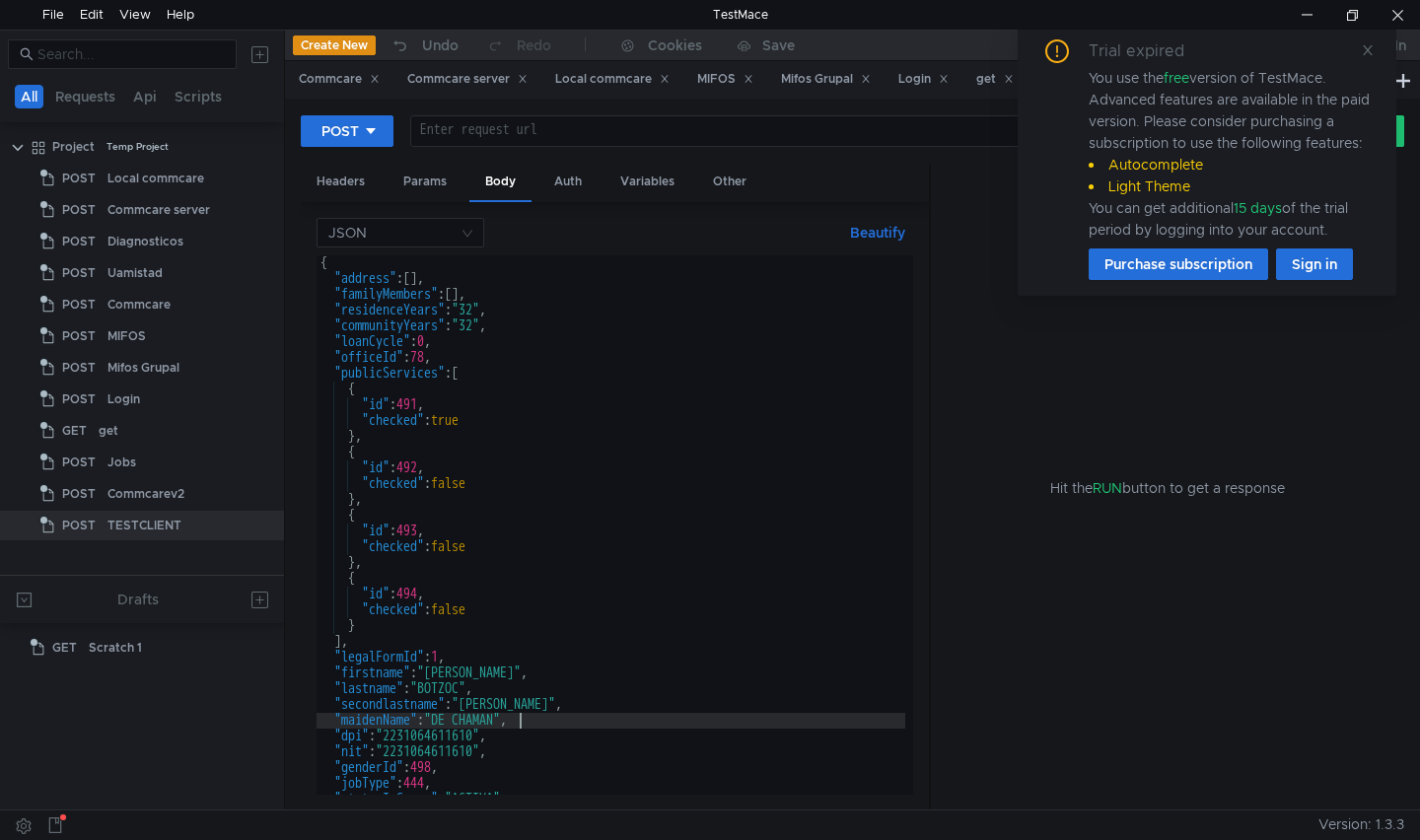 click on "{    "address" :  [ ] ,    "familyMembers" :  [ ] ,    "residenceYears" :  "32" ,    "communityYears" :  "32" ,    "loanCycle" :  0 ,    "officeId" :  78 ,    "publicServices" :  [       {          "id" :  491 ,          "checked" :  true       } ,       {          "id" :  492 ,          "checked" :  false       } ,       {          "id" :  493 ,          "checked" :  false       } ,       {          "id" :  494 ,          "checked" :  false       }    ] ,    "legalFormId" :  1 ,    "firstname" :  "[PERSON_NAME]" ,    "lastname" :  "BOTZOC" ,    "secondlastname" :  "[PERSON_NAME]" ,    "maidenName" :  "DE CHAMAN" ,    "dpi" :  "2231064611610" ,    "nit" :  "2231064611610" ,    "genderId" :  498 ,    "jobType" :  444 ,    "statusInGroup" :  "ACTIVA" ,    "maritalStatusId" :  433 ," at bounding box center (610, 540) 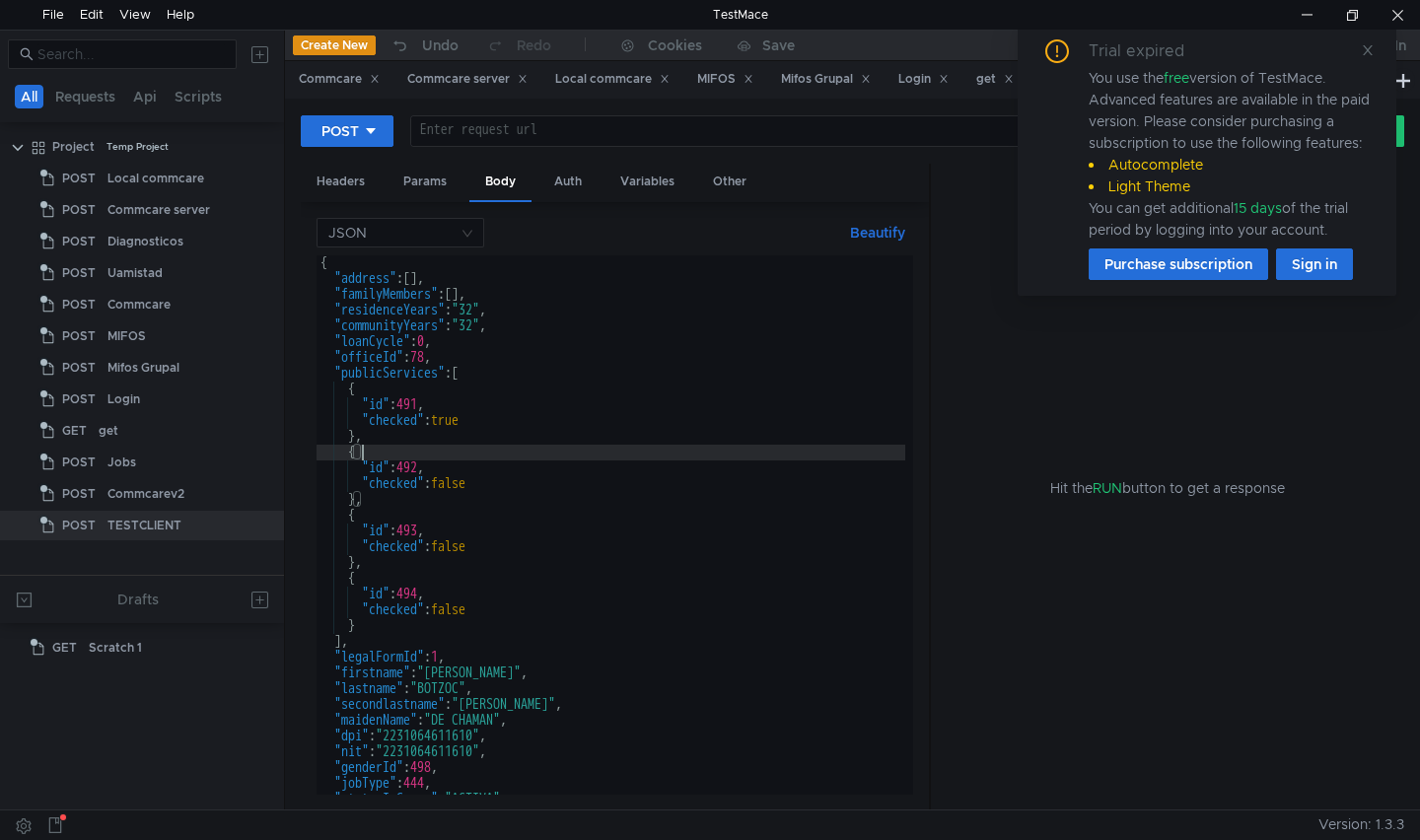 click on "{    "address" :  [ ] ,    "familyMembers" :  [ ] ,    "residenceYears" :  "32" ,    "communityYears" :  "32" ,    "loanCycle" :  0 ,    "officeId" :  78 ,    "publicServices" :  [       {          "id" :  491 ,          "checked" :  true       } ,       {          "id" :  492 ,          "checked" :  false       } ,       {          "id" :  493 ,          "checked" :  false       } ,       {          "id" :  494 ,          "checked" :  false       }    ] ,    "legalFormId" :  1 ,    "firstname" :  "[PERSON_NAME]" ,    "lastname" :  "BOTZOC" ,    "secondlastname" :  "[PERSON_NAME]" ,    "maidenName" :  "DE CHAMAN" ,    "dpi" :  "2231064611610" ,    "nit" :  "2231064611610" ,    "genderId" :  498 ,    "jobType" :  444 ,    "statusInGroup" :  "ACTIVA" ,    "maritalStatusId" :  433 ," at bounding box center [610, 540] 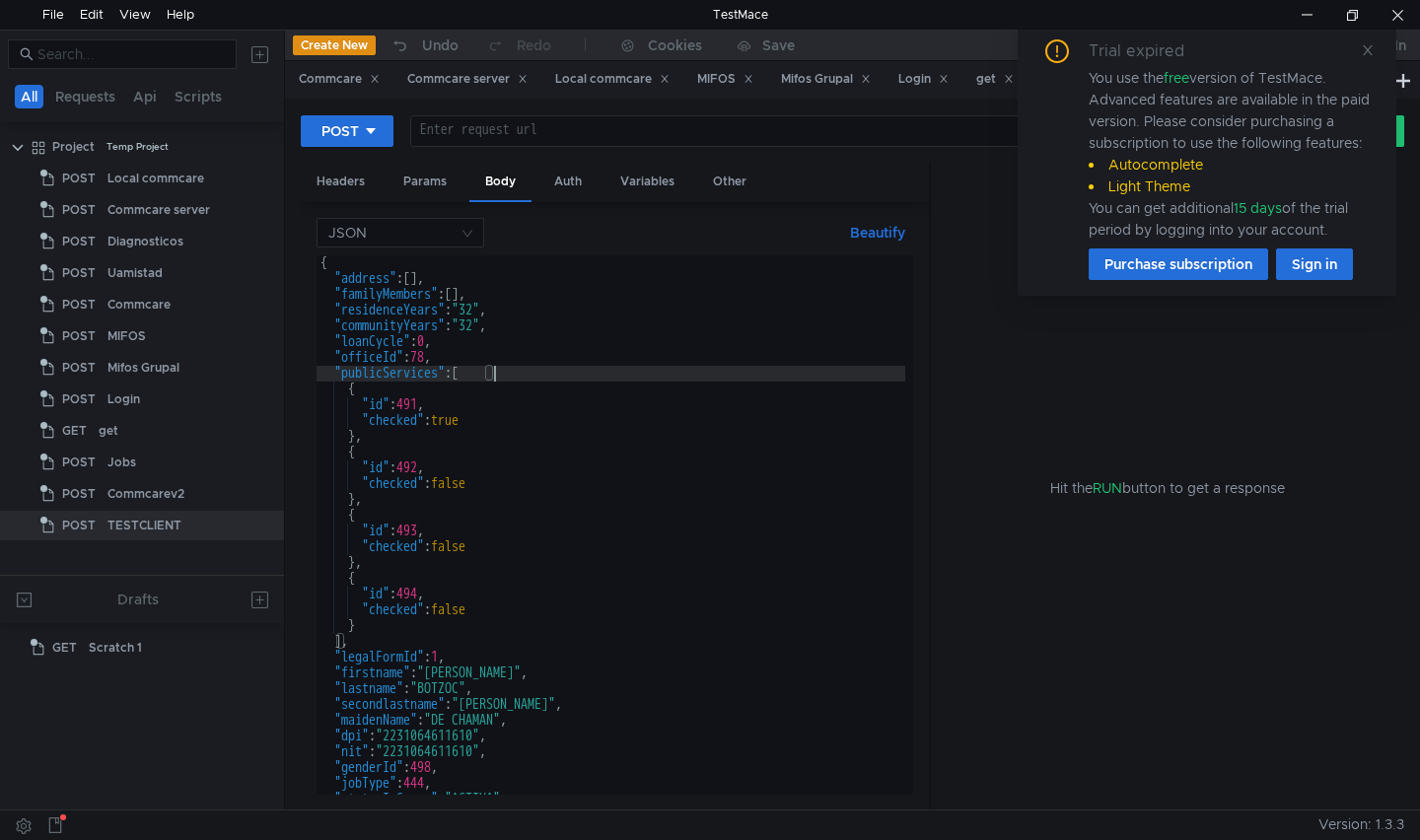 click on "{    "address" :  [ ] ,    "familyMembers" :  [ ] ,    "residenceYears" :  "32" ,    "communityYears" :  "32" ,    "loanCycle" :  0 ,    "officeId" :  78 ,    "publicServices" :  [       {          "id" :  491 ,          "checked" :  true       } ,       {          "id" :  492 ,          "checked" :  false       } ,       {          "id" :  493 ,          "checked" :  false       } ,       {          "id" :  494 ,          "checked" :  false       }    ] ,    "legalFormId" :  1 ,    "firstname" :  "[PERSON_NAME]" ,    "lastname" :  "BOTZOC" ,    "secondlastname" :  "[PERSON_NAME]" ,    "maidenName" :  "DE CHAMAN" ,    "dpi" :  "2231064611610" ,    "nit" :  "2231064611610" ,    "genderId" :  498 ,    "jobType" :  444 ,    "statusInGroup" :  "ACTIVA" ,    "maritalStatusId" :  433 ," at bounding box center (610, 540) 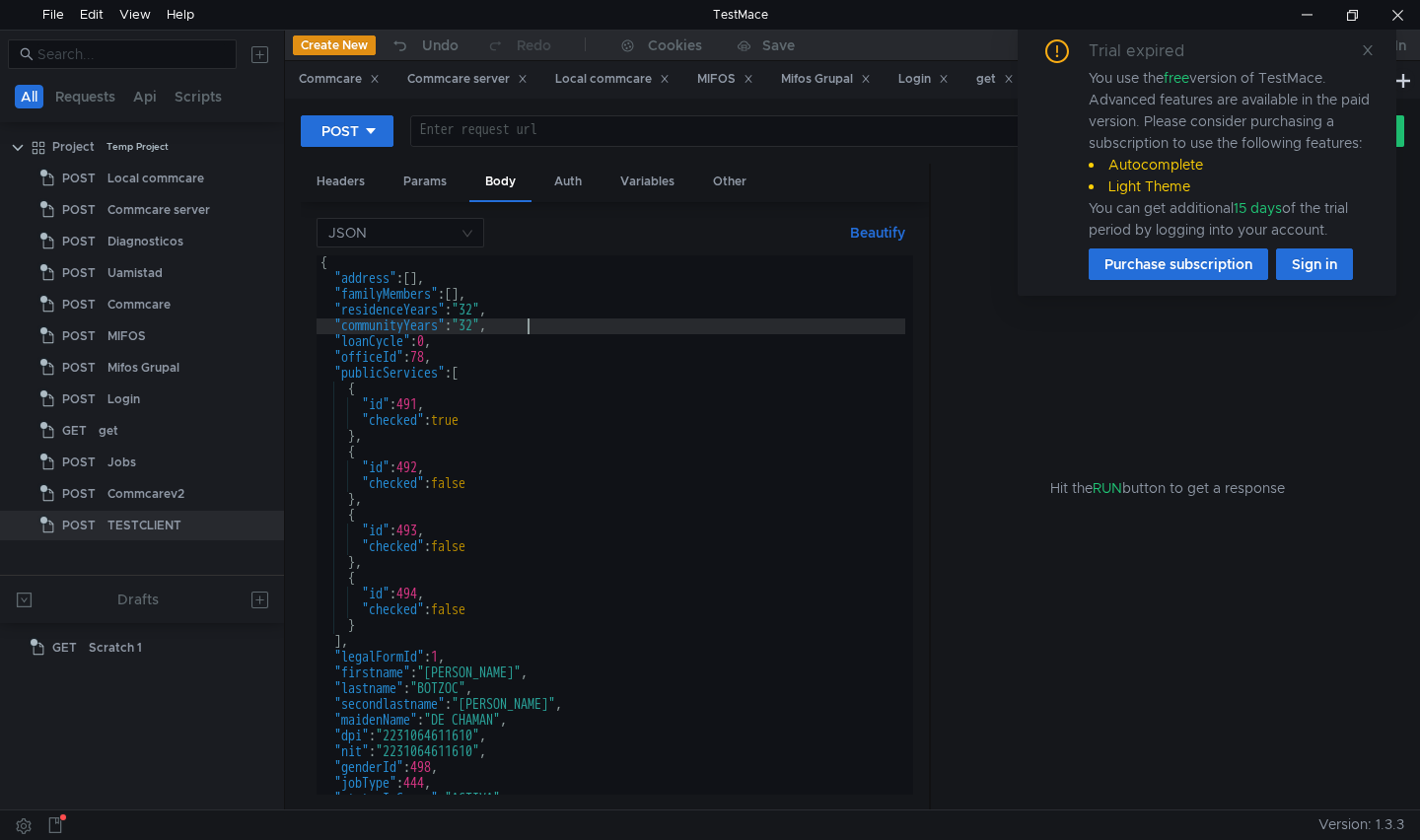 click on "{    "address" :  [ ] ,    "familyMembers" :  [ ] ,    "residenceYears" :  "32" ,    "communityYears" :  "32" ,    "loanCycle" :  0 ,    "officeId" :  78 ,    "publicServices" :  [       {          "id" :  491 ,          "checked" :  true       } ,       {          "id" :  492 ,          "checked" :  false       } ,       {          "id" :  493 ,          "checked" :  false       } ,       {          "id" :  494 ,          "checked" :  false       }    ] ,    "legalFormId" :  1 ,    "firstname" :  "[PERSON_NAME]" ,    "lastname" :  "BOTZOC" ,    "secondlastname" :  "[PERSON_NAME]" ,    "maidenName" :  "DE CHAMAN" ,    "dpi" :  "2231064611610" ,    "nit" :  "2231064611610" ,    "genderId" :  498 ,    "jobType" :  444 ,    "statusInGroup" :  "ACTIVA" ,    "maritalStatusId" :  433 ," at bounding box center [610, 540] 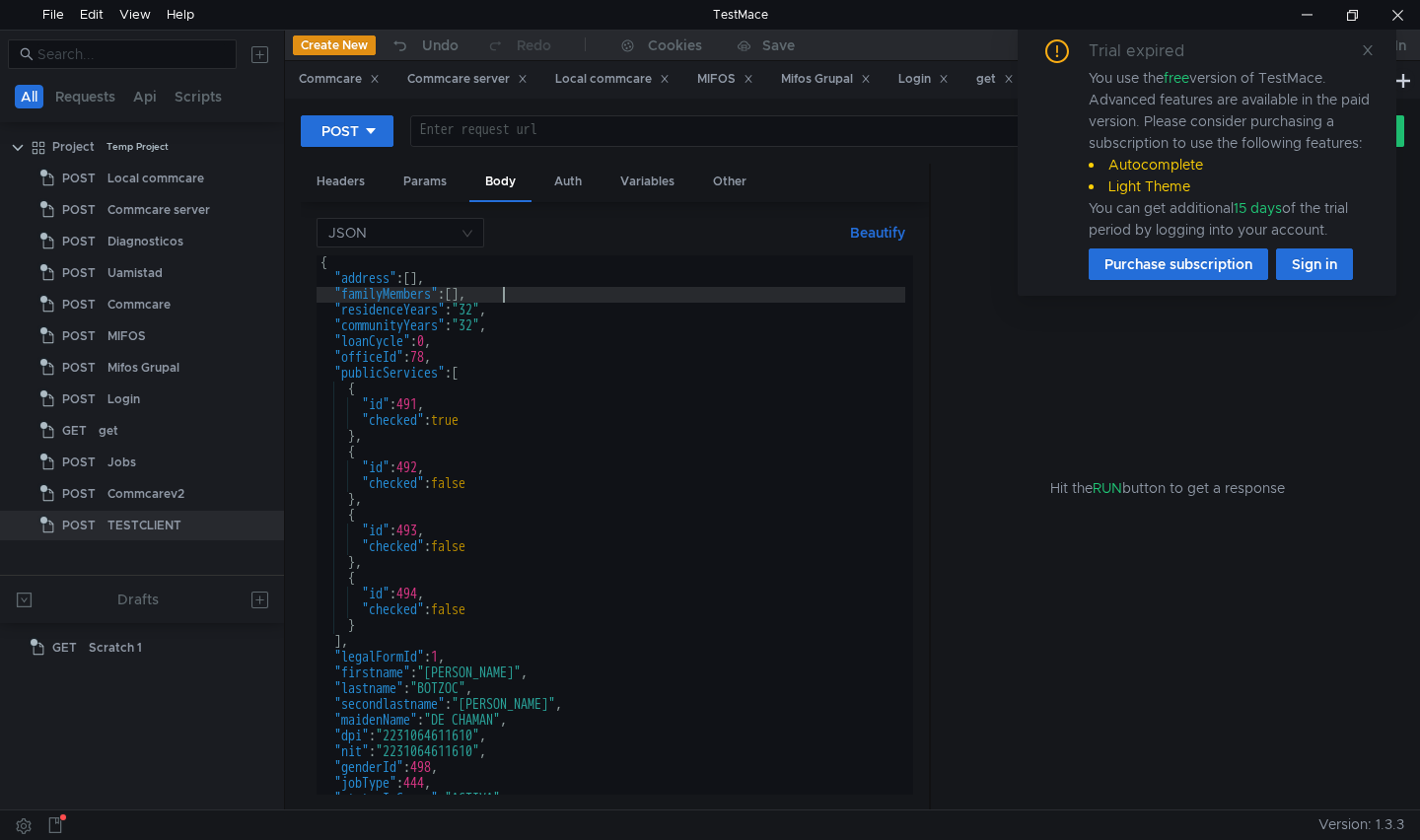 click on "{    "address" :  [ ] ,    "familyMembers" :  [ ] ,    "residenceYears" :  "32" ,    "communityYears" :  "32" ,    "loanCycle" :  0 ,    "officeId" :  78 ,    "publicServices" :  [       {          "id" :  491 ,          "checked" :  true       } ,       {          "id" :  492 ,          "checked" :  false       } ,       {          "id" :  493 ,          "checked" :  false       } ,       {          "id" :  494 ,          "checked" :  false       }    ] ,    "legalFormId" :  1 ,    "firstname" :  "[PERSON_NAME]" ,    "lastname" :  "BOTZOC" ,    "secondlastname" :  "[PERSON_NAME]" ,    "maidenName" :  "DE CHAMAN" ,    "dpi" :  "2231064611610" ,    "nit" :  "2231064611610" ,    "genderId" :  498 ,    "jobType" :  444 ,    "statusInGroup" :  "ACTIVA" ,    "maritalStatusId" :  433 ," at bounding box center (610, 540) 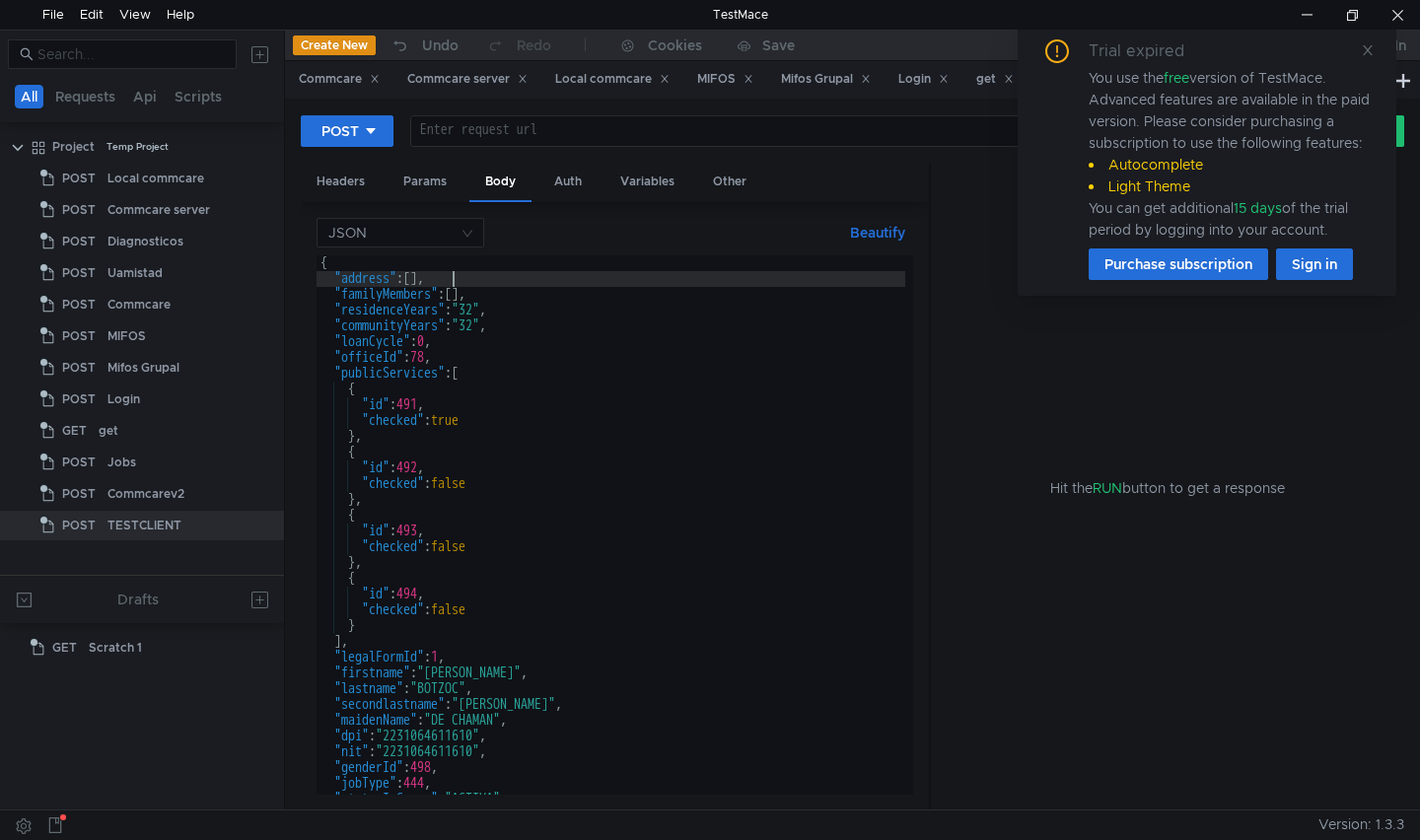 drag, startPoint x: 506, startPoint y: 286, endPoint x: 518, endPoint y: 292, distance: 13.416408 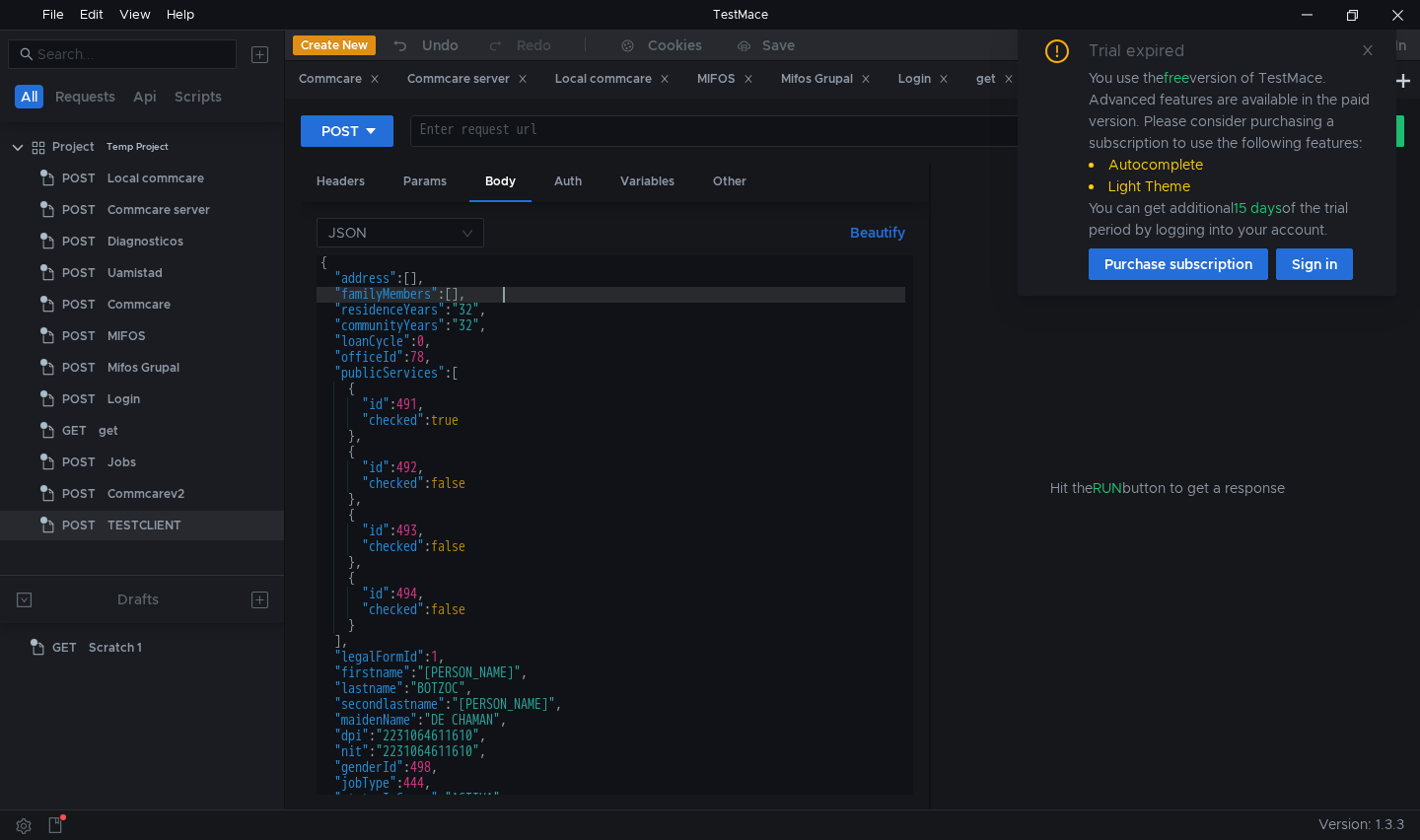 click on "{    "address" :  [ ] ,    "familyMembers" :  [ ] ,    "residenceYears" :  "32" ,    "communityYears" :  "32" ,    "loanCycle" :  0 ,    "officeId" :  78 ,    "publicServices" :  [       {          "id" :  491 ,          "checked" :  true       } ,       {          "id" :  492 ,          "checked" :  false       } ,       {          "id" :  493 ,          "checked" :  false       } ,       {          "id" :  494 ,          "checked" :  false       }    ] ,    "legalFormId" :  1 ,    "firstname" :  "[PERSON_NAME]" ,    "lastname" :  "BOTZOC" ,    "secondlastname" :  "[PERSON_NAME]" ,    "maidenName" :  "DE CHAMAN" ,    "dpi" :  "2231064611610" ,    "nit" :  "2231064611610" ,    "genderId" :  498 ,    "jobType" :  444 ,    "statusInGroup" :  "ACTIVA" ,    "maritalStatusId" :  433 ," at bounding box center [610, 540] 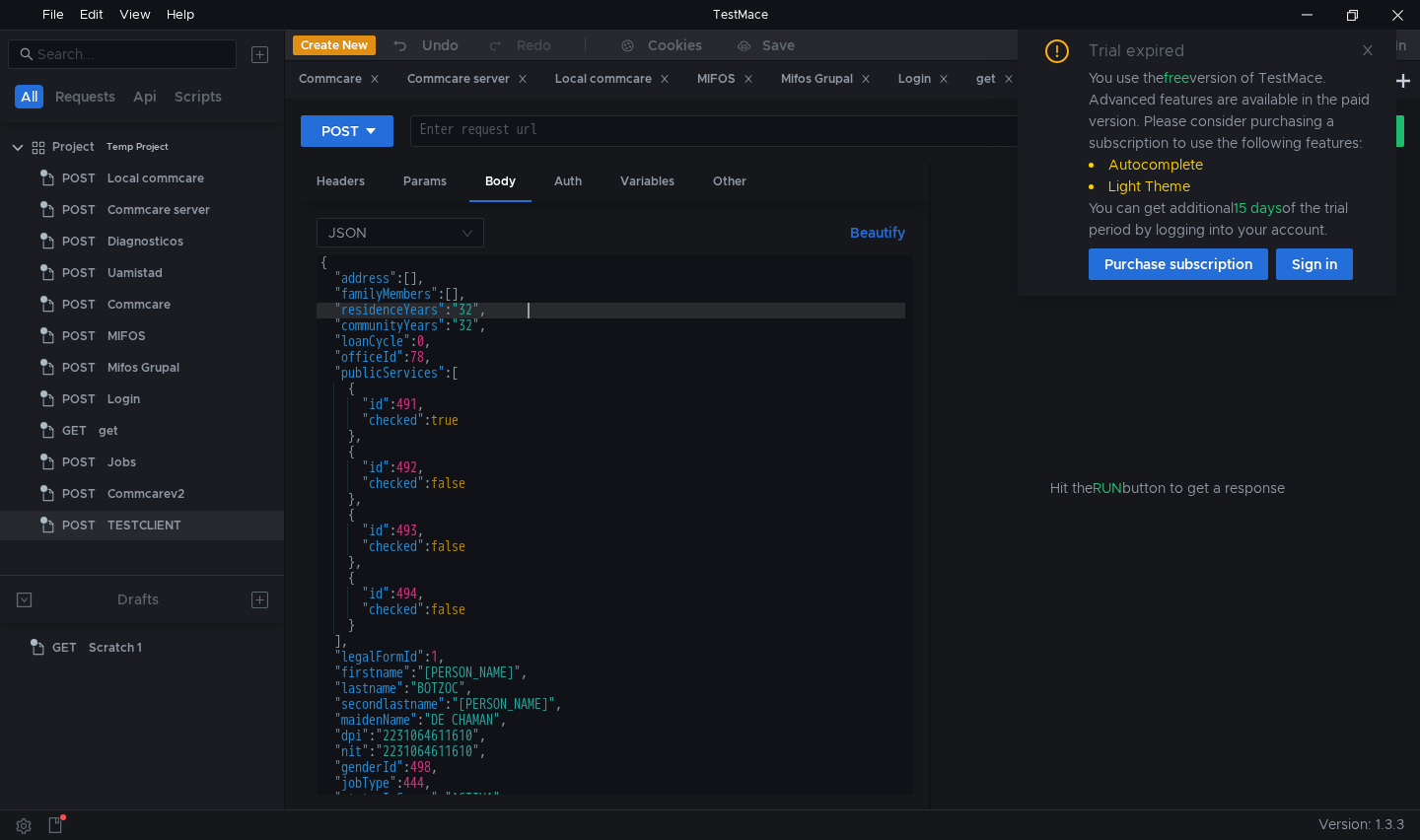 click on "{    "address" :  [ ] ,    "familyMembers" :  [ ] ,    "residenceYears" :  "32" ,    "communityYears" :  "32" ,    "loanCycle" :  0 ,    "officeId" :  78 ,    "publicServices" :  [       {          "id" :  491 ,          "checked" :  true       } ,       {          "id" :  492 ,          "checked" :  false       } ,       {          "id" :  493 ,          "checked" :  false       } ,       {          "id" :  494 ,          "checked" :  false       }    ] ,    "legalFormId" :  1 ,    "firstname" :  "[PERSON_NAME]" ,    "lastname" :  "BOTZOC" ,    "secondlastname" :  "[PERSON_NAME]" ,    "maidenName" :  "DE CHAMAN" ,    "dpi" :  "2231064611610" ,    "nit" :  "2231064611610" ,    "genderId" :  498 ,    "jobType" :  444 ,    "statusInGroup" :  "ACTIVA" ,    "maritalStatusId" :  433 ," at bounding box center [610, 540] 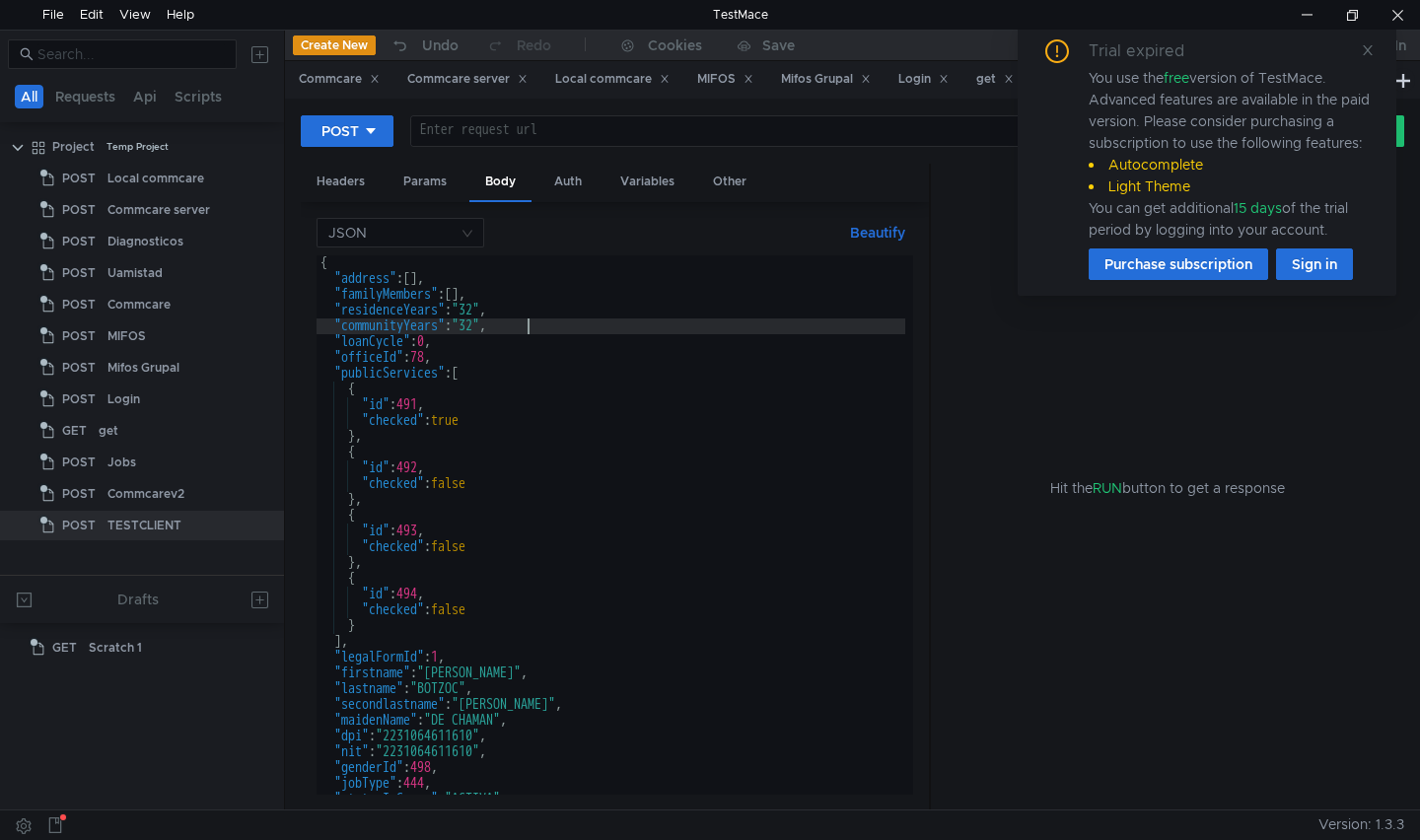 click on "{    "address" :  [ ] ,    "familyMembers" :  [ ] ,    "residenceYears" :  "32" ,    "communityYears" :  "32" ,    "loanCycle" :  0 ,    "officeId" :  78 ,    "publicServices" :  [       {          "id" :  491 ,          "checked" :  true       } ,       {          "id" :  492 ,          "checked" :  false       } ,       {          "id" :  493 ,          "checked" :  false       } ,       {          "id" :  494 ,          "checked" :  false       }    ] ,    "legalFormId" :  1 ,    "firstname" :  "[PERSON_NAME]" ,    "lastname" :  "BOTZOC" ,    "secondlastname" :  "[PERSON_NAME]" ,    "maidenName" :  "DE CHAMAN" ,    "dpi" :  "2231064611610" ,    "nit" :  "2231064611610" ,    "genderId" :  498 ,    "jobType" :  444 ,    "statusInGroup" :  "ACTIVA" ,    "maritalStatusId" :  433 ," at bounding box center (610, 540) 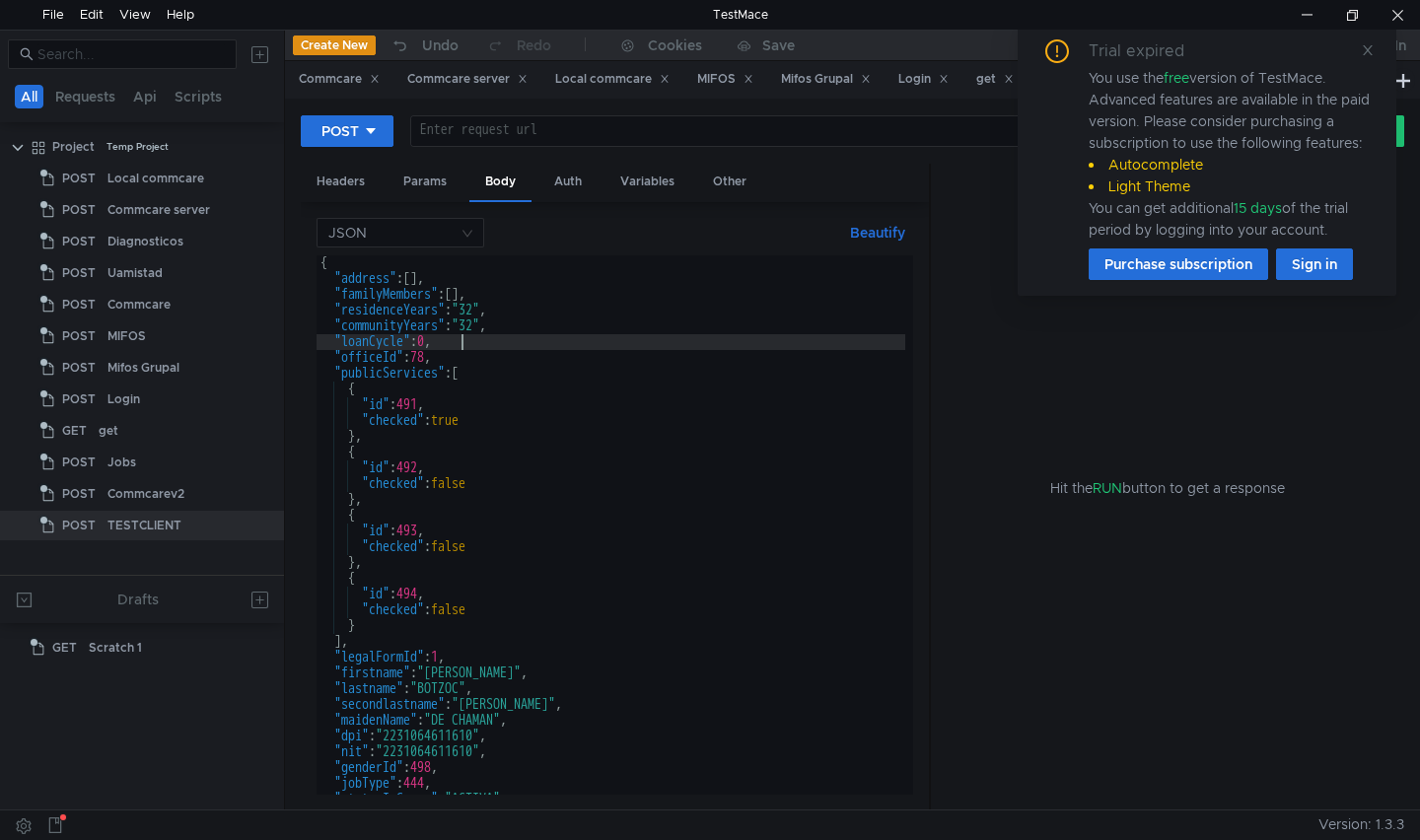 click on "{    "address" :  [ ] ,    "familyMembers" :  [ ] ,    "residenceYears" :  "32" ,    "communityYears" :  "32" ,    "loanCycle" :  0 ,    "officeId" :  78 ,    "publicServices" :  [       {          "id" :  491 ,          "checked" :  true       } ,       {          "id" :  492 ,          "checked" :  false       } ,       {          "id" :  493 ,          "checked" :  false       } ,       {          "id" :  494 ,          "checked" :  false       }    ] ,    "legalFormId" :  1 ,    "firstname" :  "[PERSON_NAME]" ,    "lastname" :  "BOTZOC" ,    "secondlastname" :  "[PERSON_NAME]" ,    "maidenName" :  "DE CHAMAN" ,    "dpi" :  "2231064611610" ,    "nit" :  "2231064611610" ,    "genderId" :  498 ,    "jobType" :  444 ,    "statusInGroup" :  "ACTIVA" ,    "maritalStatusId" :  433 ," at bounding box center [610, 540] 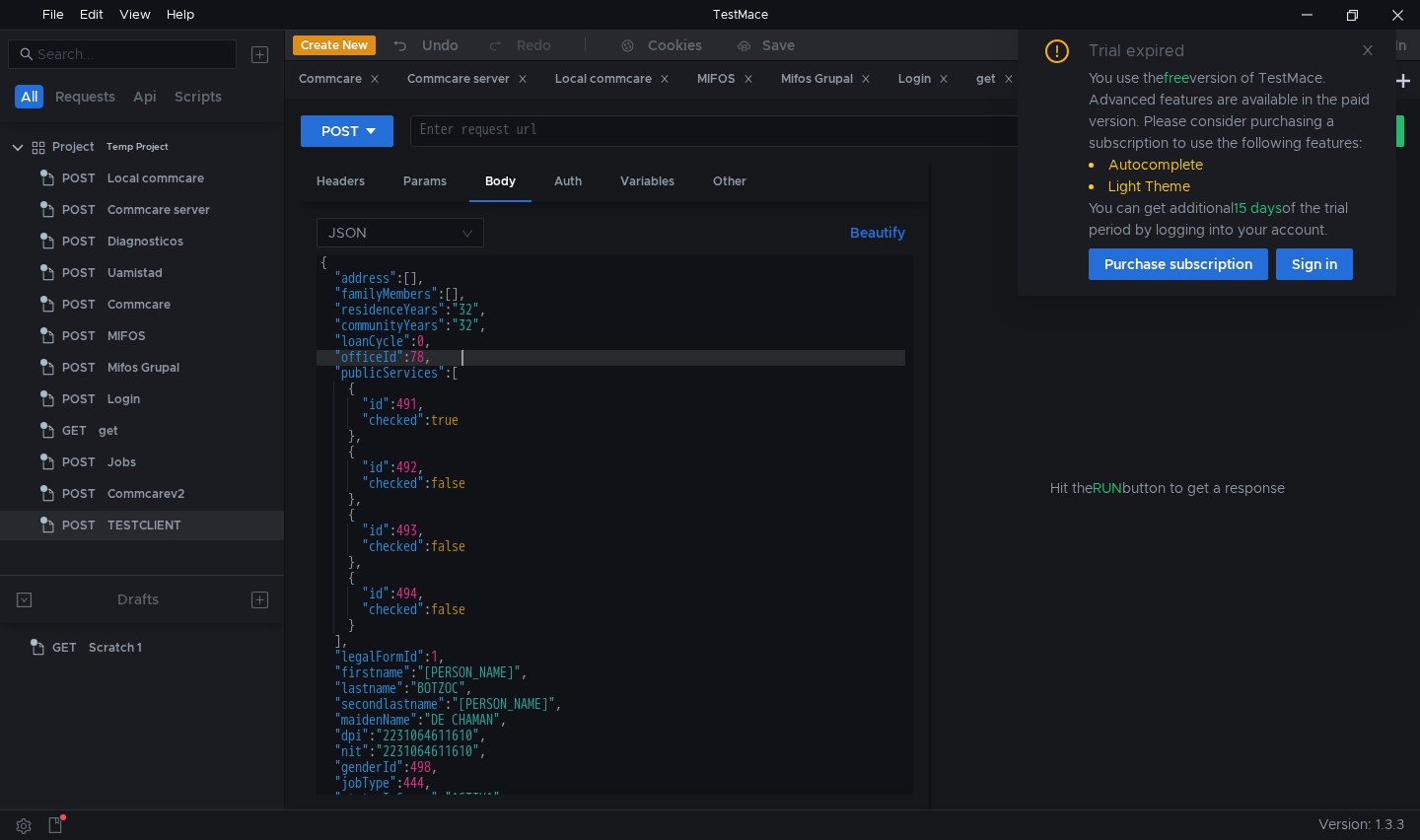 click on "{    "address" :  [ ] ,    "familyMembers" :  [ ] ,    "residenceYears" :  "32" ,    "communityYears" :  "32" ,    "loanCycle" :  0 ,    "officeId" :  78 ,    "publicServices" :  [       {          "id" :  491 ,          "checked" :  true       } ,       {          "id" :  492 ,          "checked" :  false       } ,       {          "id" :  493 ,          "checked" :  false       } ,       {          "id" :  494 ,          "checked" :  false       }    ] ,    "legalFormId" :  1 ,    "firstname" :  "[PERSON_NAME]" ,    "lastname" :  "BOTZOC" ,    "secondlastname" :  "[PERSON_NAME]" ,    "maidenName" :  "DE CHAMAN" ,    "dpi" :  "2231064611610" ,    "nit" :  "2231064611610" ,    "genderId" :  498 ,    "jobType" :  444 ,    "statusInGroup" :  "ACTIVA" ,    "maritalStatusId" :  433 ," at bounding box center [610, 540] 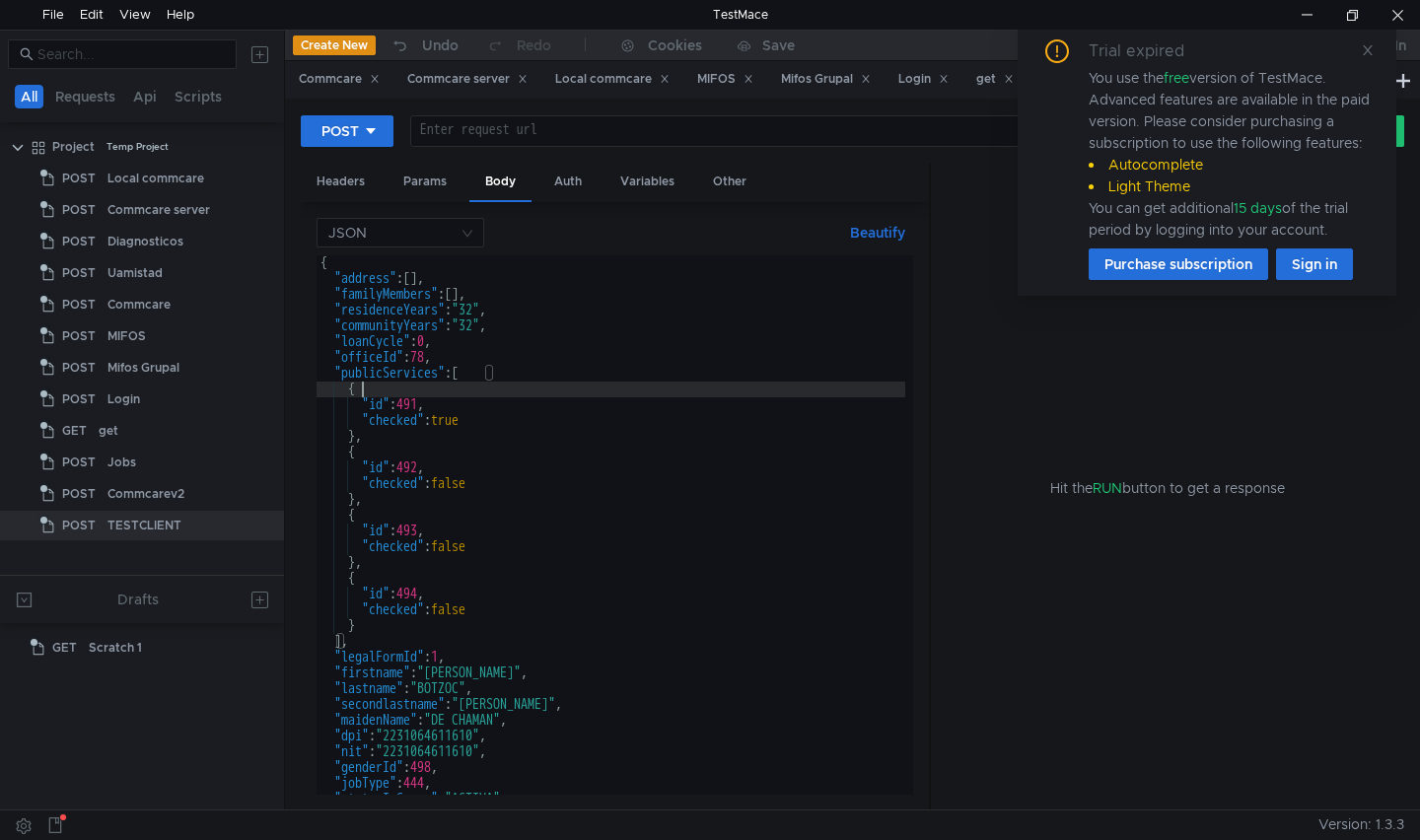 click on "{    "address" :  [ ] ,    "familyMembers" :  [ ] ,    "residenceYears" :  "32" ,    "communityYears" :  "32" ,    "loanCycle" :  0 ,    "officeId" :  78 ,    "publicServices" :  [       {          "id" :  491 ,          "checked" :  true       } ,       {          "id" :  492 ,          "checked" :  false       } ,       {          "id" :  493 ,          "checked" :  false       } ,       {          "id" :  494 ,          "checked" :  false       }    ] ,    "legalFormId" :  1 ,    "firstname" :  "[PERSON_NAME]" ,    "lastname" :  "BOTZOC" ,    "secondlastname" :  "[PERSON_NAME]" ,    "maidenName" :  "DE CHAMAN" ,    "dpi" :  "2231064611610" ,    "nit" :  "2231064611610" ,    "genderId" :  498 ,    "jobType" :  444 ,    "statusInGroup" :  "ACTIVA" ,    "maritalStatusId" :  433 ," at bounding box center (610, 540) 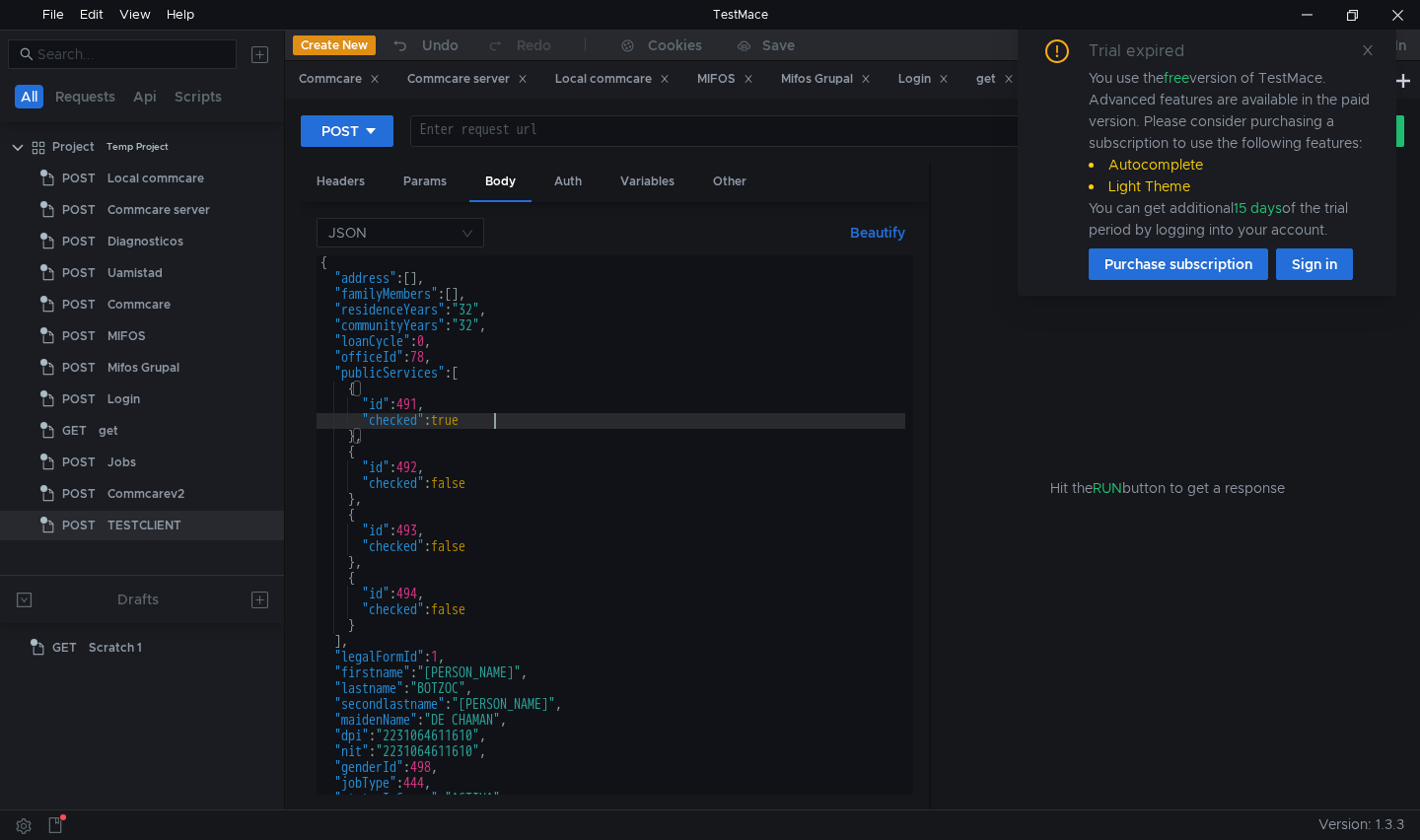 click on "{    "address" :  [ ] ,    "familyMembers" :  [ ] ,    "residenceYears" :  "32" ,    "communityYears" :  "32" ,    "loanCycle" :  0 ,    "officeId" :  78 ,    "publicServices" :  [       {          "id" :  491 ,          "checked" :  true       } ,       {          "id" :  492 ,          "checked" :  false       } ,       {          "id" :  493 ,          "checked" :  false       } ,       {          "id" :  494 ,          "checked" :  false       }    ] ,    "legalFormId" :  1 ,    "firstname" :  "[PERSON_NAME]" ,    "lastname" :  "BOTZOC" ,    "secondlastname" :  "[PERSON_NAME]" ,    "maidenName" :  "DE CHAMAN" ,    "dpi" :  "2231064611610" ,    "nit" :  "2231064611610" ,    "genderId" :  498 ,    "jobType" :  444 ,    "statusInGroup" :  "ACTIVA" ,    "maritalStatusId" :  433 ," at bounding box center [610, 540] 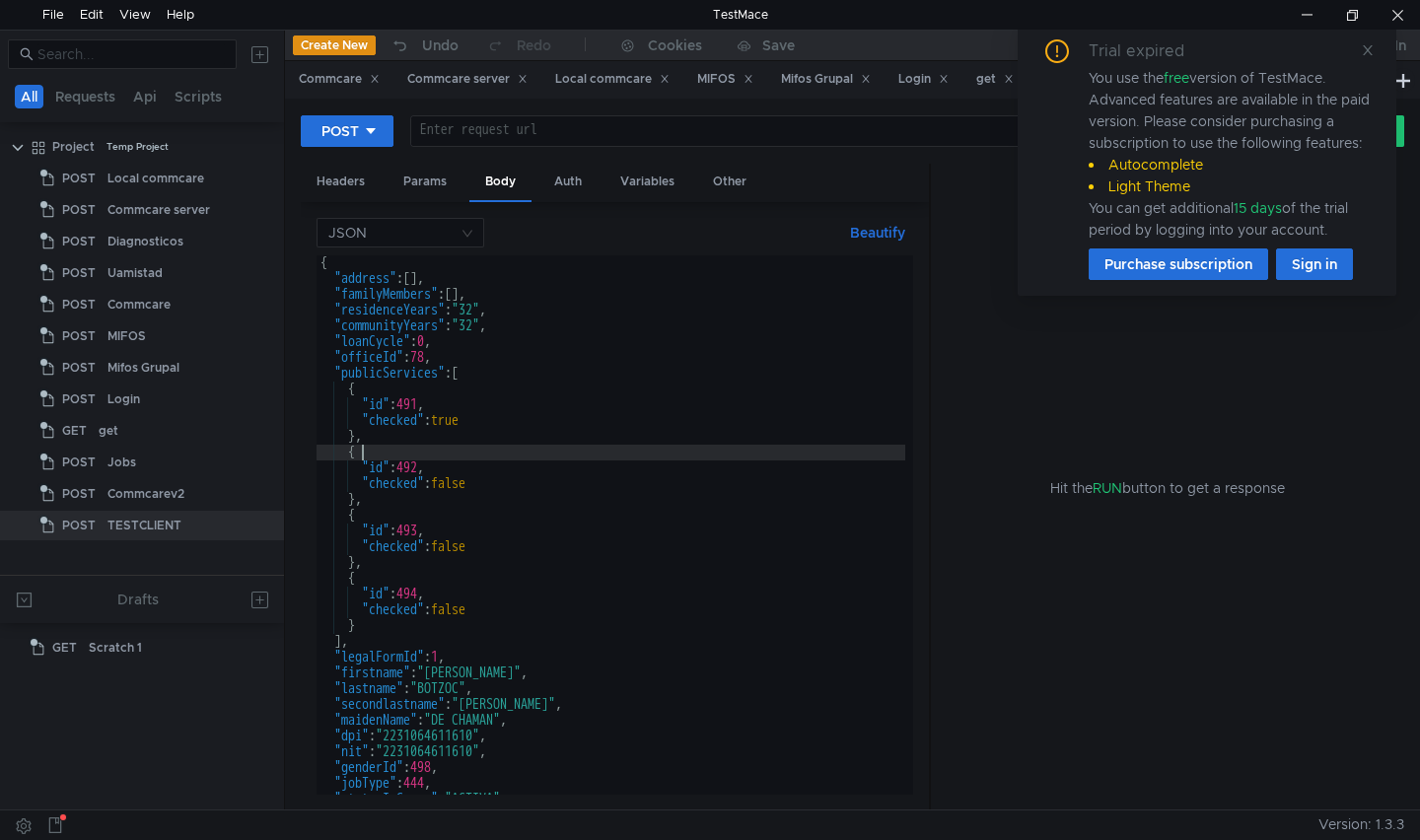 drag, startPoint x: 512, startPoint y: 453, endPoint x: 512, endPoint y: 483, distance: 30 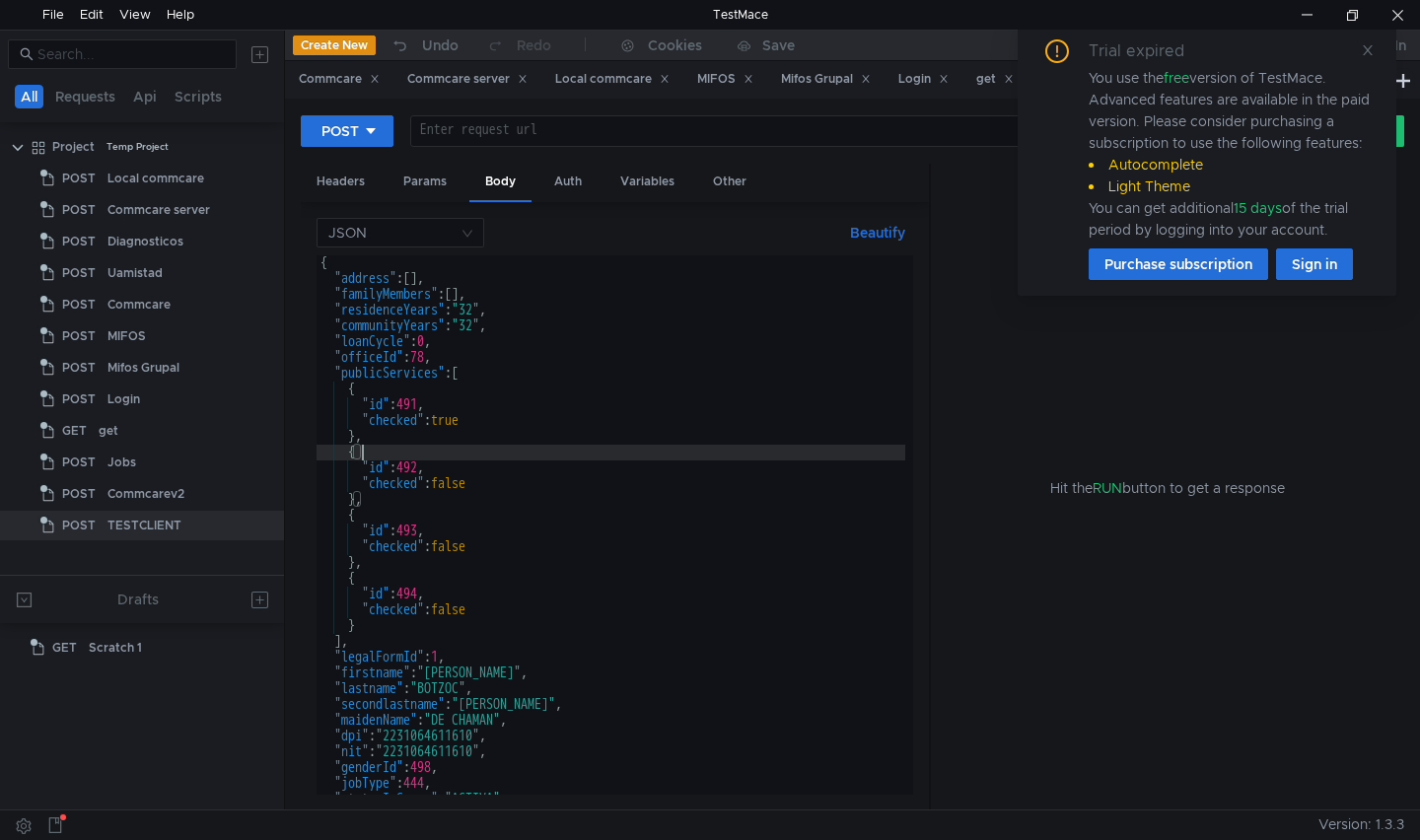 drag, startPoint x: 513, startPoint y: 487, endPoint x: 516, endPoint y: 497, distance: 10.440307 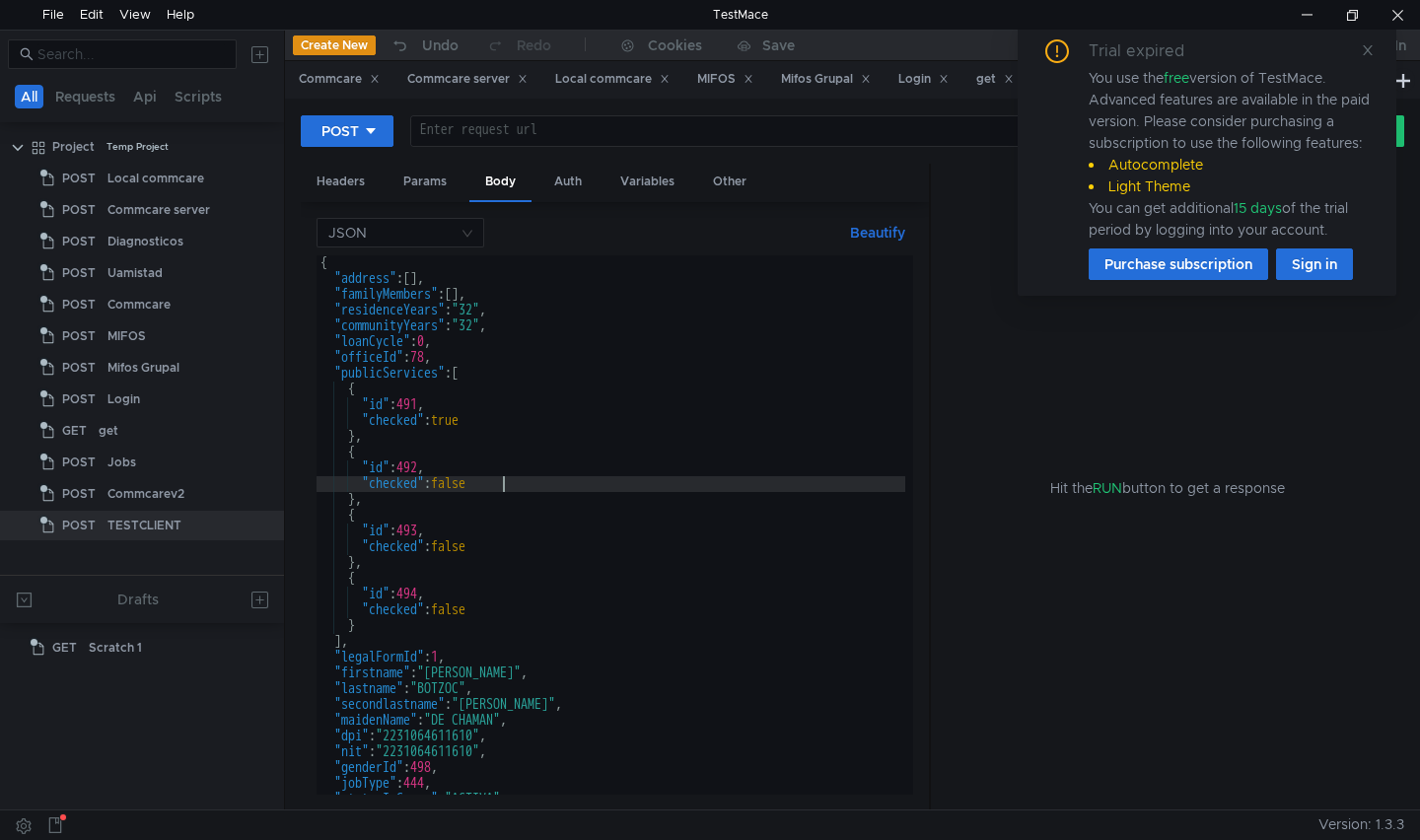 click on "{    "address" :  [ ] ,    "familyMembers" :  [ ] ,    "residenceYears" :  "32" ,    "communityYears" :  "32" ,    "loanCycle" :  0 ,    "officeId" :  78 ,    "publicServices" :  [       {          "id" :  491 ,          "checked" :  true       } ,       {          "id" :  492 ,          "checked" :  false       } ,       {          "id" :  493 ,          "checked" :  false       } ,       {          "id" :  494 ,          "checked" :  false       }    ] ,    "legalFormId" :  1 ,    "firstname" :  "[PERSON_NAME]" ,    "lastname" :  "BOTZOC" ,    "secondlastname" :  "[PERSON_NAME]" ,    "maidenName" :  "DE CHAMAN" ,    "dpi" :  "2231064611610" ,    "nit" :  "2231064611610" ,    "genderId" :  498 ,    "jobType" :  444 ,    "statusInGroup" :  "ACTIVA" ,    "maritalStatusId" :  433 ," at bounding box center [610, 540] 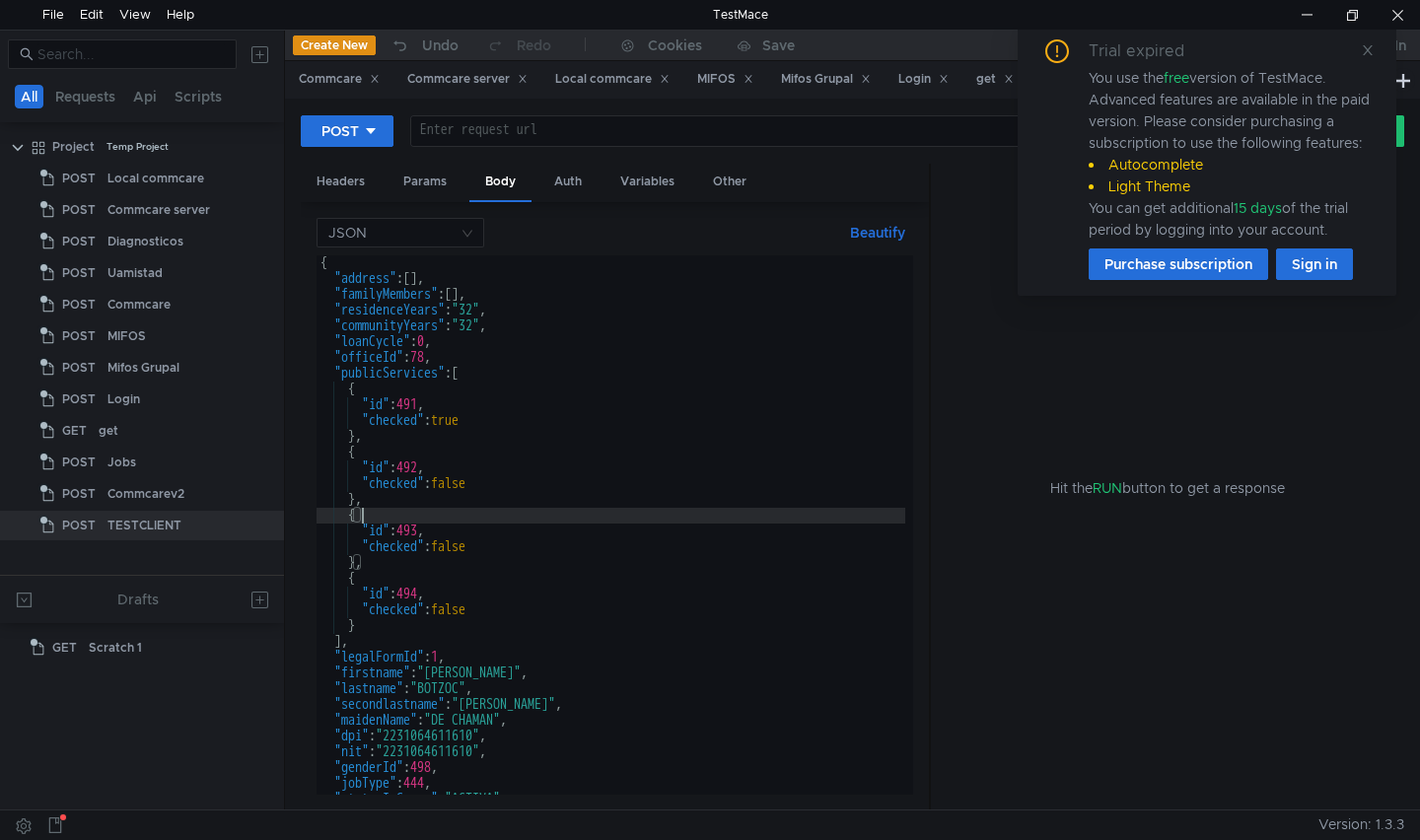 click on "{    "address" :  [ ] ,    "familyMembers" :  [ ] ,    "residenceYears" :  "32" ,    "communityYears" :  "32" ,    "loanCycle" :  0 ,    "officeId" :  78 ,    "publicServices" :  [       {          "id" :  491 ,          "checked" :  true       } ,       {          "id" :  492 ,          "checked" :  false       } ,       {          "id" :  493 ,          "checked" :  false       } ,       {          "id" :  494 ,          "checked" :  false       }    ] ,    "legalFormId" :  1 ,    "firstname" :  "[PERSON_NAME]" ,    "lastname" :  "BOTZOC" ,    "secondlastname" :  "[PERSON_NAME]" ,    "maidenName" :  "DE CHAMAN" ,    "dpi" :  "2231064611610" ,    "nit" :  "2231064611610" ,    "genderId" :  498 ,    "jobType" :  444 ,    "statusInGroup" :  "ACTIVA" ,    "maritalStatusId" :  433 ," at bounding box center (610, 540) 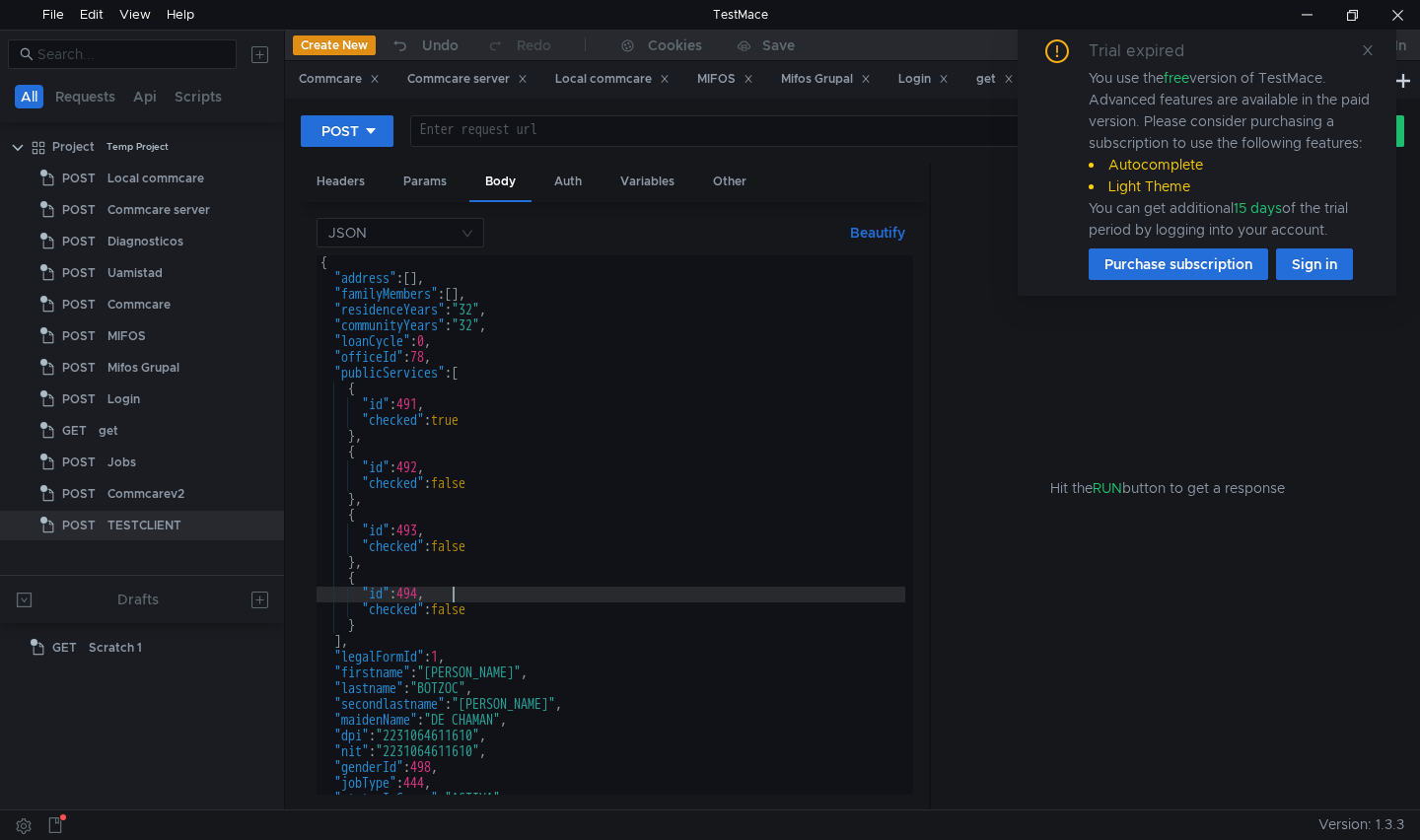 click on "{    "address" :  [ ] ,    "familyMembers" :  [ ] ,    "residenceYears" :  "32" ,    "communityYears" :  "32" ,    "loanCycle" :  0 ,    "officeId" :  78 ,    "publicServices" :  [       {          "id" :  491 ,          "checked" :  true       } ,       {          "id" :  492 ,          "checked" :  false       } ,       {          "id" :  493 ,          "checked" :  false       } ,       {          "id" :  494 ,          "checked" :  false       }    ] ,    "legalFormId" :  1 ,    "firstname" :  "[PERSON_NAME]" ,    "lastname" :  "BOTZOC" ,    "secondlastname" :  "[PERSON_NAME]" ,    "maidenName" :  "DE CHAMAN" ,    "dpi" :  "2231064611610" ,    "nit" :  "2231064611610" ,    "genderId" :  498 ,    "jobType" :  444 ,    "statusInGroup" :  "ACTIVA" ,    "maritalStatusId" :  433 ," at bounding box center (610, 540) 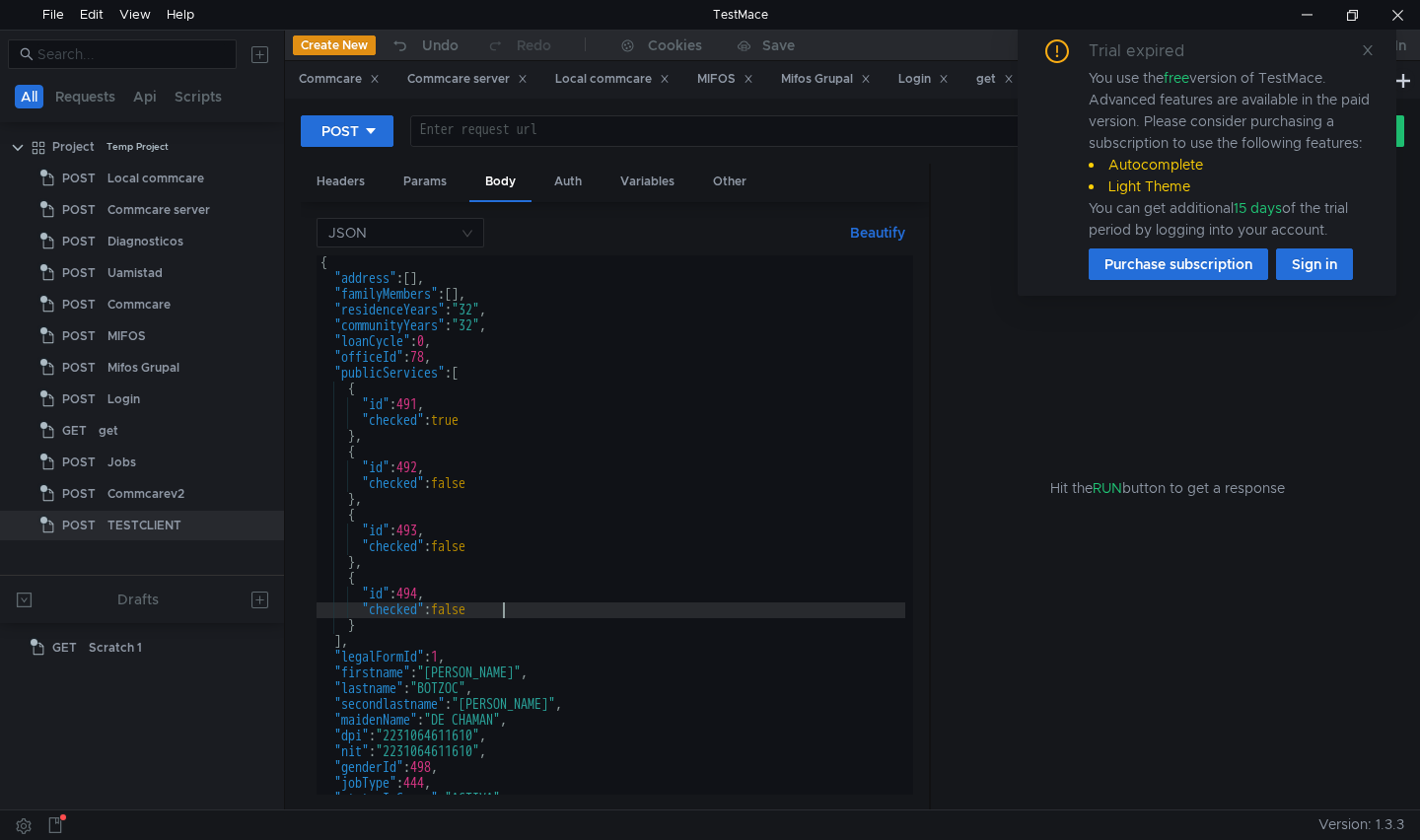 click on "{    "address" :  [ ] ,    "familyMembers" :  [ ] ,    "residenceYears" :  "32" ,    "communityYears" :  "32" ,    "loanCycle" :  0 ,    "officeId" :  78 ,    "publicServices" :  [       {          "id" :  491 ,          "checked" :  true       } ,       {          "id" :  492 ,          "checked" :  false       } ,       {          "id" :  493 ,          "checked" :  false       } ,       {          "id" :  494 ,          "checked" :  false       }    ] ,    "legalFormId" :  1 ,    "firstname" :  "[PERSON_NAME]" ,    "lastname" :  "BOTZOC" ,    "secondlastname" :  "[PERSON_NAME]" ,    "maidenName" :  "DE CHAMAN" ,    "dpi" :  "2231064611610" ,    "nit" :  "2231064611610" ,    "genderId" :  498 ,    "jobType" :  444 ,    "statusInGroup" :  "ACTIVA" ,    "maritalStatusId" :  433 ," at bounding box center [610, 540] 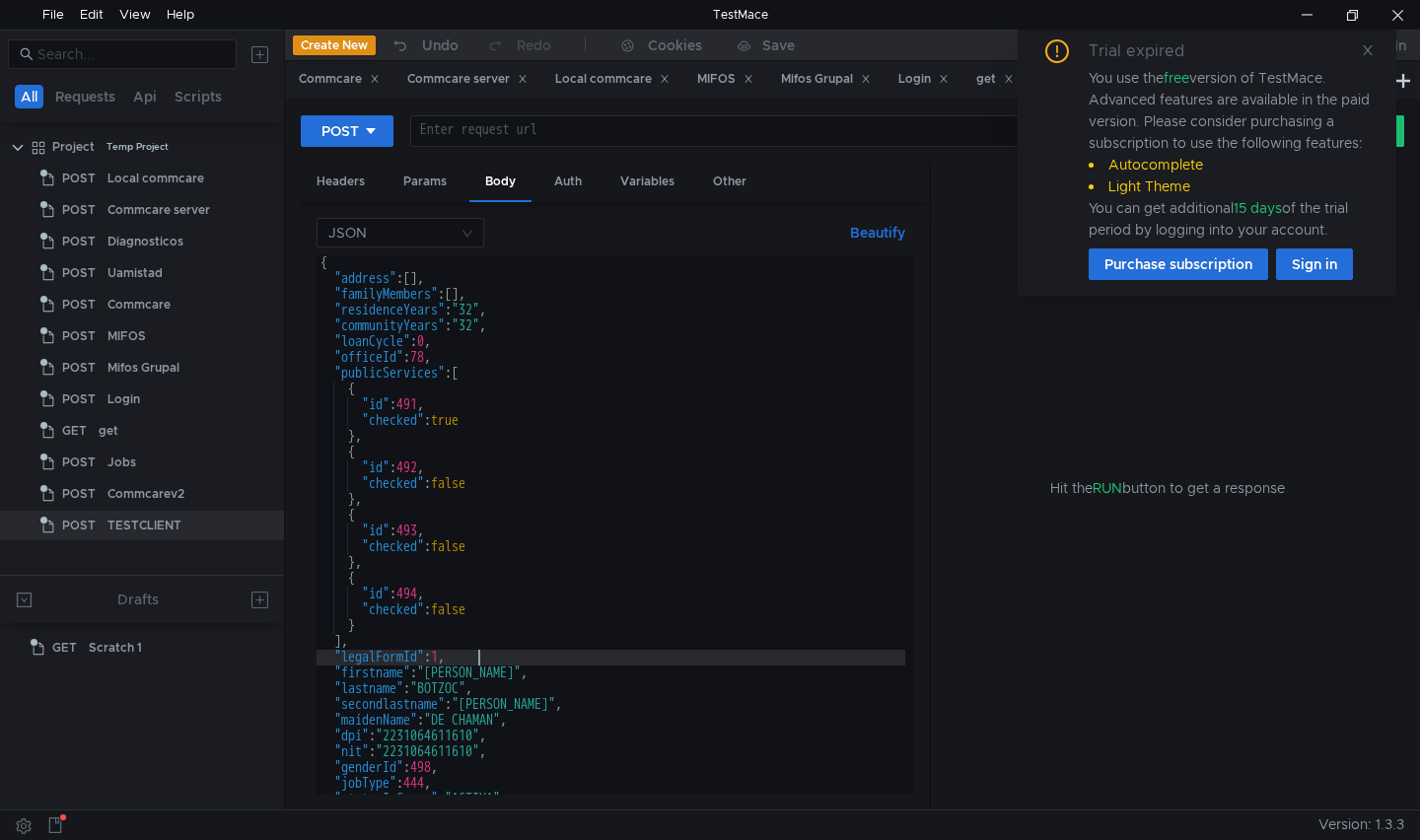click on "{    "address" :  [ ] ,    "familyMembers" :  [ ] ,    "residenceYears" :  "32" ,    "communityYears" :  "32" ,    "loanCycle" :  0 ,    "officeId" :  78 ,    "publicServices" :  [       {          "id" :  491 ,          "checked" :  true       } ,       {          "id" :  492 ,          "checked" :  false       } ,       {          "id" :  493 ,          "checked" :  false       } ,       {          "id" :  494 ,          "checked" :  false       }    ] ,    "legalFormId" :  1 ,    "firstname" :  "[PERSON_NAME]" ,    "lastname" :  "BOTZOC" ,    "secondlastname" :  "[PERSON_NAME]" ,    "maidenName" :  "DE CHAMAN" ,    "dpi" :  "2231064611610" ,    "nit" :  "2231064611610" ,    "genderId" :  498 ,    "jobType" :  444 ,    "statusInGroup" :  "ACTIVA" ,    "maritalStatusId" :  433 ," at bounding box center [610, 540] 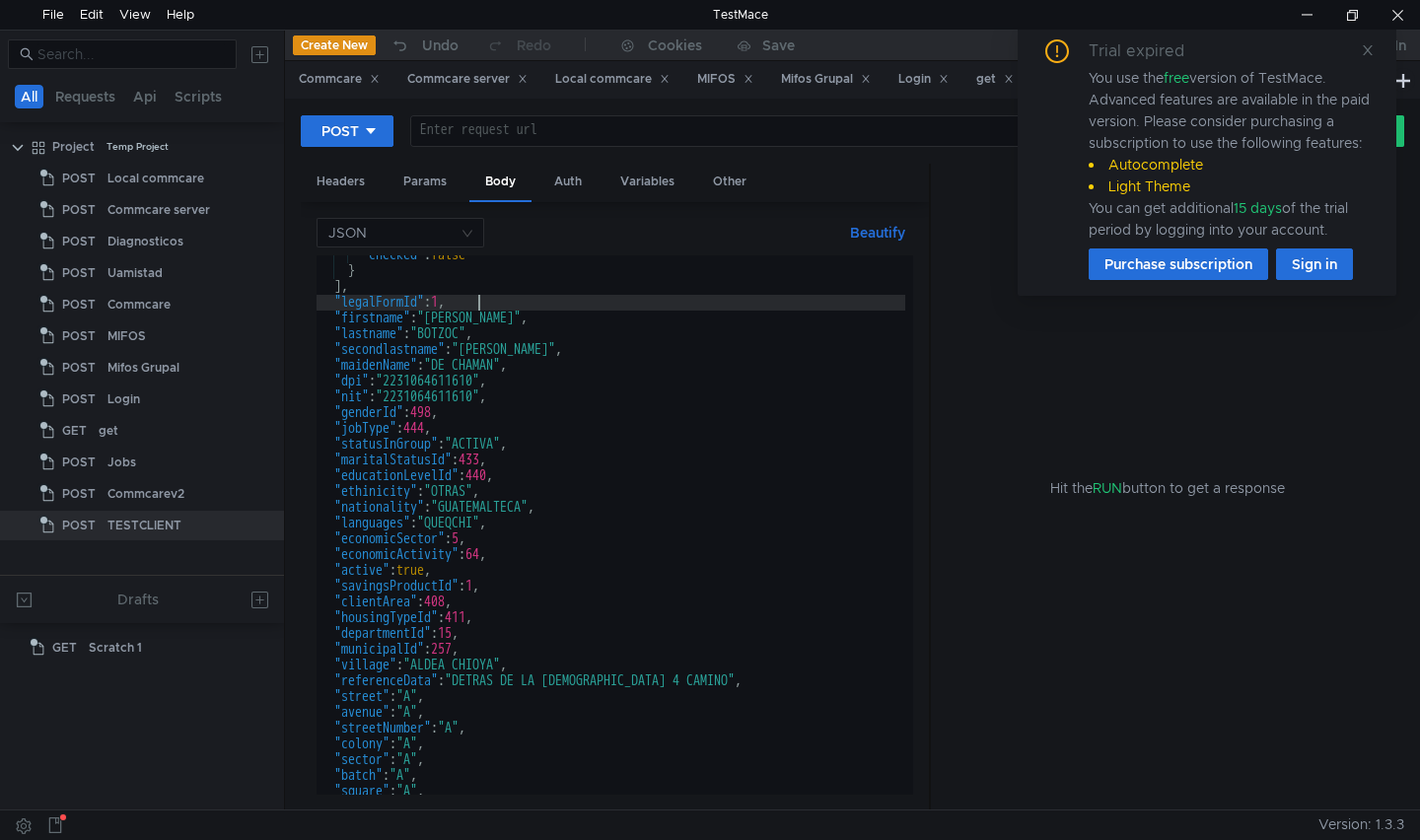 scroll, scrollTop: 549, scrollLeft: 0, axis: vertical 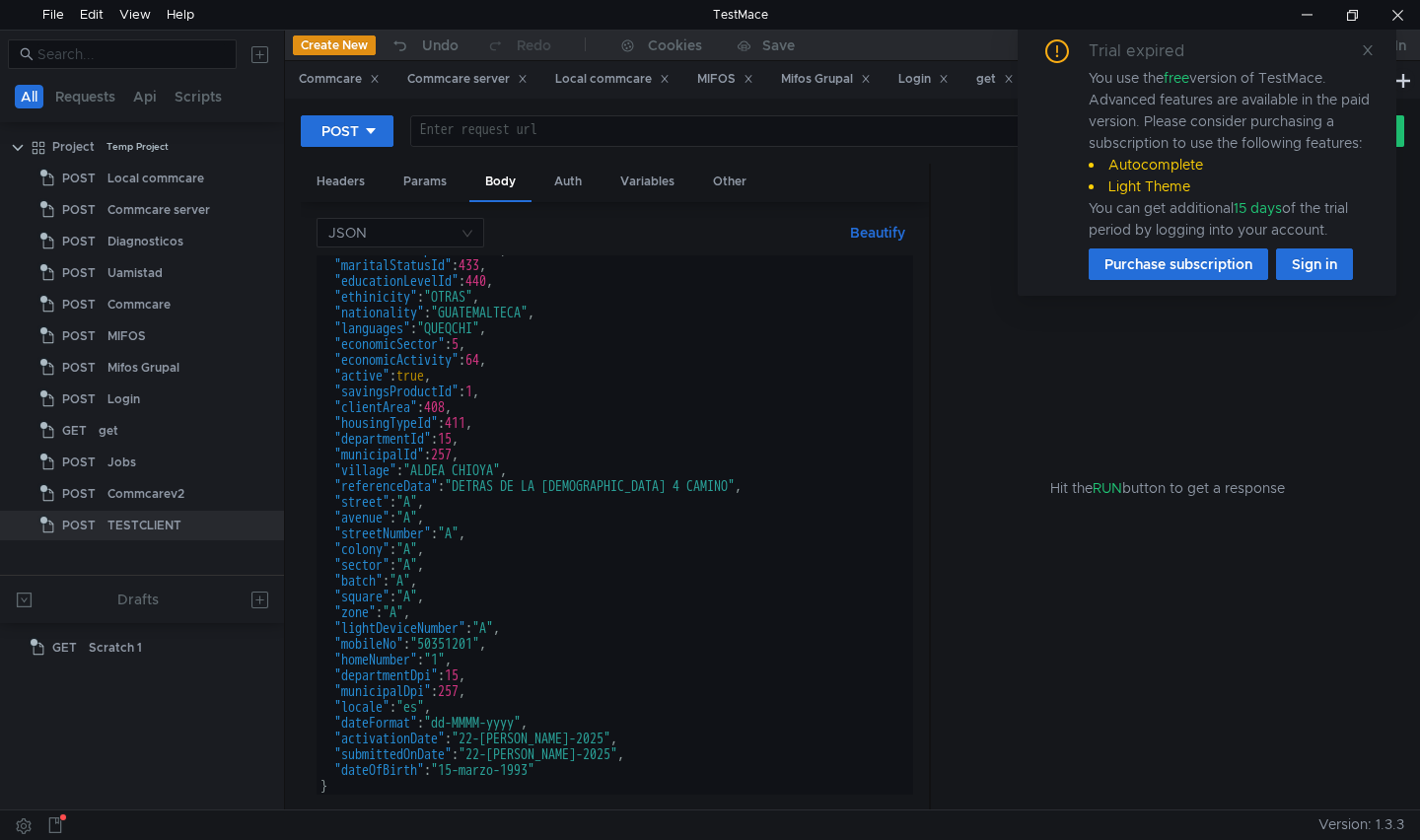 click on "Trial expired  You use the  free  version of TestMace. Advanced features are available in the paid version. Please consider purchasing a subscription to use the following features:  Autocomplete Light Theme  You can get additional  15 days  of the trial period by logging into your account.  Purchase subscription Sign in" at bounding box center [1207, 160] 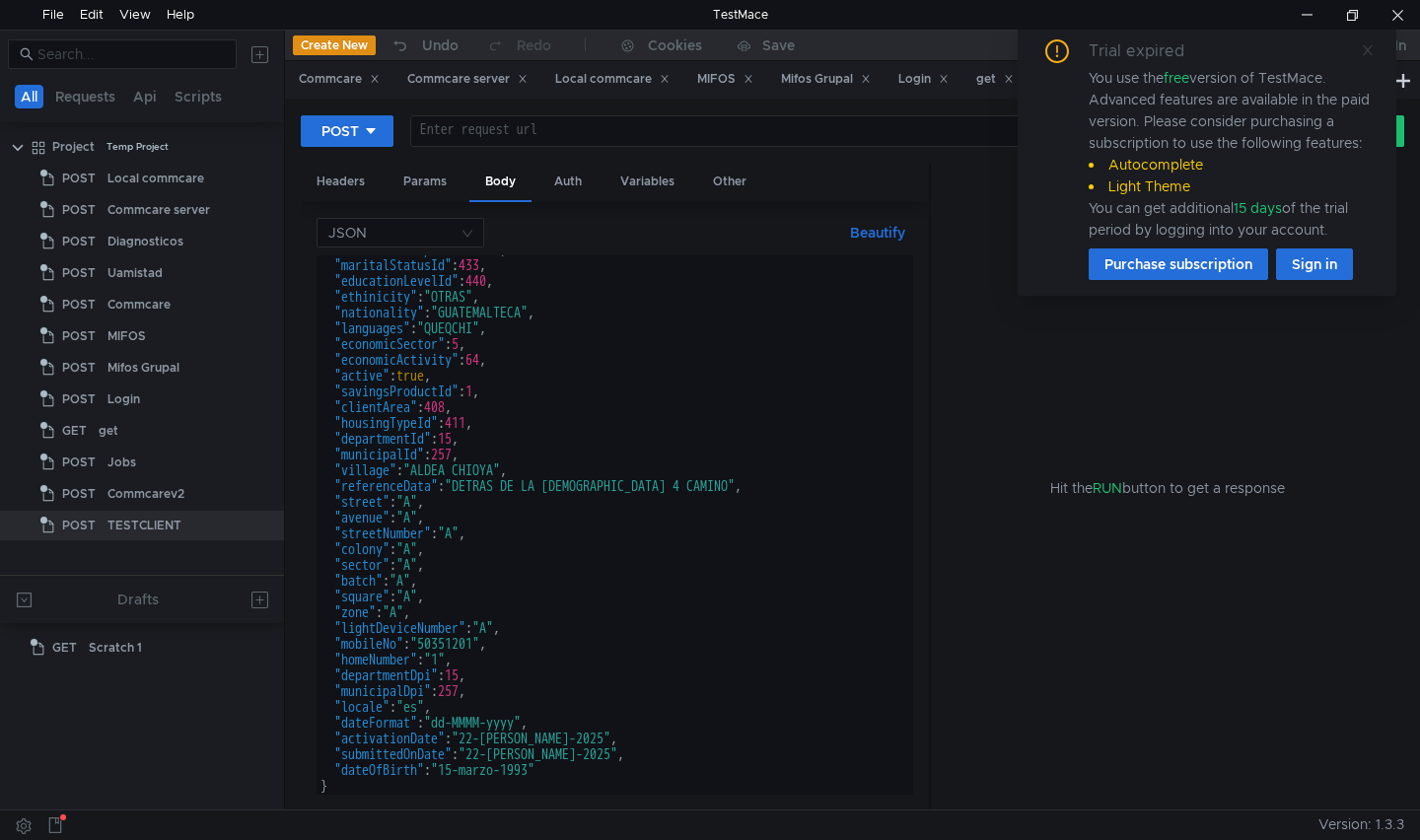 click 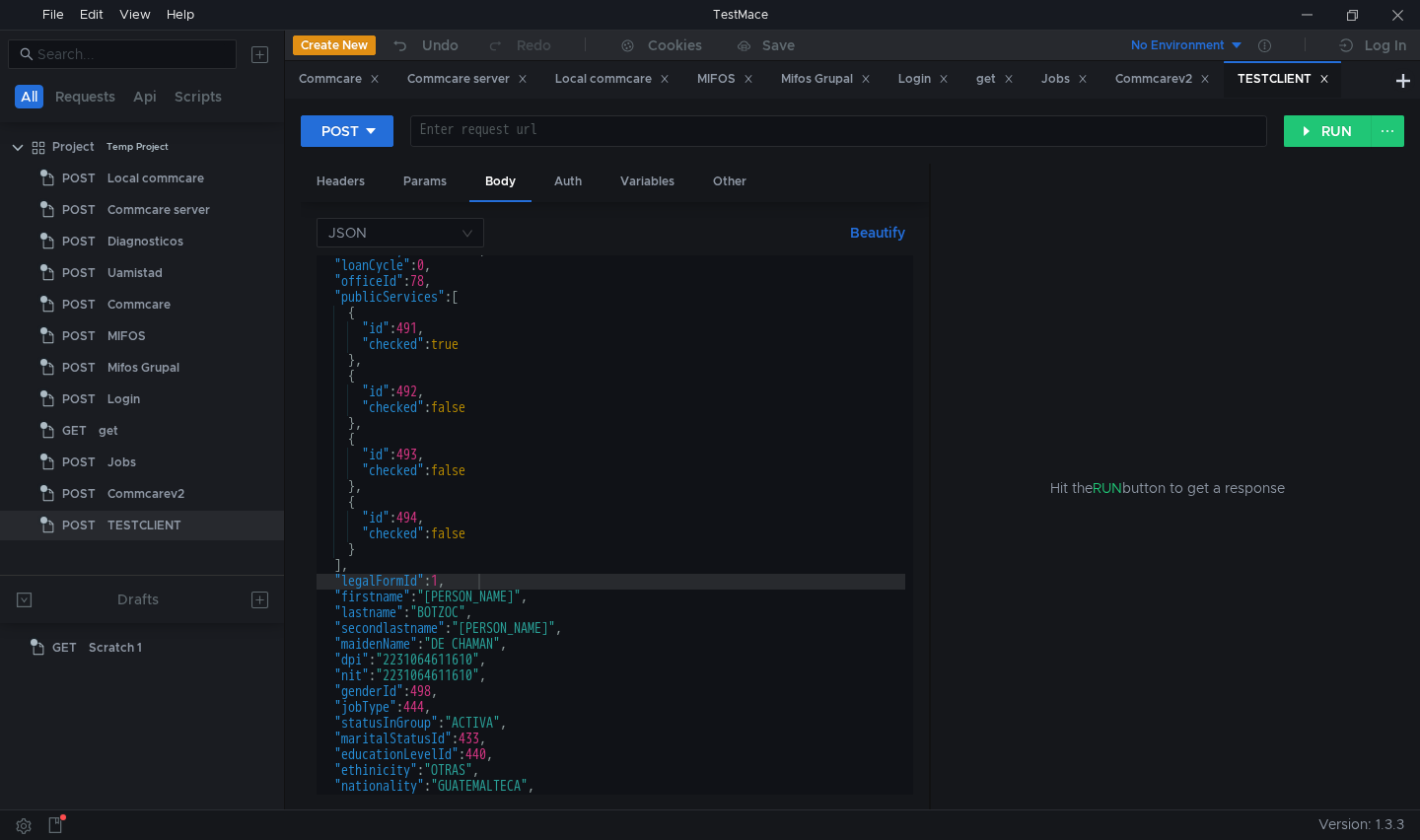 scroll, scrollTop: 0, scrollLeft: 0, axis: both 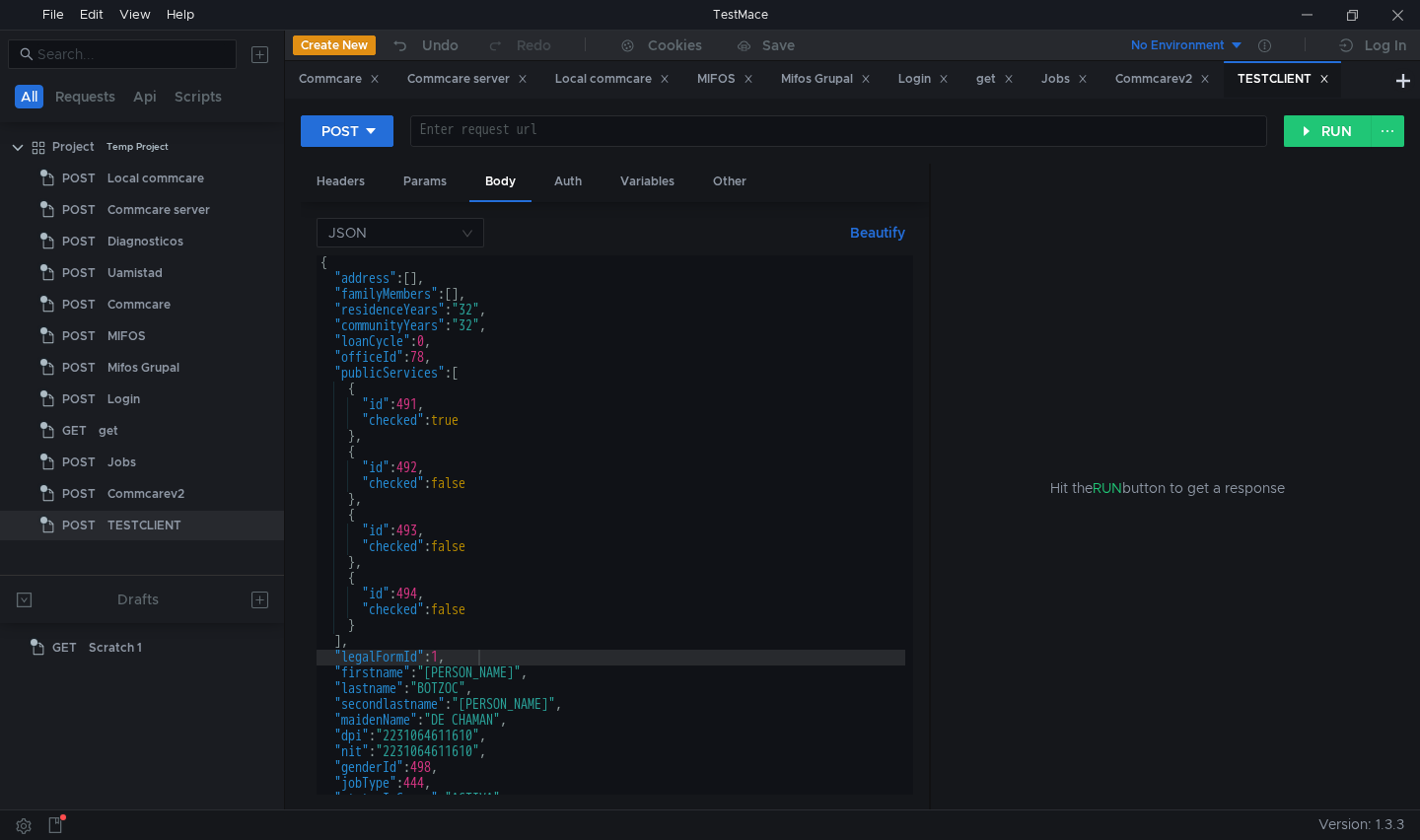 drag, startPoint x: 446, startPoint y: 306, endPoint x: 520, endPoint y: 304, distance: 74.027022 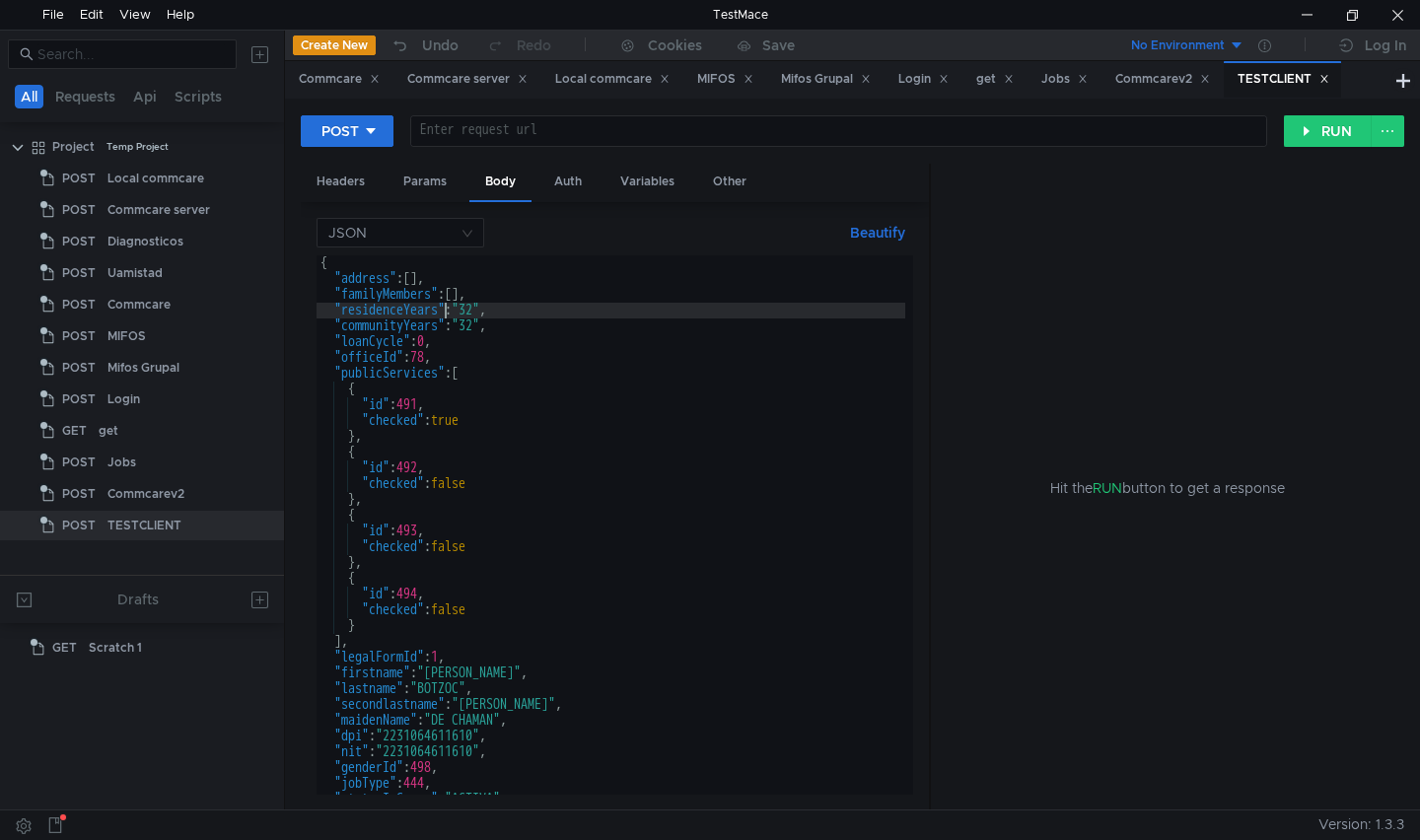 click on "{    "address" :  [ ] ,    "familyMembers" :  [ ] ,    "residenceYears" :  "32" ,    "communityYears" :  "32" ,    "loanCycle" :  0 ,    "officeId" :  78 ,    "publicServices" :  [       {          "id" :  491 ,          "checked" :  true       } ,       {          "id" :  492 ,          "checked" :  false       } ,       {          "id" :  493 ,          "checked" :  false       } ,       {          "id" :  494 ,          "checked" :  false       }    ] ,    "legalFormId" :  1 ,    "firstname" :  "[PERSON_NAME]" ,    "lastname" :  "BOTZOC" ,    "secondlastname" :  "[PERSON_NAME]" ,    "maidenName" :  "DE CHAMAN" ,    "dpi" :  "2231064611610" ,    "nit" :  "2231064611610" ,    "genderId" :  498 ,    "jobType" :  444 ,    "statusInGroup" :  "ACTIVA" ,    "maritalStatusId" :  433 ," at bounding box center (610, 540) 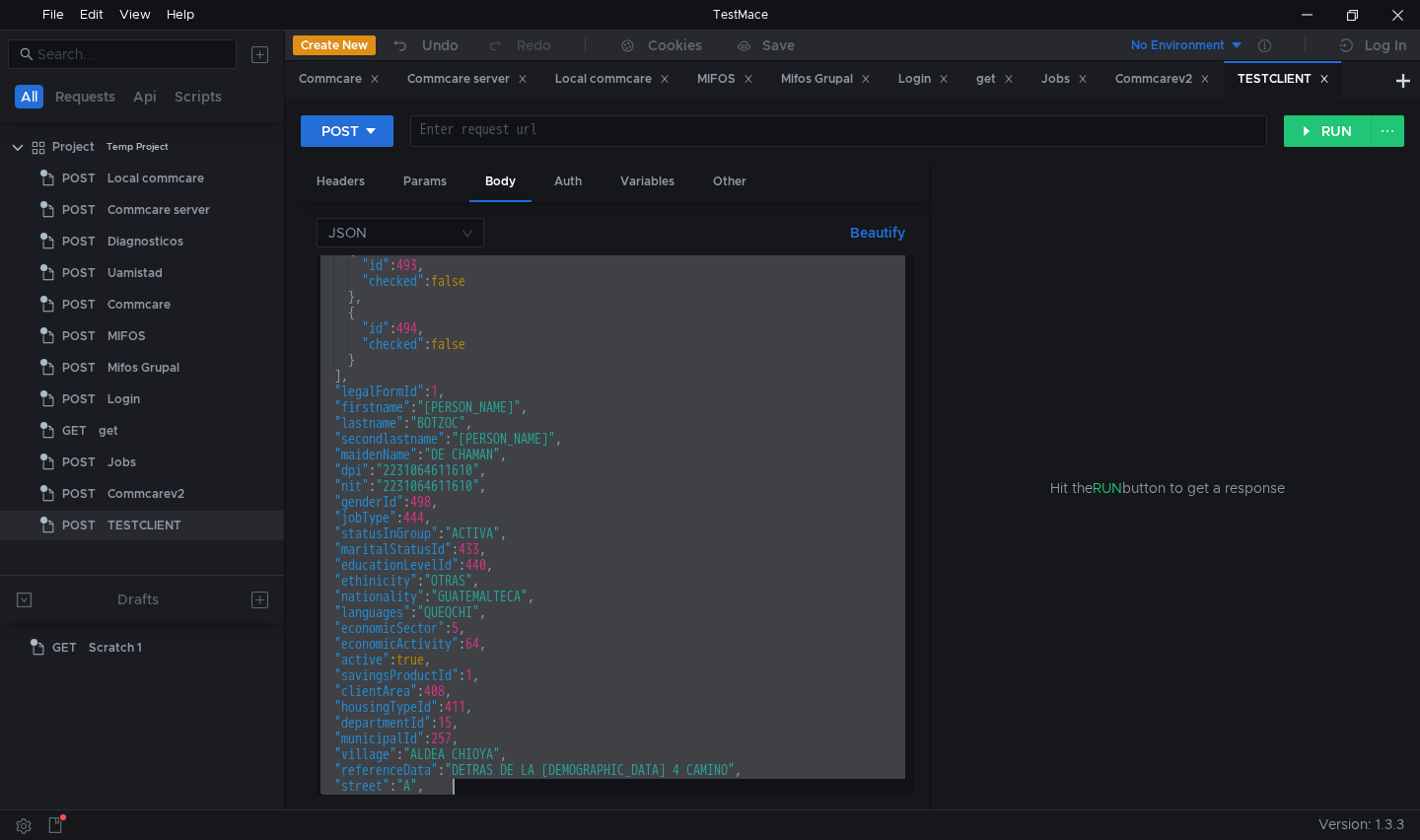 scroll, scrollTop: 549, scrollLeft: 0, axis: vertical 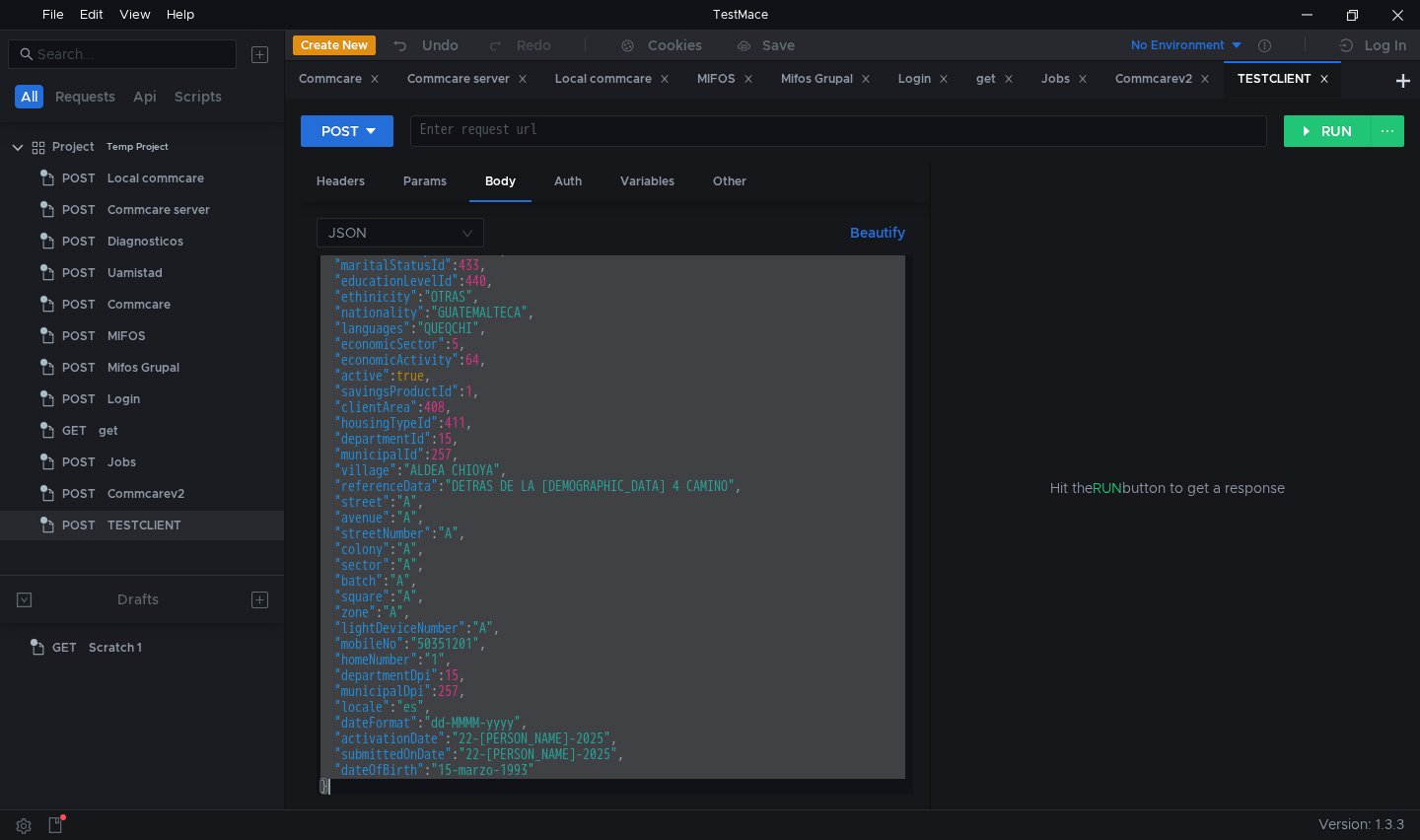 drag, startPoint x: 320, startPoint y: 267, endPoint x: 629, endPoint y: 796, distance: 612.6353 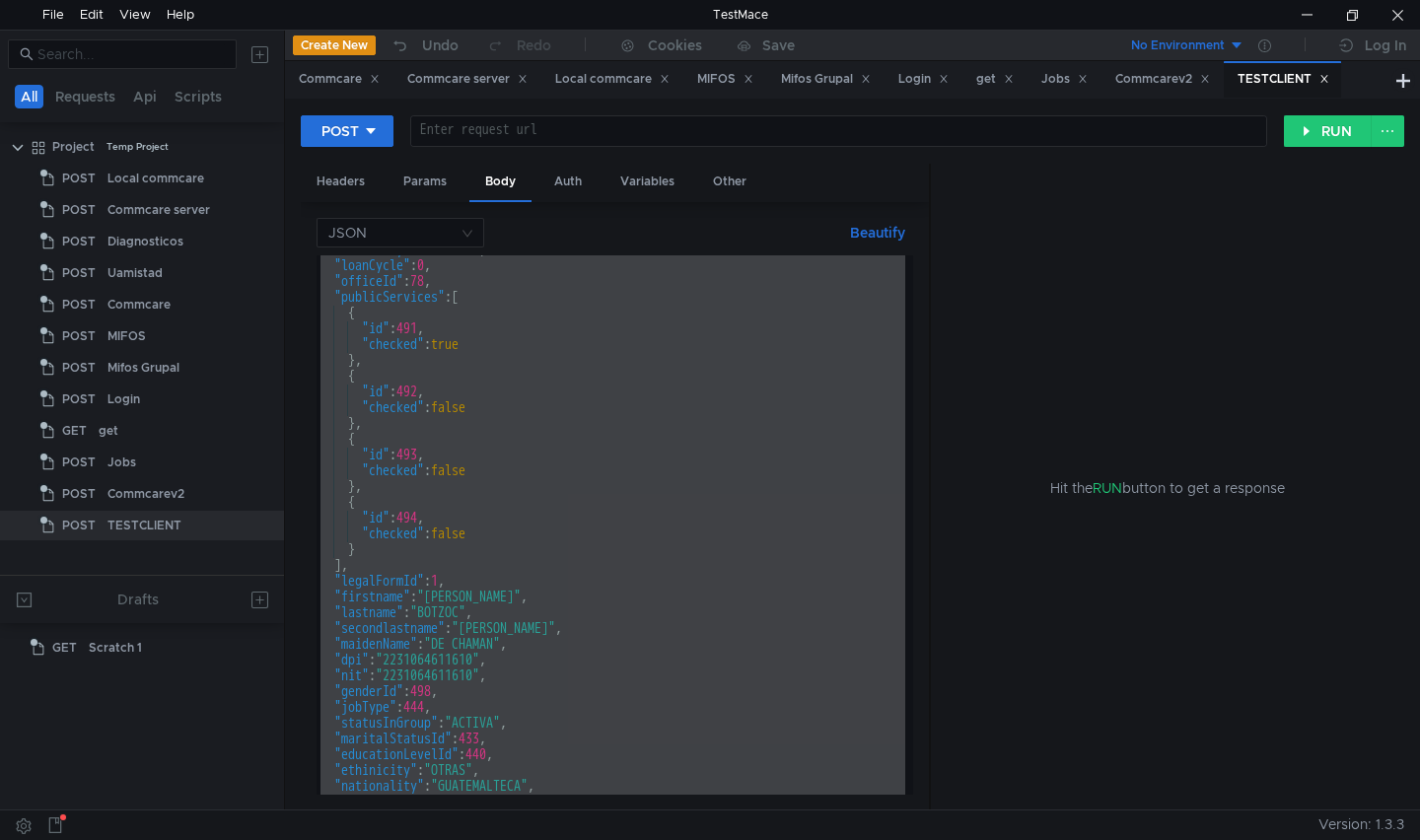 scroll, scrollTop: 0, scrollLeft: 0, axis: both 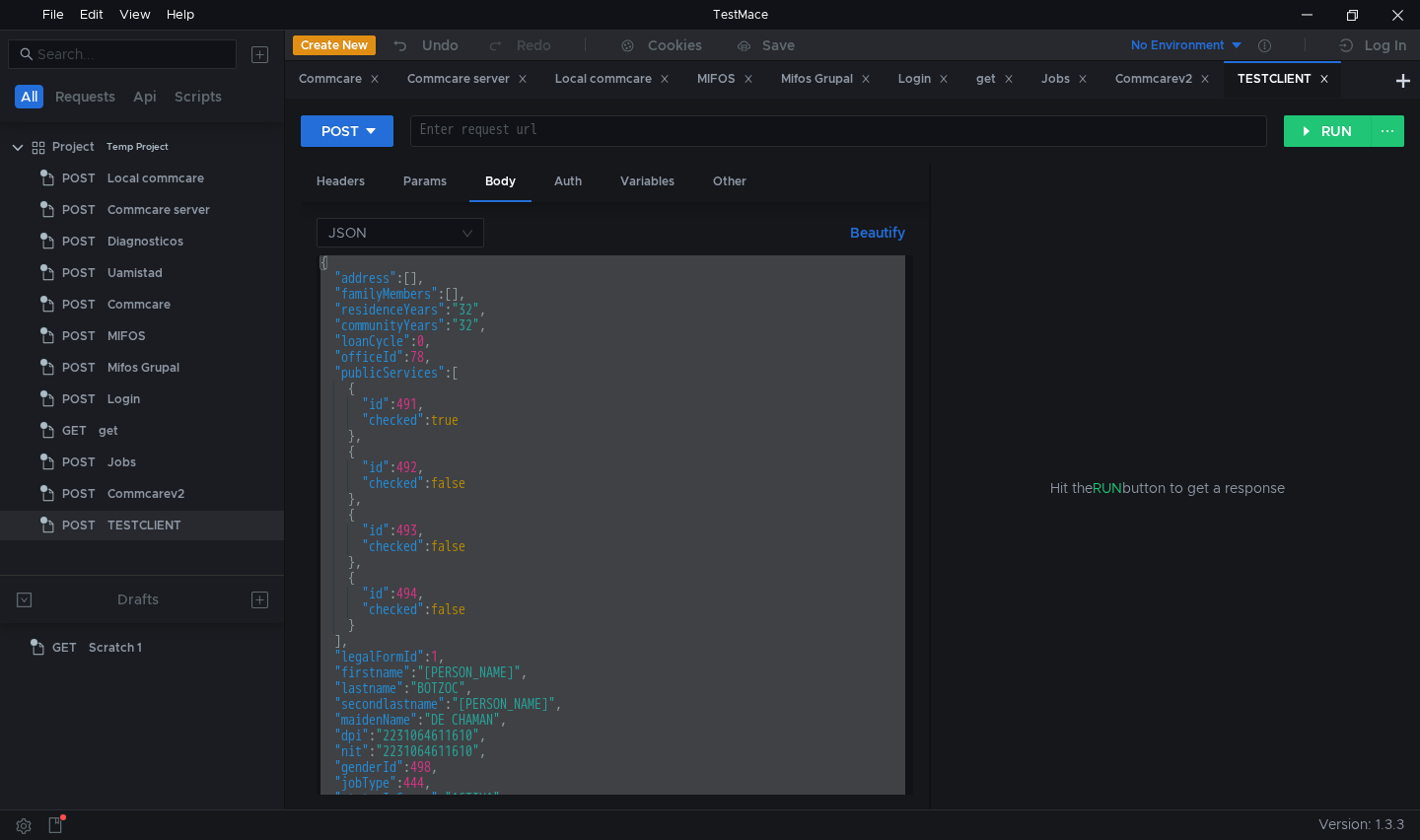 click on "{    "address" :  [ ] ,    "familyMembers" :  [ ] ,    "residenceYears" :  "32" ,    "communityYears" :  "32" ,    "loanCycle" :  0 ,    "officeId" :  78 ,    "publicServices" :  [       {          "id" :  491 ,          "checked" :  true       } ,       {          "id" :  492 ,          "checked" :  false       } ,       {          "id" :  493 ,          "checked" :  false       } ,       {          "id" :  494 ,          "checked" :  false       }    ] ,    "legalFormId" :  1 ,    "firstname" :  "[PERSON_NAME]" ,    "lastname" :  "BOTZOC" ,    "secondlastname" :  "[PERSON_NAME]" ,    "maidenName" :  "DE CHAMAN" ,    "dpi" :  "2231064611610" ,    "nit" :  "2231064611610" ,    "genderId" :  498 ,    "jobType" :  444 ,    "statusInGroup" :  "ACTIVA" ,    "maritalStatusId" :  433 ," at bounding box center (610, 525) 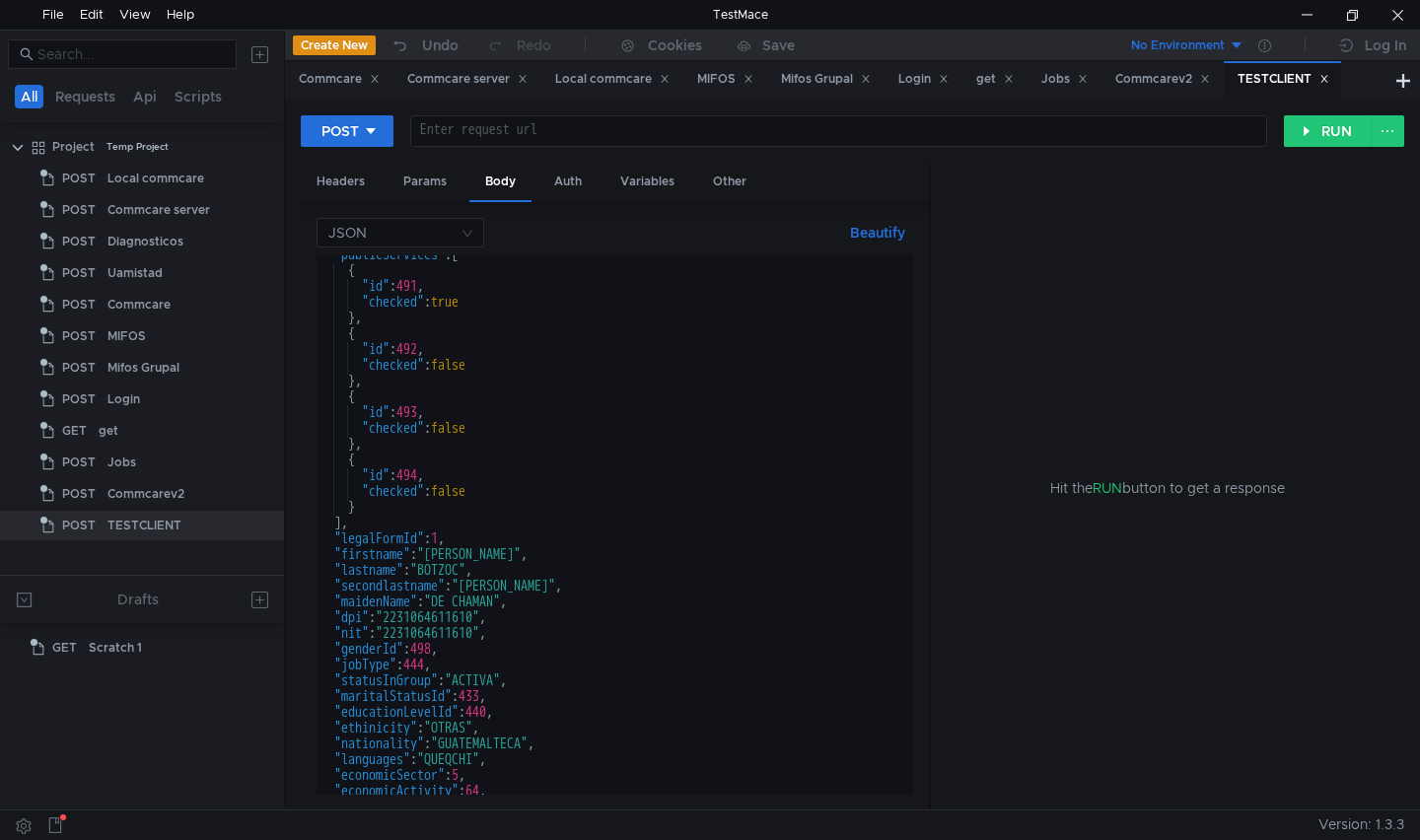 scroll, scrollTop: 237, scrollLeft: 0, axis: vertical 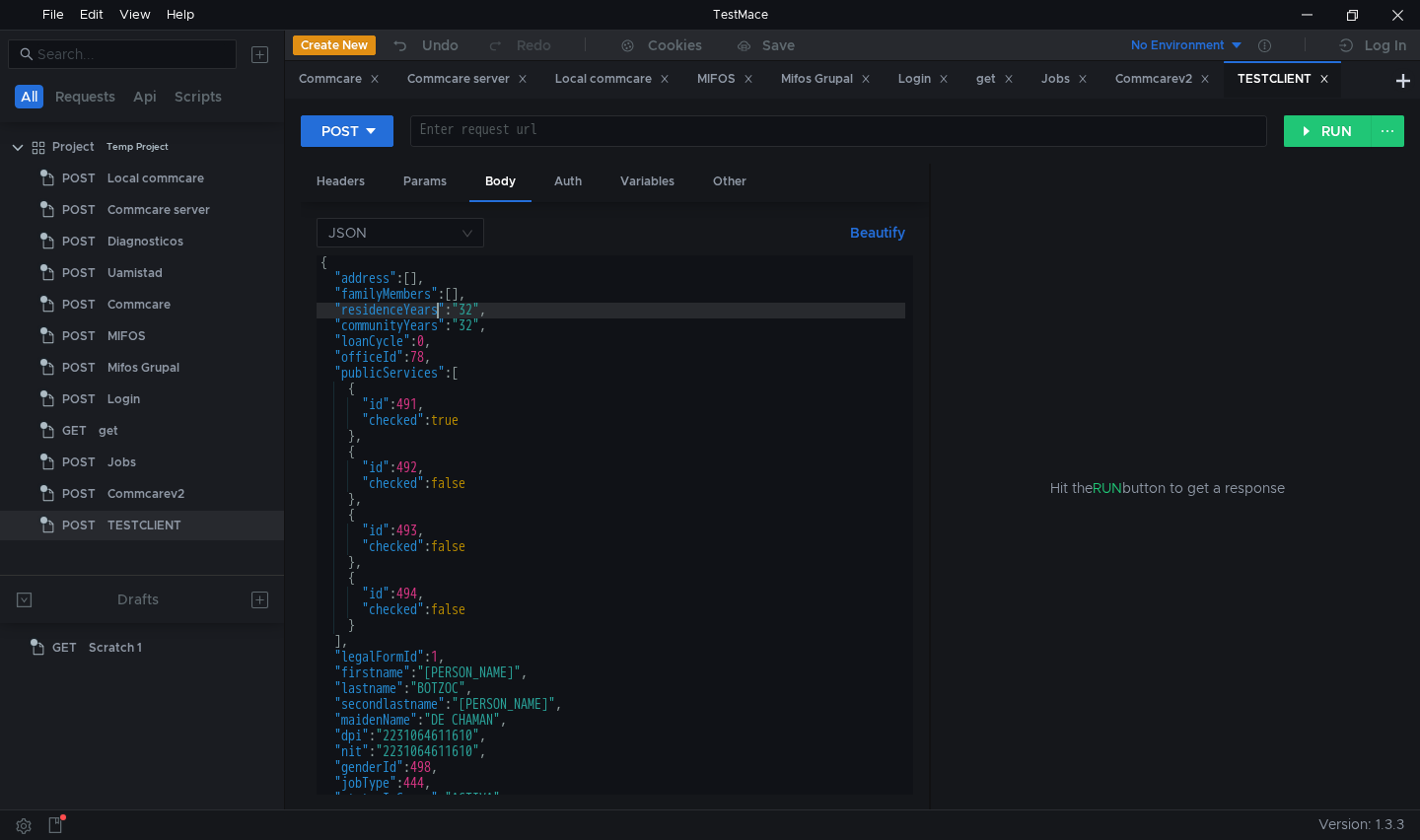 click on "{    "address" :  [ ] ,    "familyMembers" :  [ ] ,    "residenceYears" :  "32" ,    "communityYears" :  "32" ,    "loanCycle" :  0 ,    "officeId" :  78 ,    "publicServices" :  [       {          "id" :  491 ,          "checked" :  true       } ,       {          "id" :  492 ,          "checked" :  false       } ,       {          "id" :  493 ,          "checked" :  false       } ,       {          "id" :  494 ,          "checked" :  false       }    ] ,    "legalFormId" :  1 ,    "firstname" :  "[PERSON_NAME]" ,    "lastname" :  "BOTZOC" ,    "secondlastname" :  "[PERSON_NAME]" ,    "maidenName" :  "DE CHAMAN" ,    "dpi" :  "2231064611610" ,    "nit" :  "2231064611610" ,    "genderId" :  498 ,    "jobType" :  444 ,    "statusInGroup" :  "ACTIVA" ,    "maritalStatusId" :  433 ," at bounding box center [610, 540] 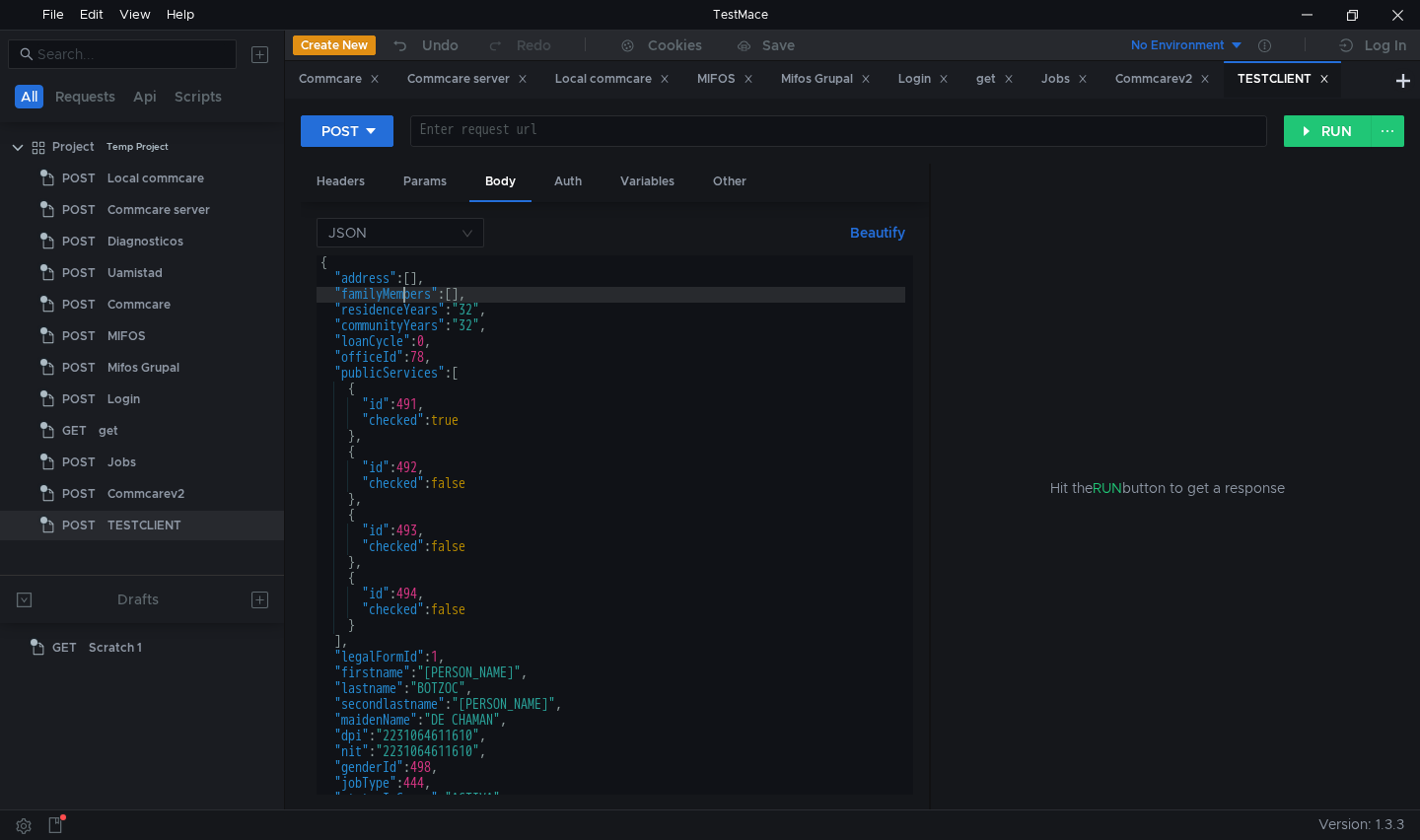 click on "{    "address" :  [ ] ,    "familyMembers" :  [ ] ,    "residenceYears" :  "32" ,    "communityYears" :  "32" ,    "loanCycle" :  0 ,    "officeId" :  78 ,    "publicServices" :  [       {          "id" :  491 ,          "checked" :  true       } ,       {          "id" :  492 ,          "checked" :  false       } ,       {          "id" :  493 ,          "checked" :  false       } ,       {          "id" :  494 ,          "checked" :  false       }    ] ,    "legalFormId" :  1 ,    "firstname" :  "[PERSON_NAME]" ,    "lastname" :  "BOTZOC" ,    "secondlastname" :  "[PERSON_NAME]" ,    "maidenName" :  "DE CHAMAN" ,    "dpi" :  "2231064611610" ,    "nit" :  "2231064611610" ,    "genderId" :  498 ,    "jobType" :  444 ,    "statusInGroup" :  "ACTIVA" ,    "maritalStatusId" :  433 ," at bounding box center (610, 540) 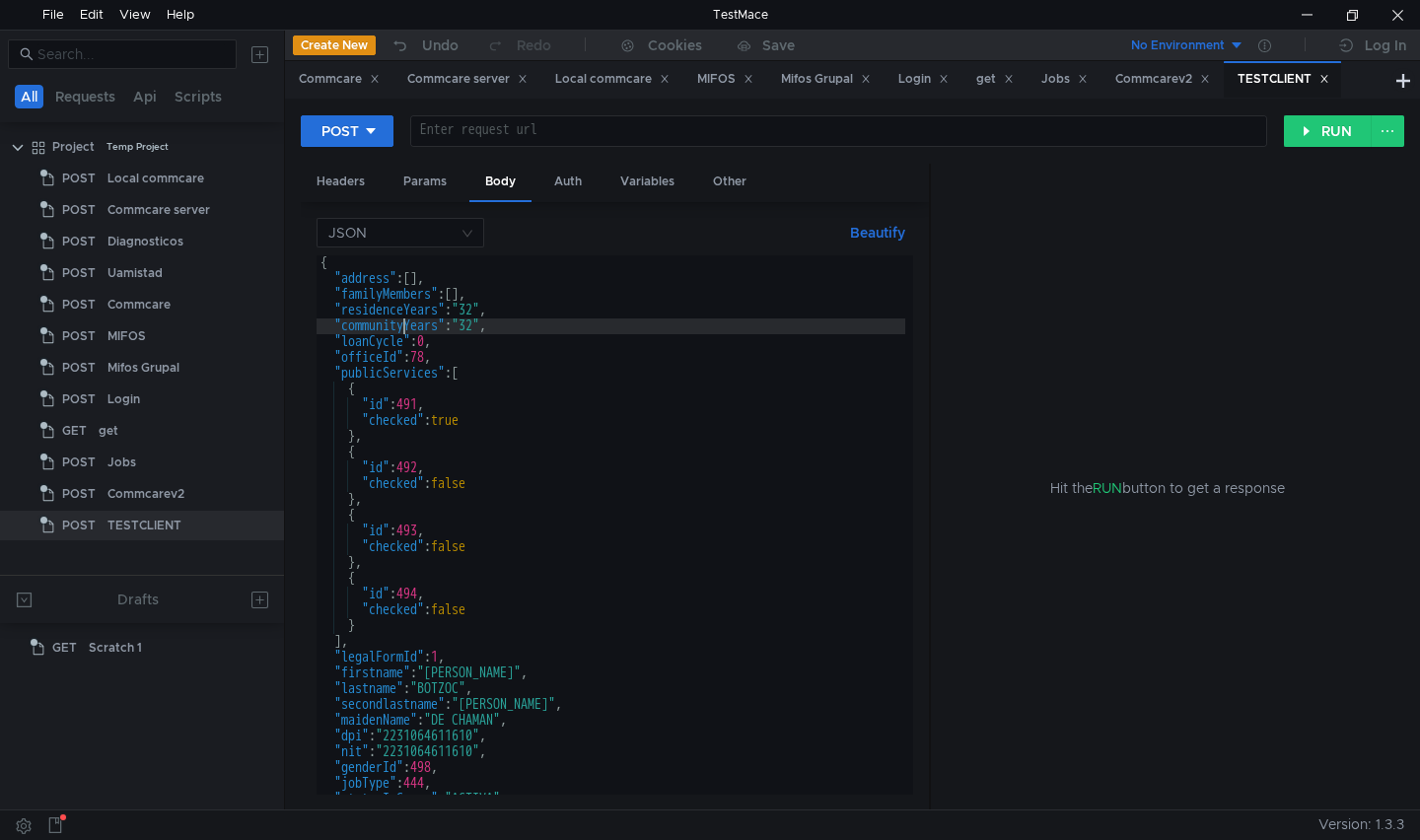 click on "{    "address" :  [ ] ,    "familyMembers" :  [ ] ,    "residenceYears" :  "32" ,    "communityYears" :  "32" ,    "loanCycle" :  0 ,    "officeId" :  78 ,    "publicServices" :  [       {          "id" :  491 ,          "checked" :  true       } ,       {          "id" :  492 ,          "checked" :  false       } ,       {          "id" :  493 ,          "checked" :  false       } ,       {          "id" :  494 ,          "checked" :  false       }    ] ,    "legalFormId" :  1 ,    "firstname" :  "[PERSON_NAME]" ,    "lastname" :  "BOTZOC" ,    "secondlastname" :  "[PERSON_NAME]" ,    "maidenName" :  "DE CHAMAN" ,    "dpi" :  "2231064611610" ,    "nit" :  "2231064611610" ,    "genderId" :  498 ,    "jobType" :  444 ,    "statusInGroup" :  "ACTIVA" ,    "maritalStatusId" :  433 ," at bounding box center [610, 540] 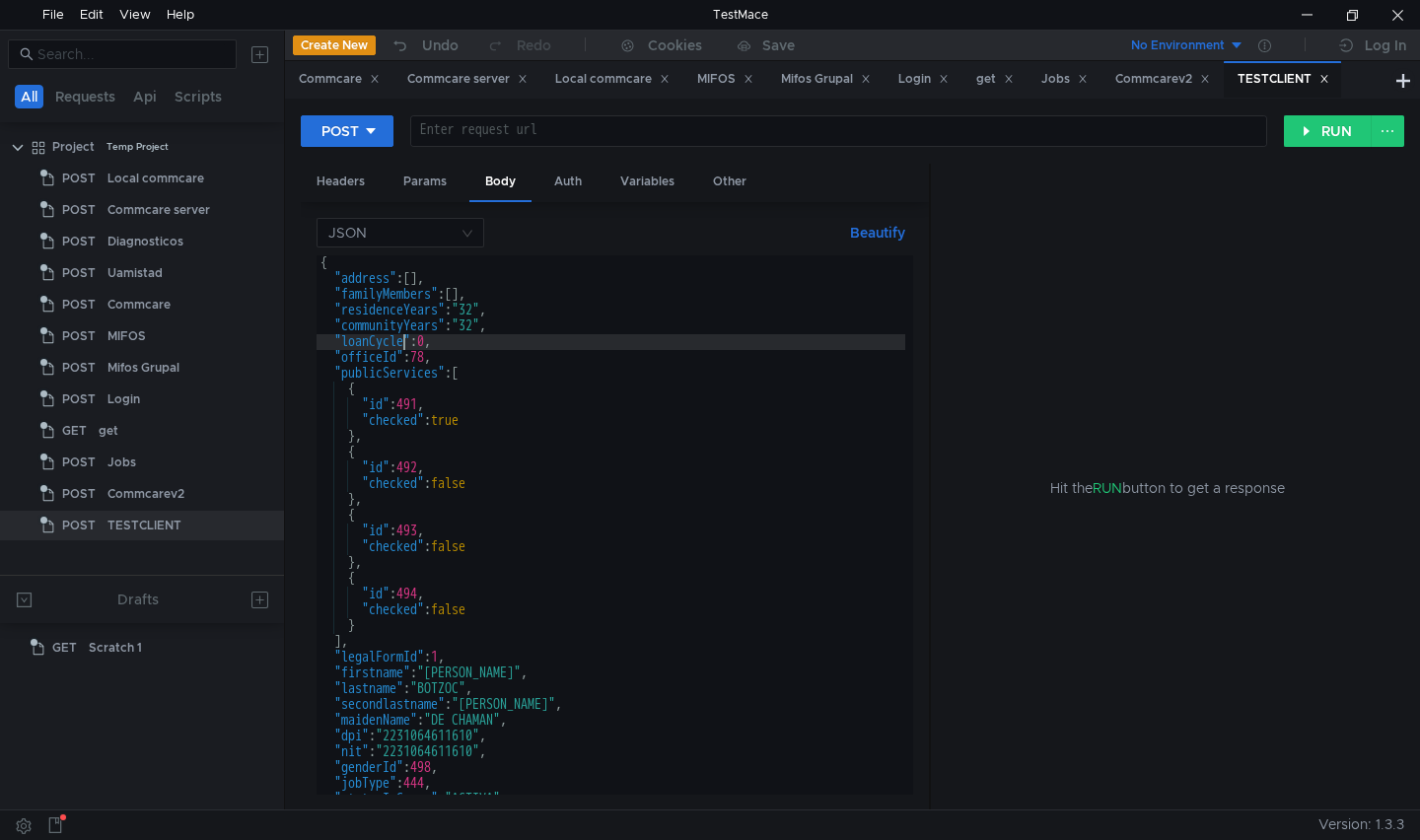 click on "{    "address" :  [ ] ,    "familyMembers" :  [ ] ,    "residenceYears" :  "32" ,    "communityYears" :  "32" ,    "loanCycle" :  0 ,    "officeId" :  78 ,    "publicServices" :  [       {          "id" :  491 ,          "checked" :  true       } ,       {          "id" :  492 ,          "checked" :  false       } ,       {          "id" :  493 ,          "checked" :  false       } ,       {          "id" :  494 ,          "checked" :  false       }    ] ,    "legalFormId" :  1 ,    "firstname" :  "[PERSON_NAME]" ,    "lastname" :  "BOTZOC" ,    "secondlastname" :  "[PERSON_NAME]" ,    "maidenName" :  "DE CHAMAN" ,    "dpi" :  "2231064611610" ,    "nit" :  "2231064611610" ,    "genderId" :  498 ,    "jobType" :  444 ,    "statusInGroup" :  "ACTIVA" ,    "maritalStatusId" :  433 ," at bounding box center (610, 540) 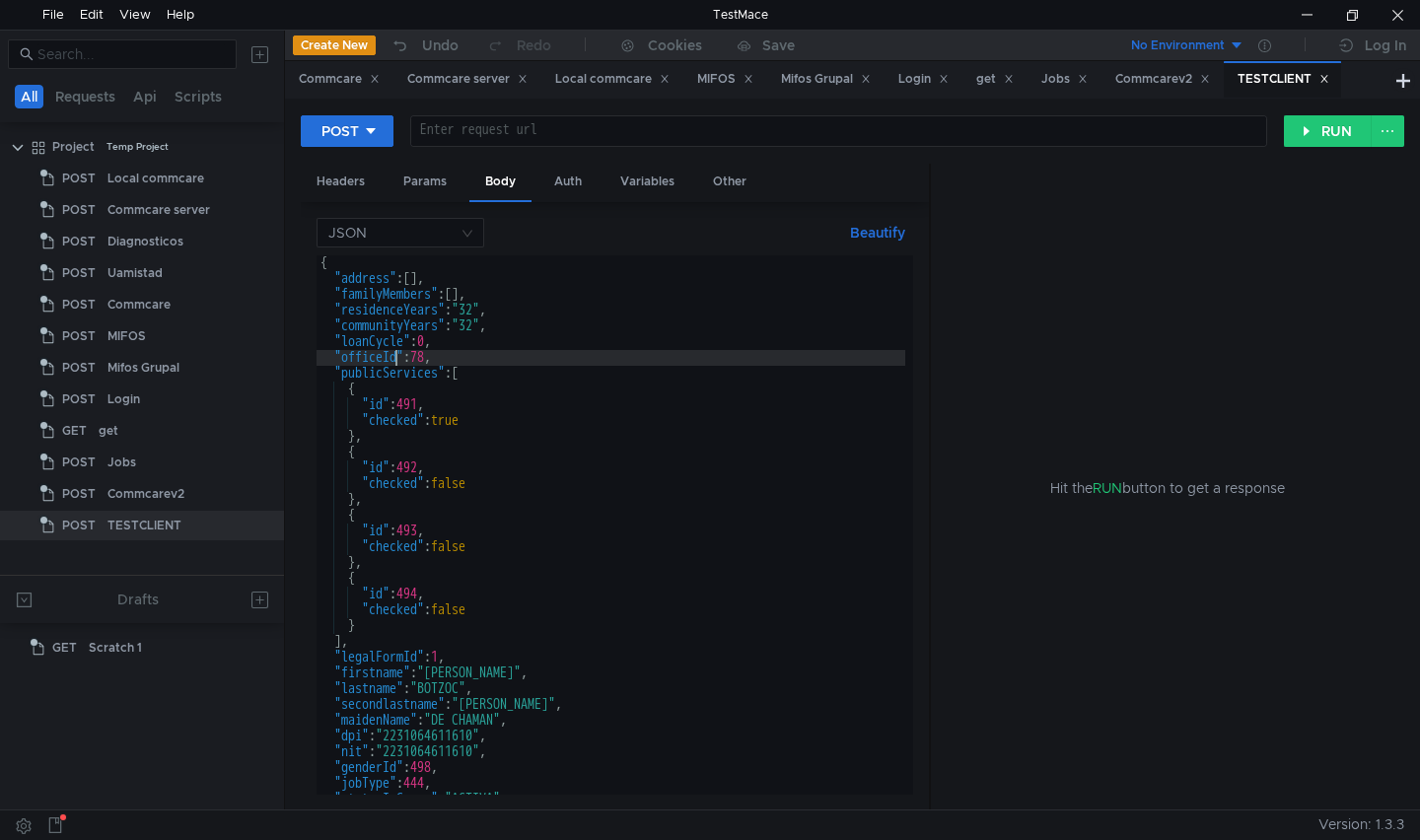 scroll, scrollTop: 118, scrollLeft: 0, axis: vertical 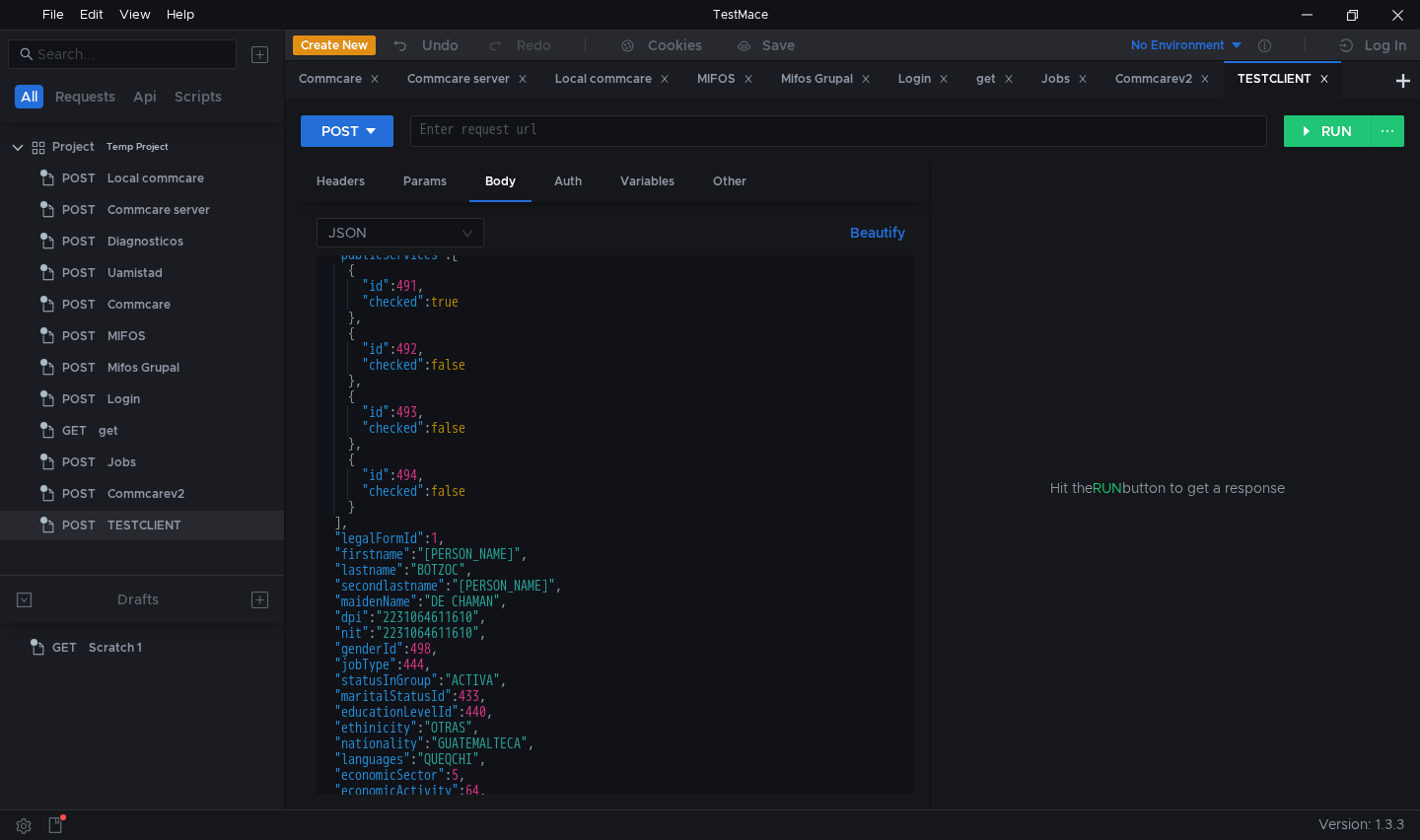 click on ""publicServices" :  [       {          "id" :  491 ,          "checked" :  true       } ,       {          "id" :  492 ,          "checked" :  false       } ,       {          "id" :  493 ,          "checked" :  false       } ,       {          "id" :  494 ,          "checked" :  false       }    ] ,    "legalFormId" :  1 ,    "firstname" :  "[PERSON_NAME]" ,    "lastname" :  "BOTZOC" ,    "secondlastname" :  "[PERSON_NAME]" ,    "maidenName" :  "DE CHAMAN" ,    "dpi" :  "2231064611610" ,    "nit" :  "2231064611610" ,    "genderId" :  498 ,    "jobType" :  444 ,    "statusInGroup" :  "ACTIVA" ,    "maritalStatusId" :  433 ,    "educationLevelId" :  440 ,    "ethinicity" :  "OTRAS" ,    "nationality" :  "GUATEMALTECA" ,    "languages" :  "QUEQCHI" ,    "economicSector" :  5 ,    "economicActivity" :  64 ,    "active" :  true ," at bounding box center (610, 532) 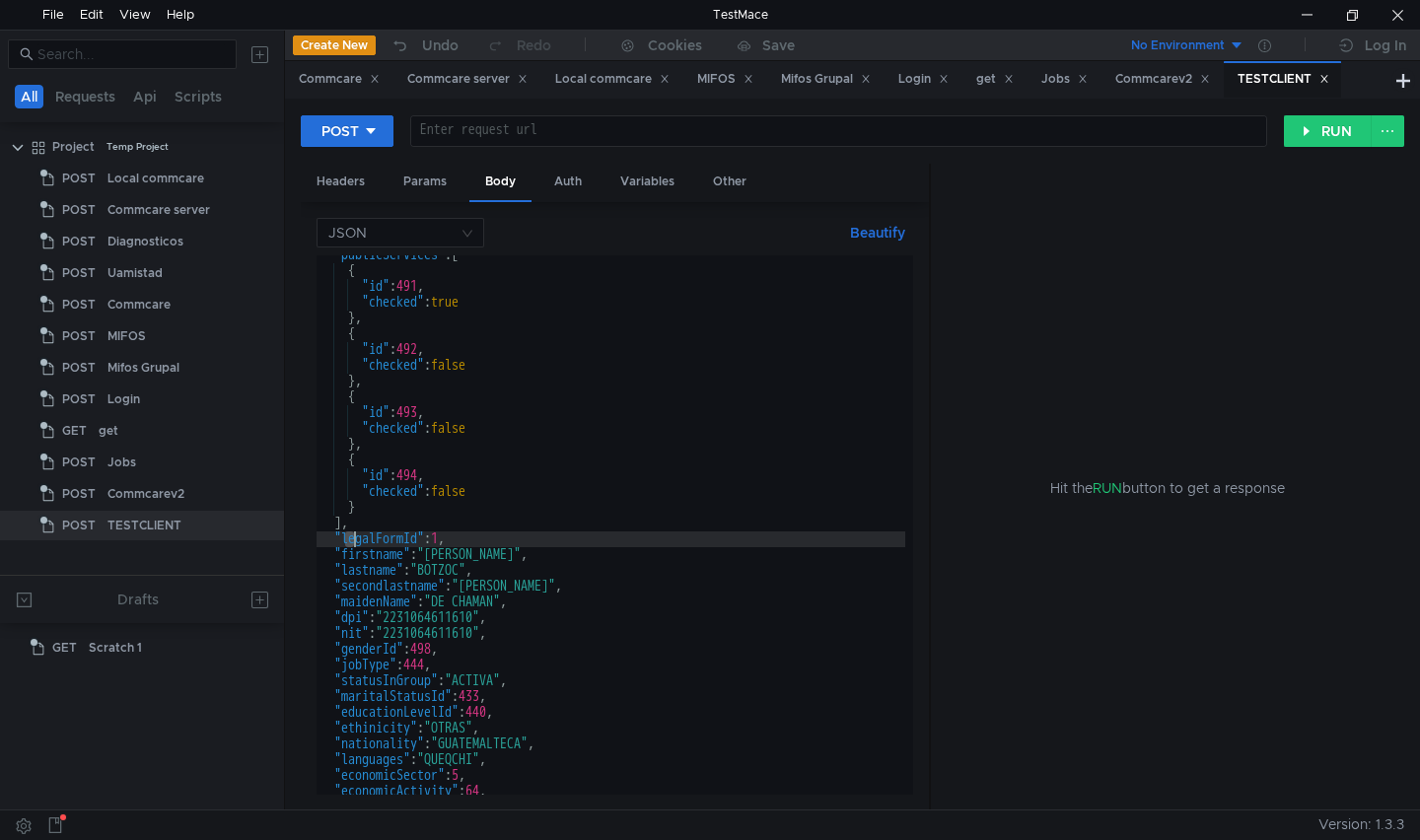click on ""publicServices" :  [       {          "id" :  491 ,          "checked" :  true       } ,       {          "id" :  492 ,          "checked" :  false       } ,       {          "id" :  493 ,          "checked" :  false       } ,       {          "id" :  494 ,          "checked" :  false       }    ] ,    "legalFormId" :  1 ,    "firstname" :  "[PERSON_NAME]" ,    "lastname" :  "BOTZOC" ,    "secondlastname" :  "[PERSON_NAME]" ,    "maidenName" :  "DE CHAMAN" ,    "dpi" :  "2231064611610" ,    "nit" :  "2231064611610" ,    "genderId" :  498 ,    "jobType" :  444 ,    "statusInGroup" :  "ACTIVA" ,    "maritalStatusId" :  433 ,    "educationLevelId" :  440 ,    "ethinicity" :  "OTRAS" ,    "nationality" :  "GUATEMALTECA" ,    "languages" :  "QUEQCHI" ,    "economicSector" :  5 ,    "economicActivity" :  64 ,    "active" :  true ," at bounding box center (610, 532) 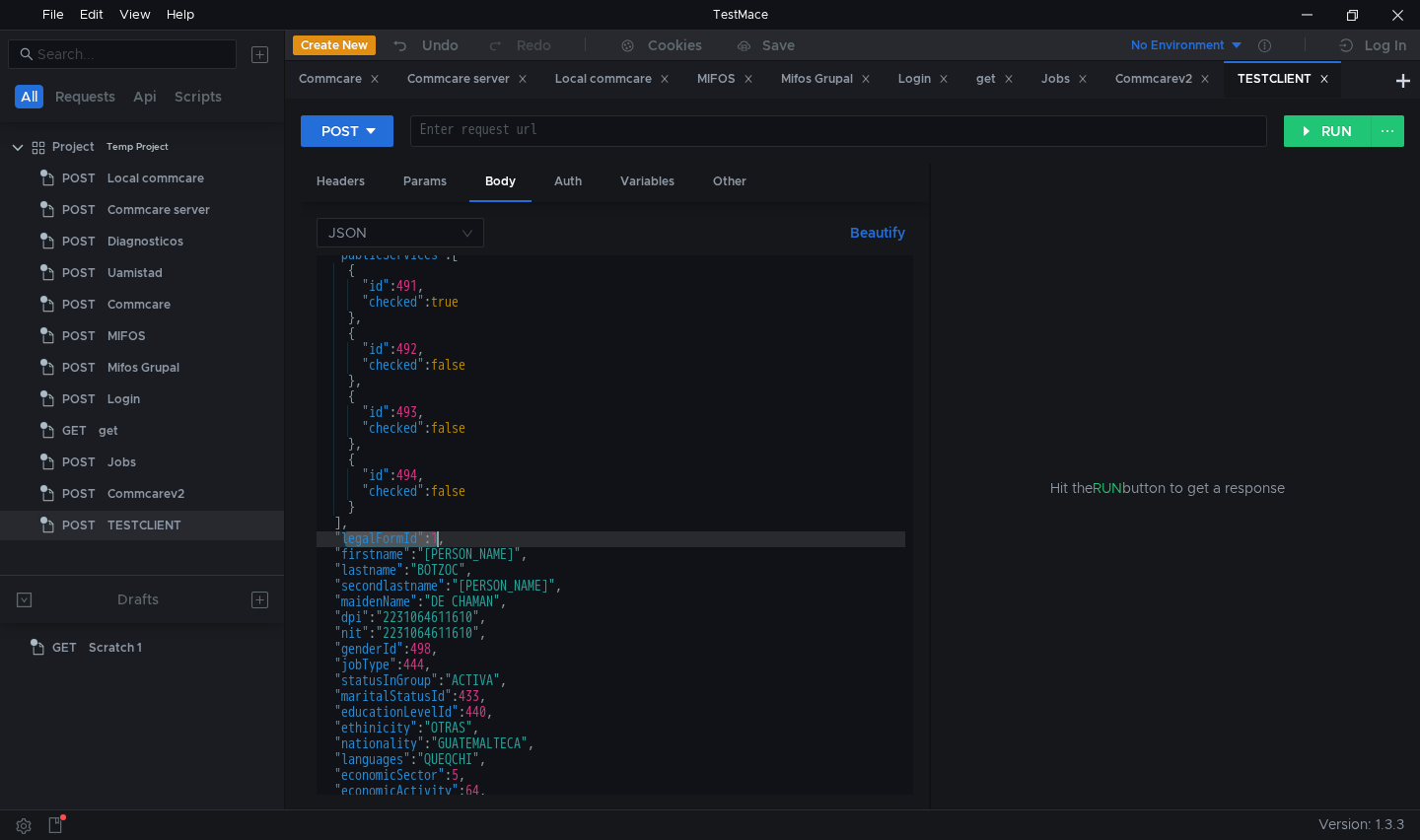 drag, startPoint x: 348, startPoint y: 538, endPoint x: 435, endPoint y: 544, distance: 87.20665 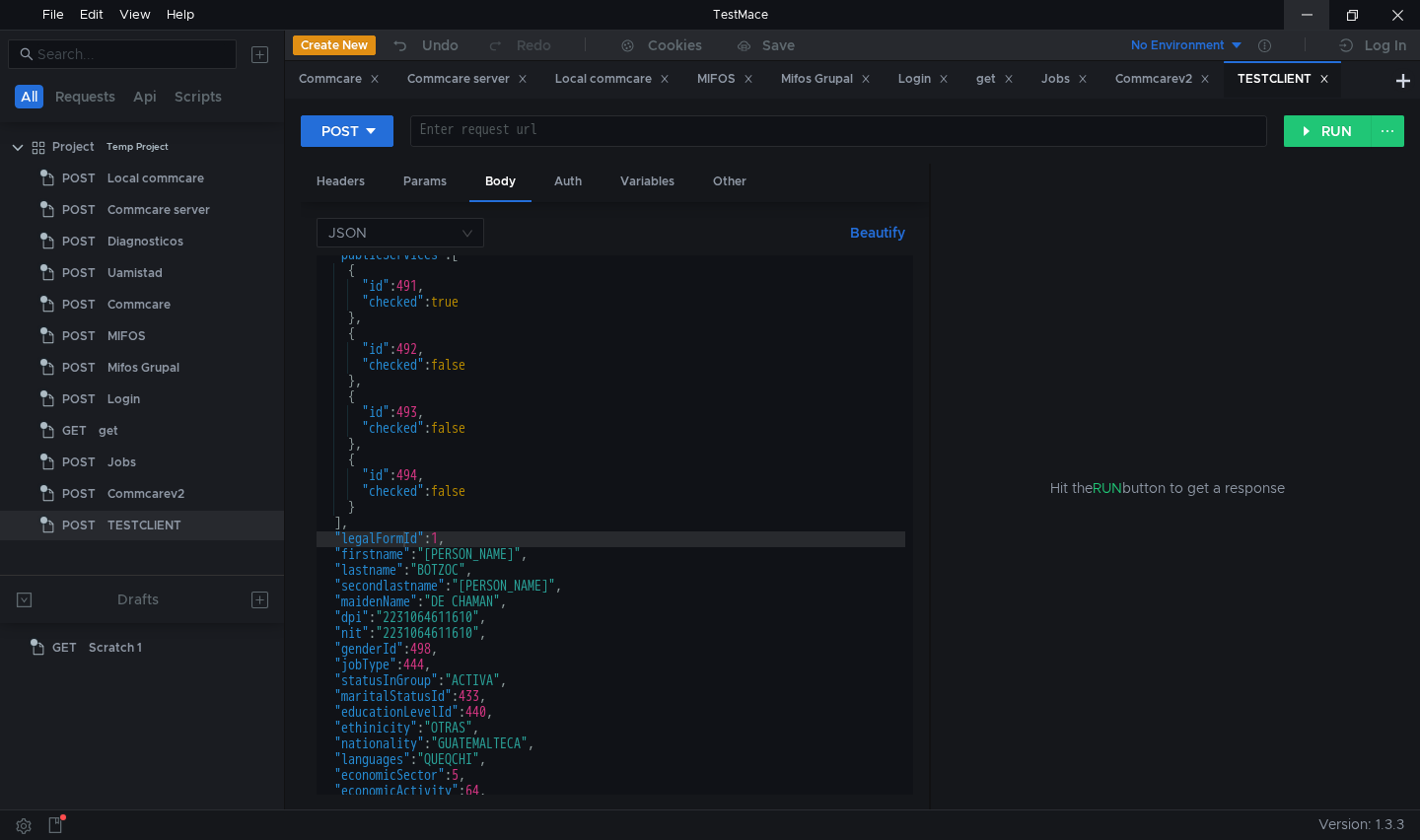 click at bounding box center (1307, 15) 